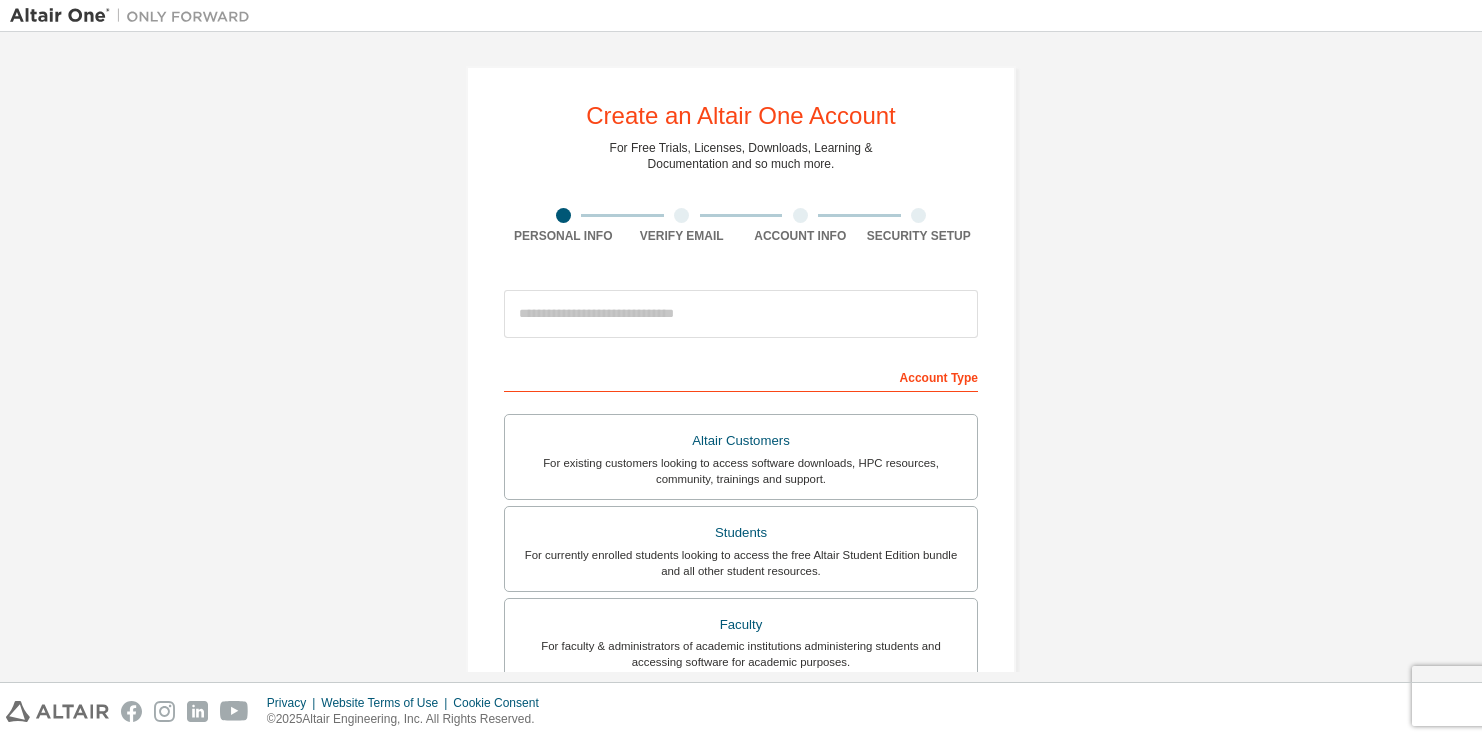 scroll, scrollTop: 0, scrollLeft: 0, axis: both 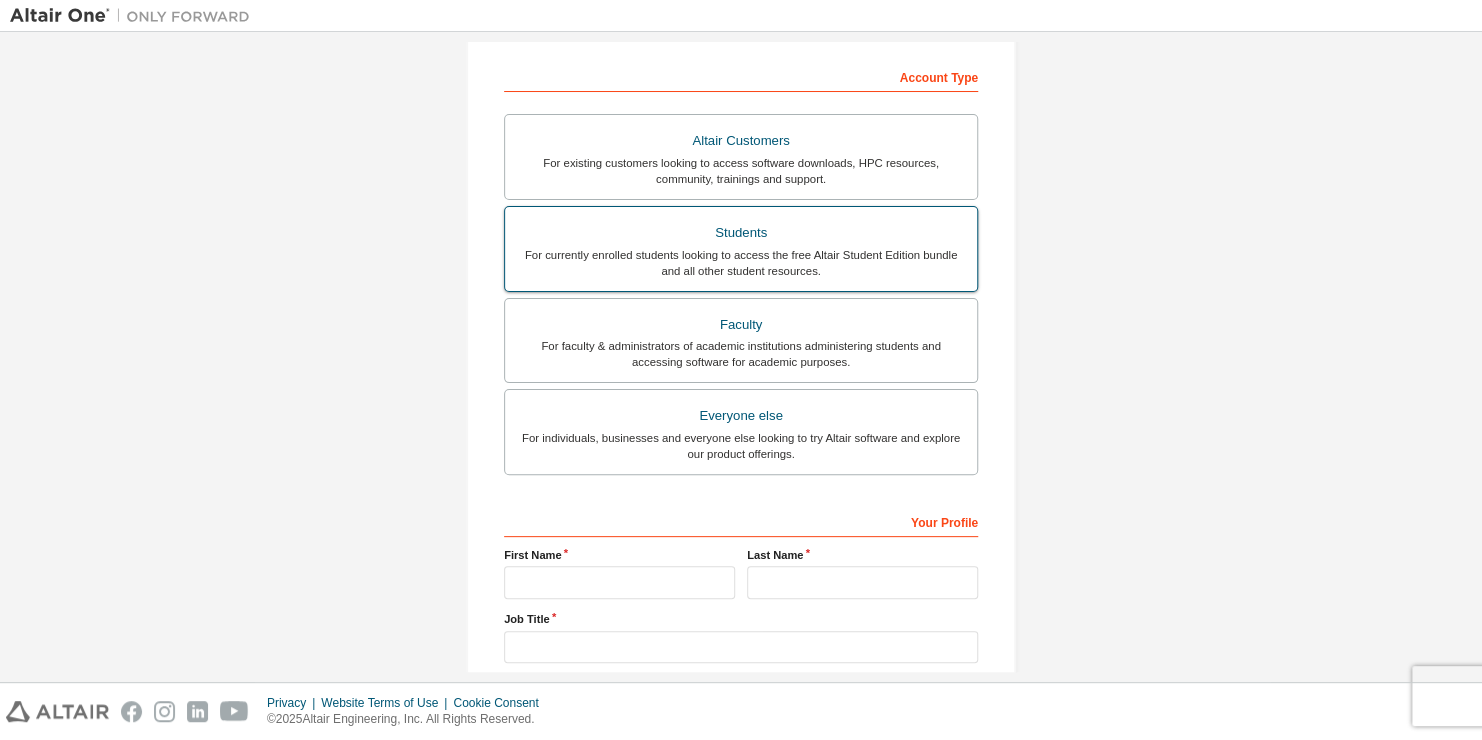 click on "For currently enrolled students looking to access the free Altair Student Edition bundle and all other student resources." at bounding box center (741, 263) 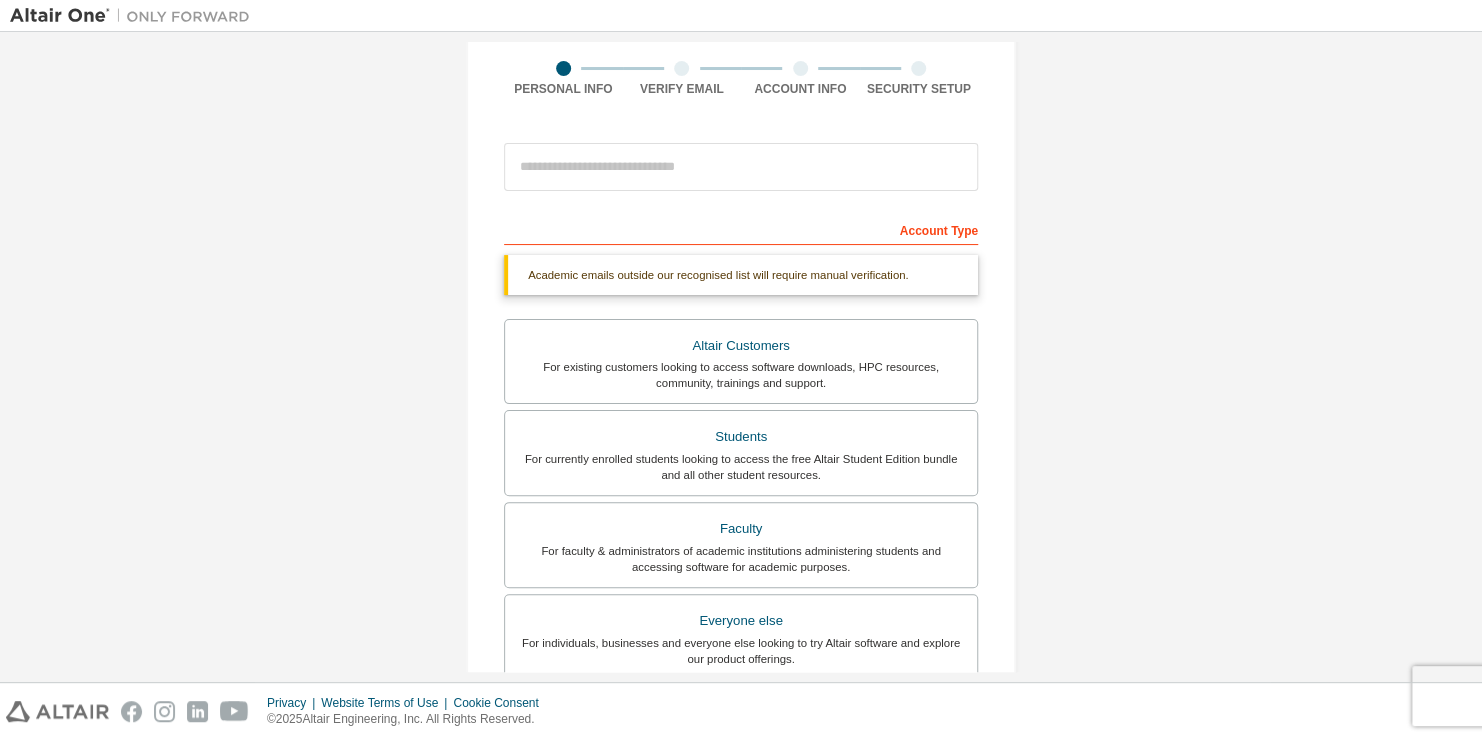 scroll, scrollTop: 0, scrollLeft: 0, axis: both 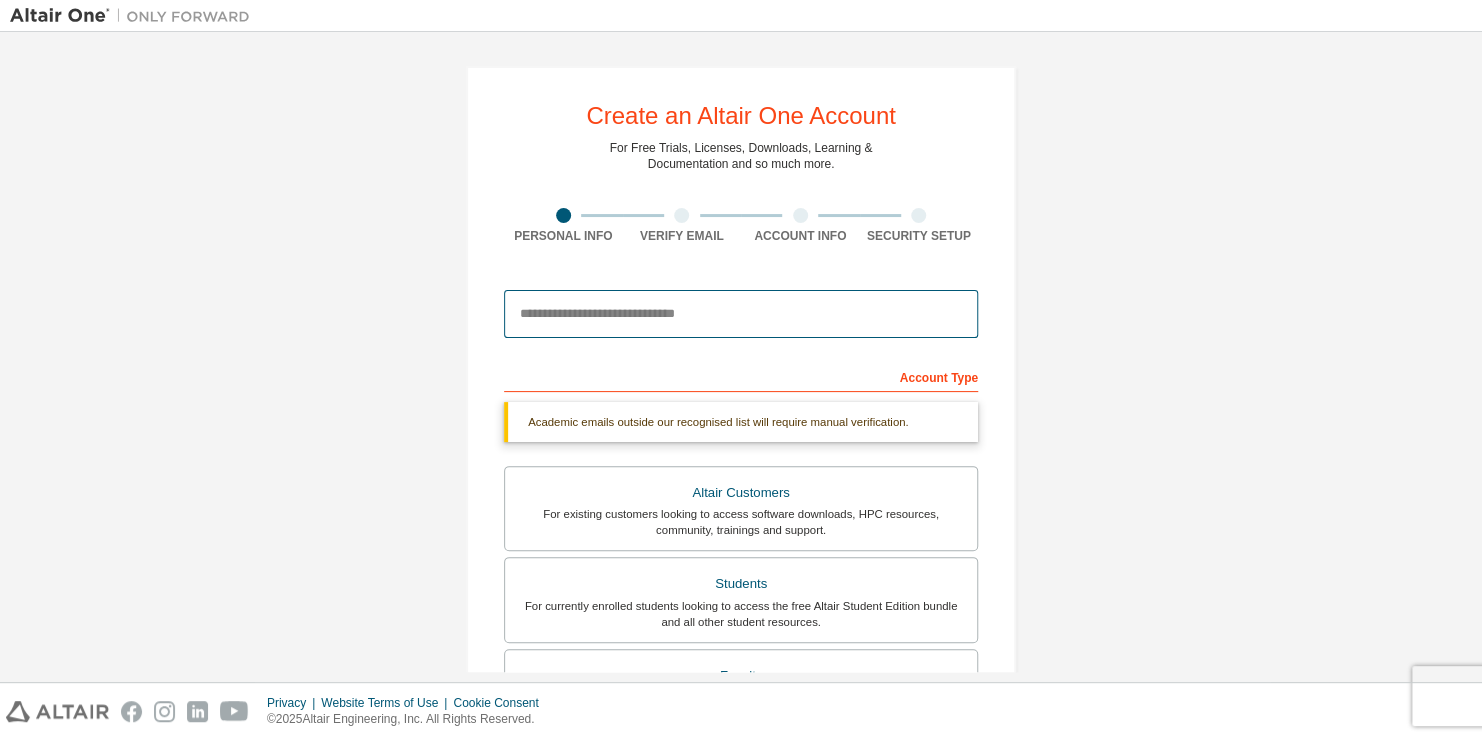 click at bounding box center (741, 314) 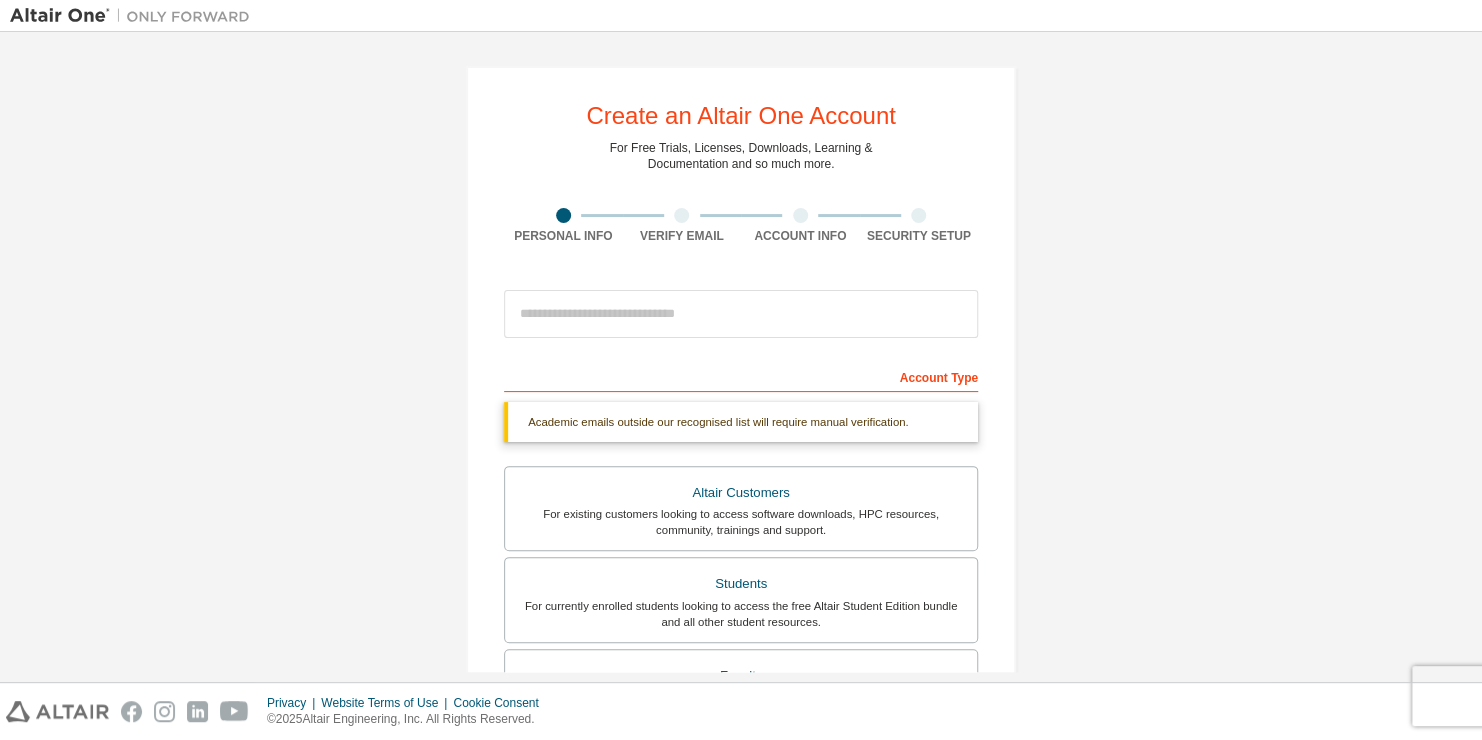 click on "Create an Altair One Account For Free Trials, Licenses, Downloads, Learning &  Documentation and so much more. Personal Info Verify Email Account Info Security Setup This is a federated email. No need to register a new account. You should be able to  login  by using your company's SSO credentials. Email already exists. Please try to  login  instead. Account Type Academic emails outside our recognised list will require manual verification. You must enter a valid email address provided by your academic institution (e.g.,   [EMAIL] ).   What if I cannot get one? Altair Customers For existing customers looking to access software downloads, HPC resources, community, trainings and support. Students For currently enrolled students looking to access the free Altair Student Edition bundle and all other student resources. Faculty For faculty &  administrators of academic institutions administering students and accessing software for academic purposes. Everyone else Your Profile First Name [NAME] Last Name [NAME]" at bounding box center [741, 597] 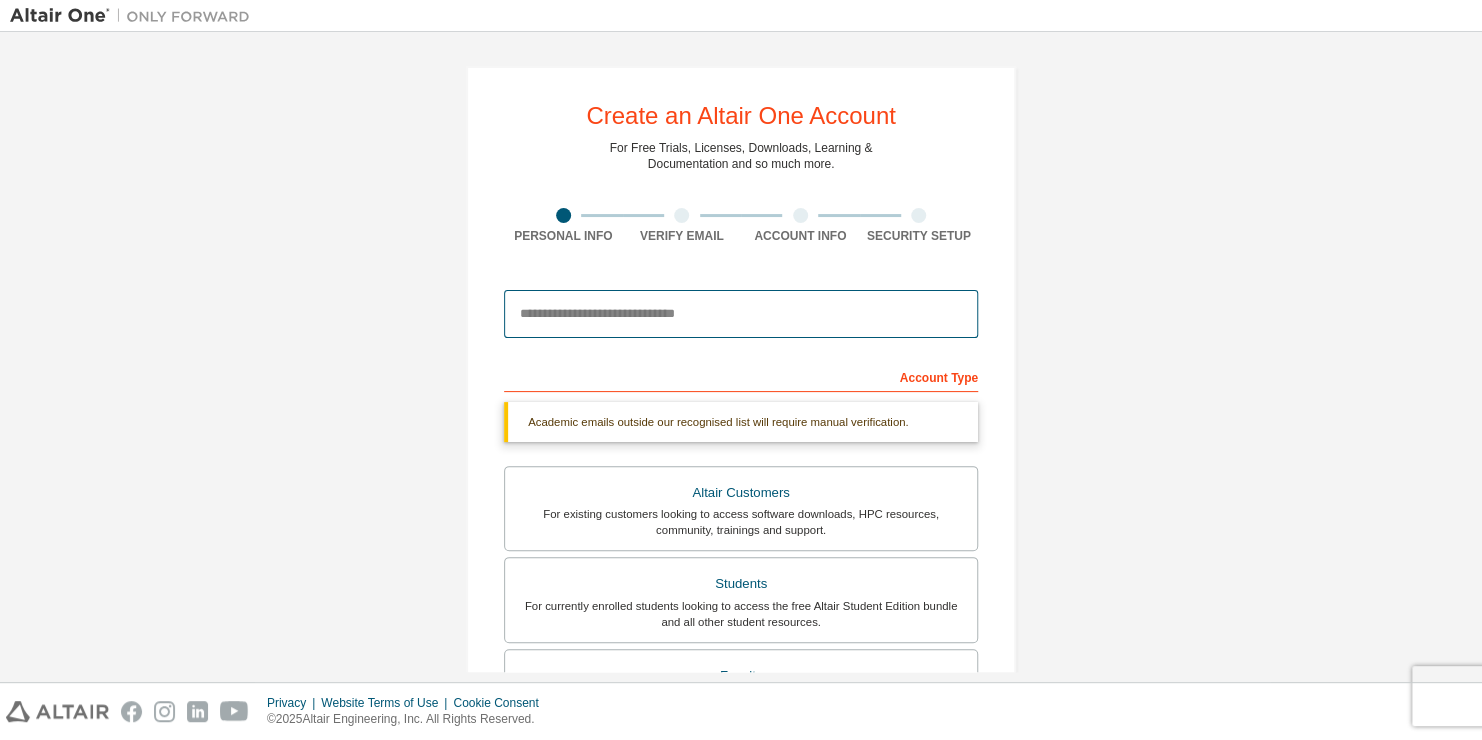 click at bounding box center (741, 314) 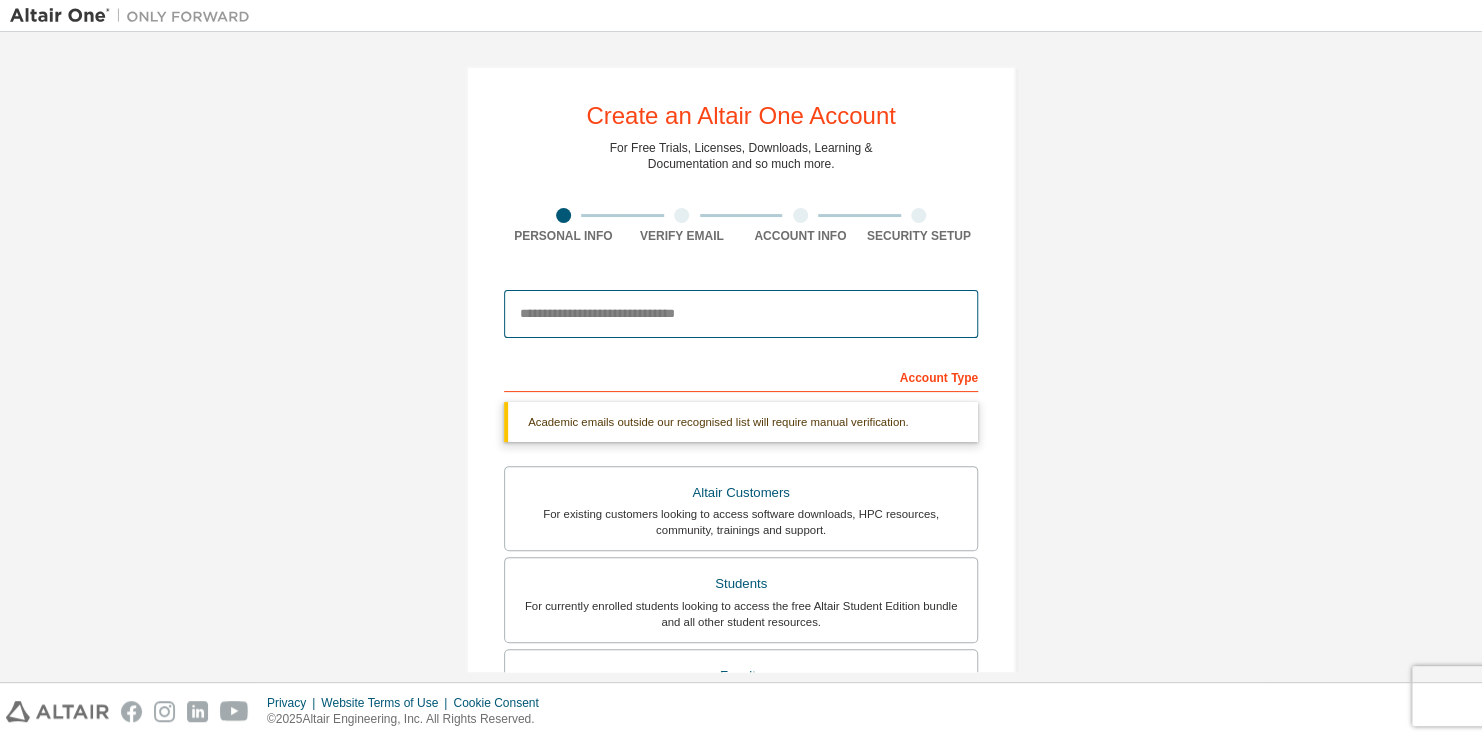 type on "**********" 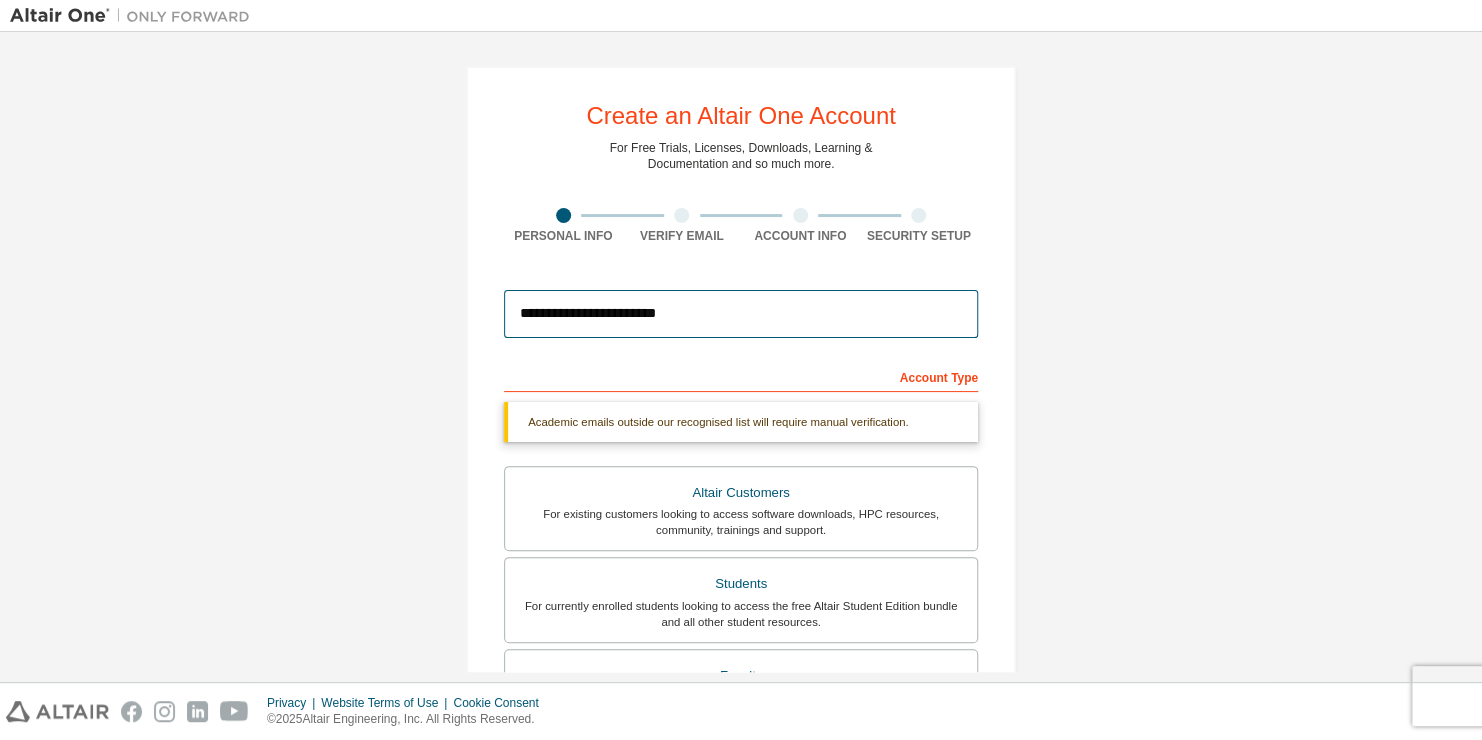 type on "**********" 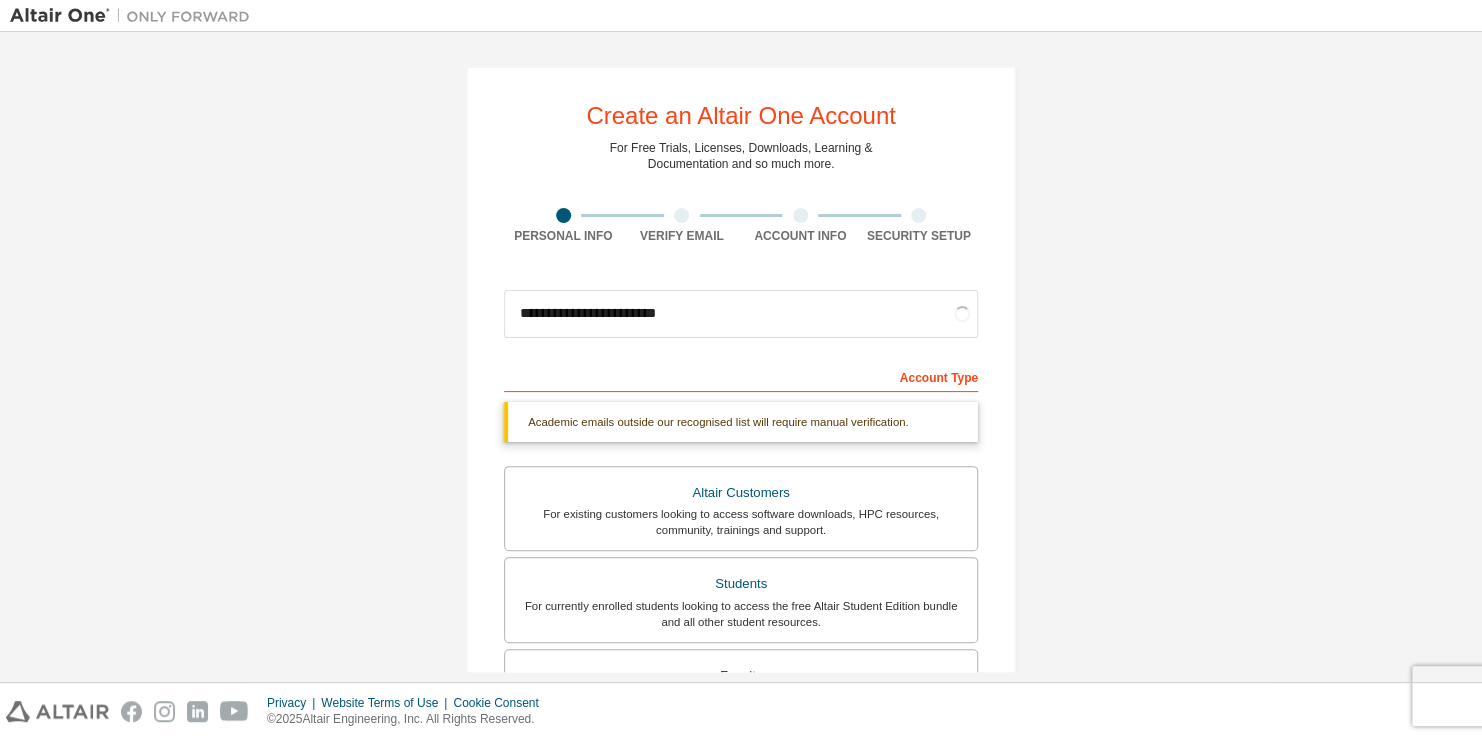 click on "**********" at bounding box center [741, 597] 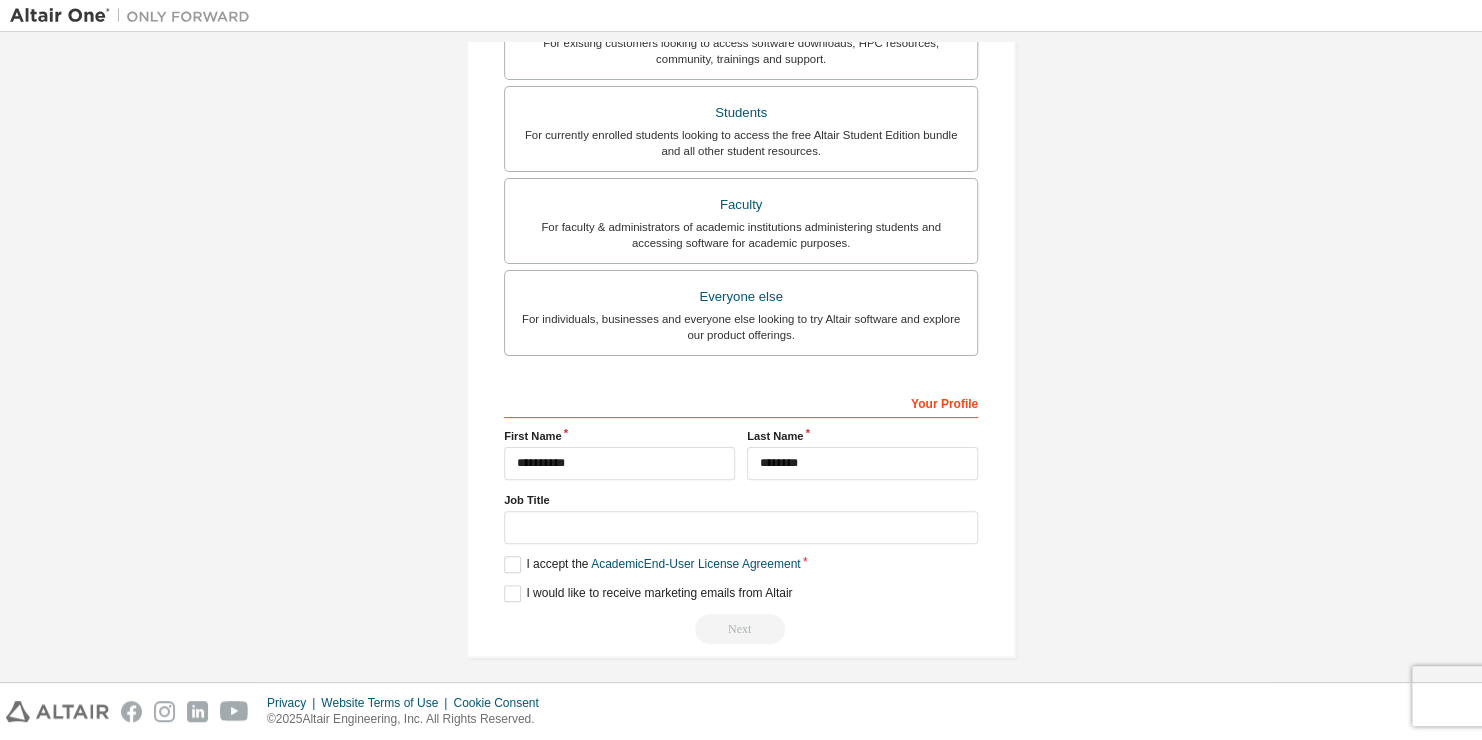 scroll, scrollTop: 476, scrollLeft: 0, axis: vertical 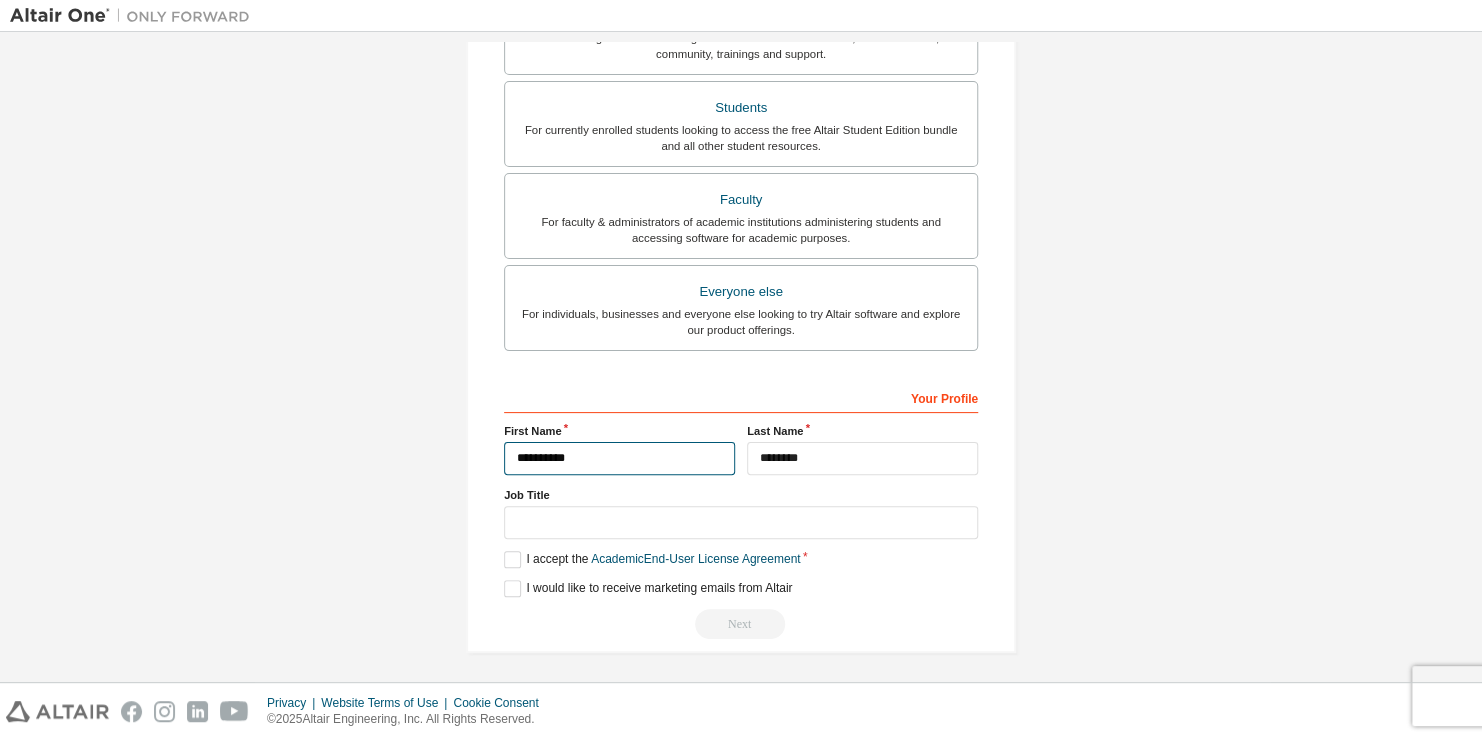 click on "**********" at bounding box center (619, 458) 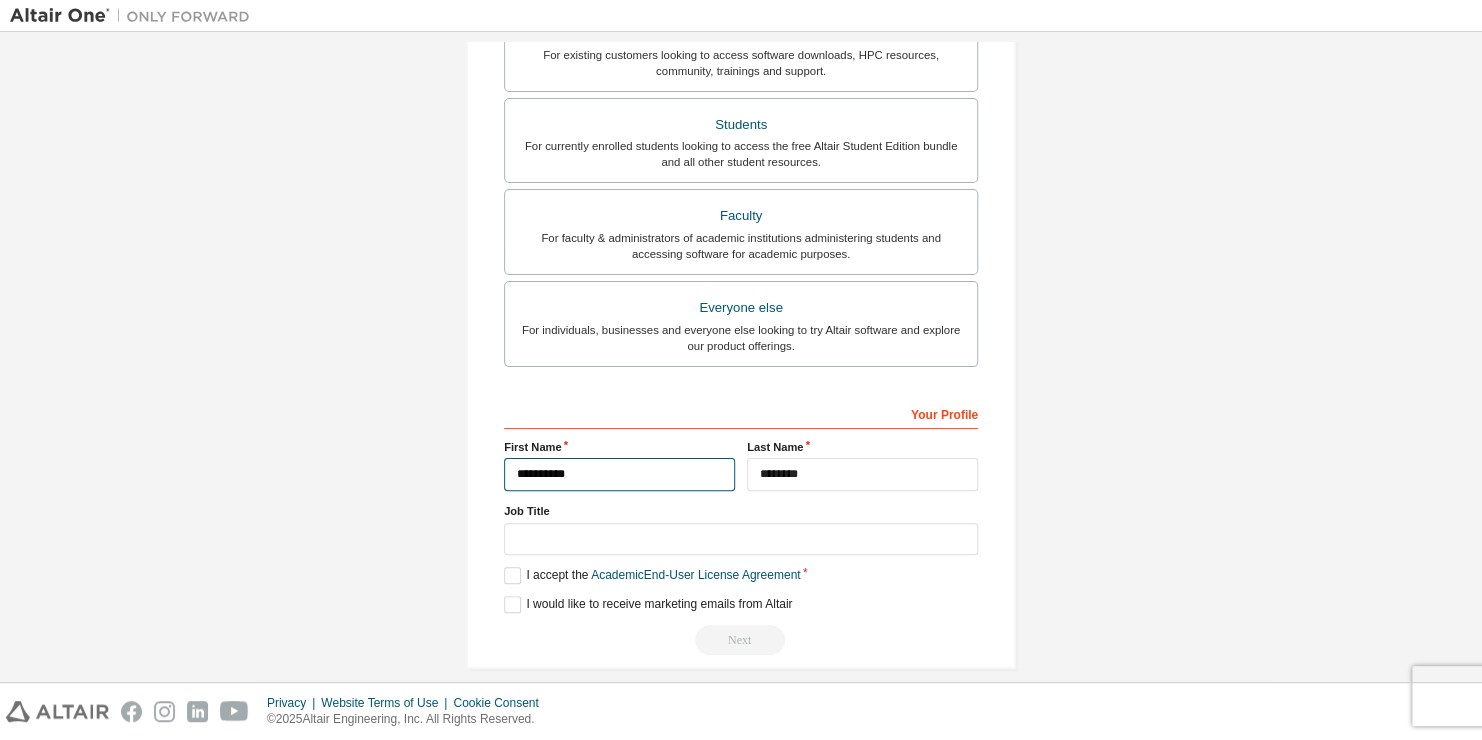 scroll, scrollTop: 493, scrollLeft: 0, axis: vertical 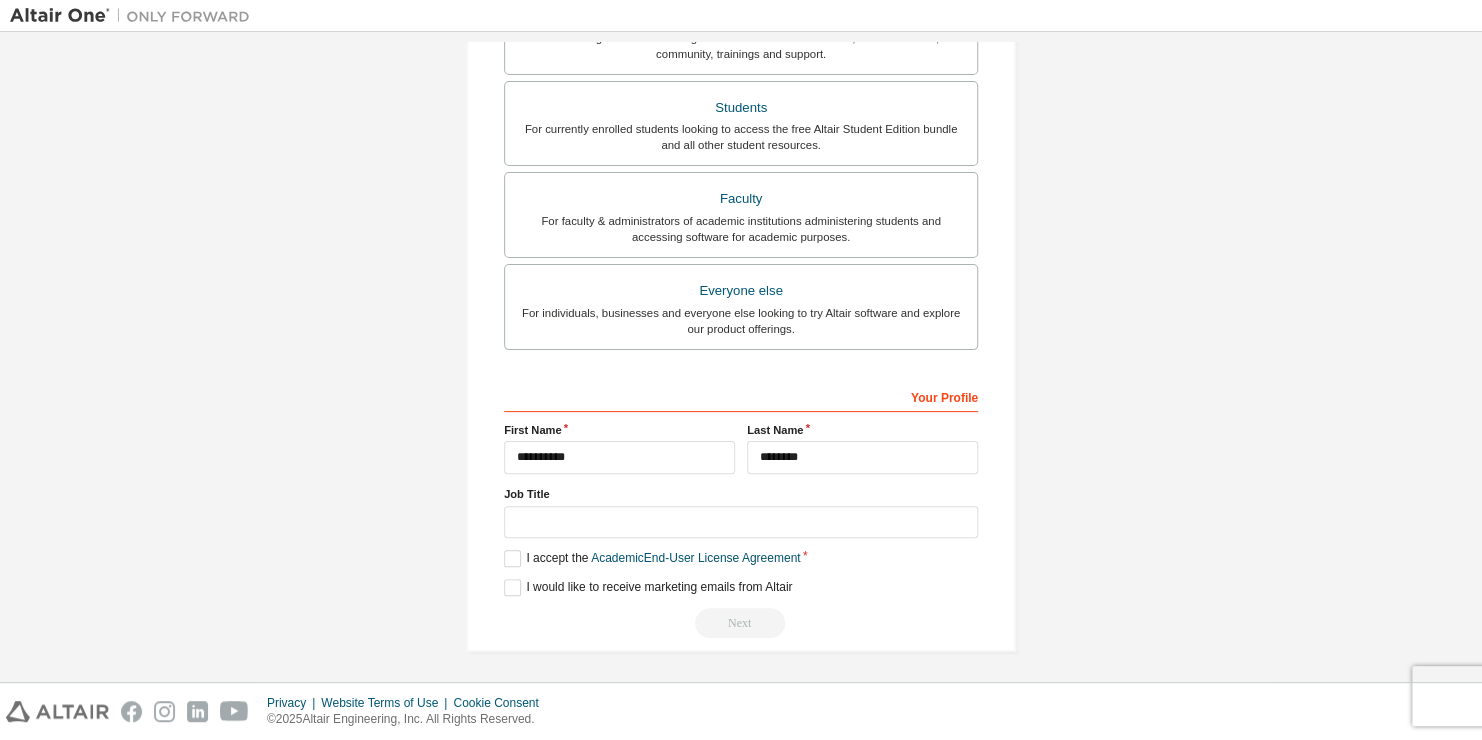 click on "Job Title" at bounding box center (741, 494) 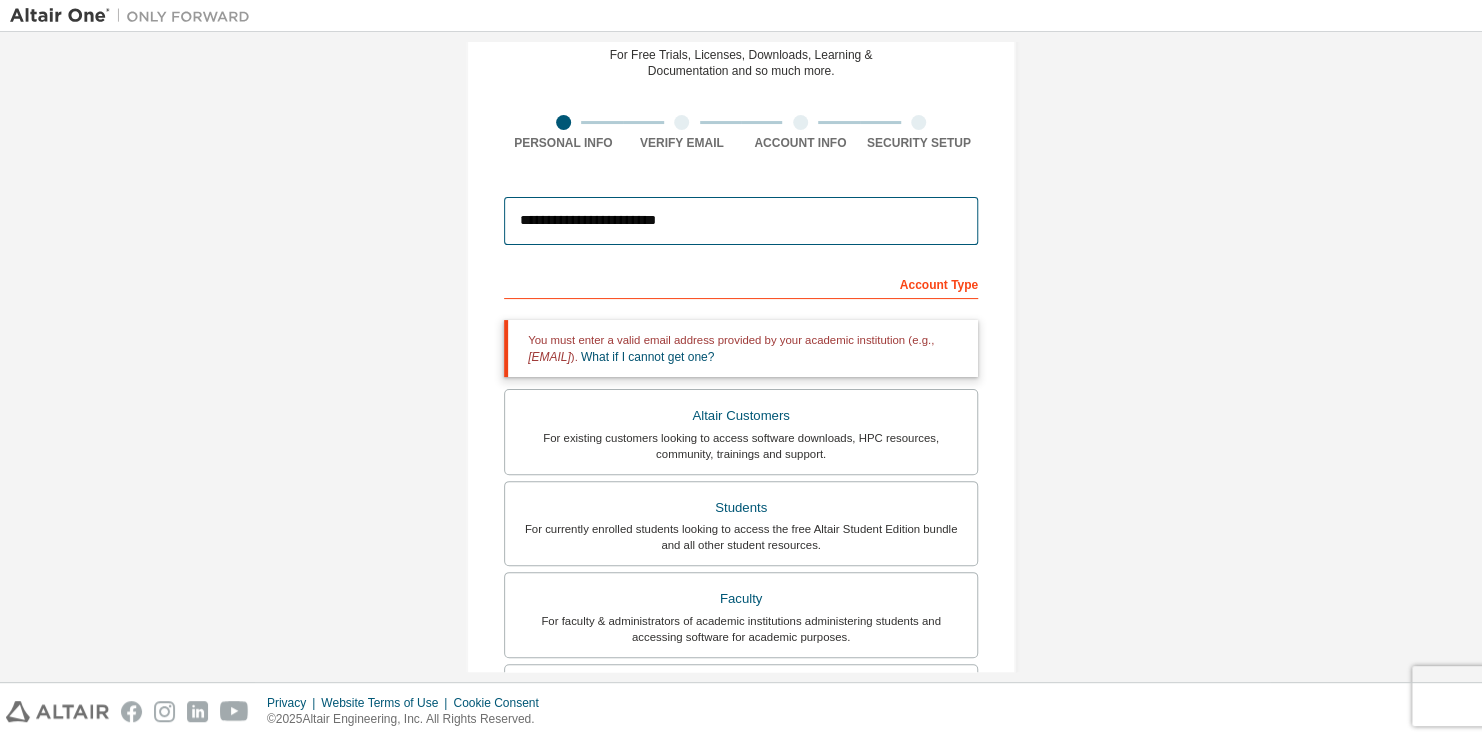 click on "**********" at bounding box center [741, 221] 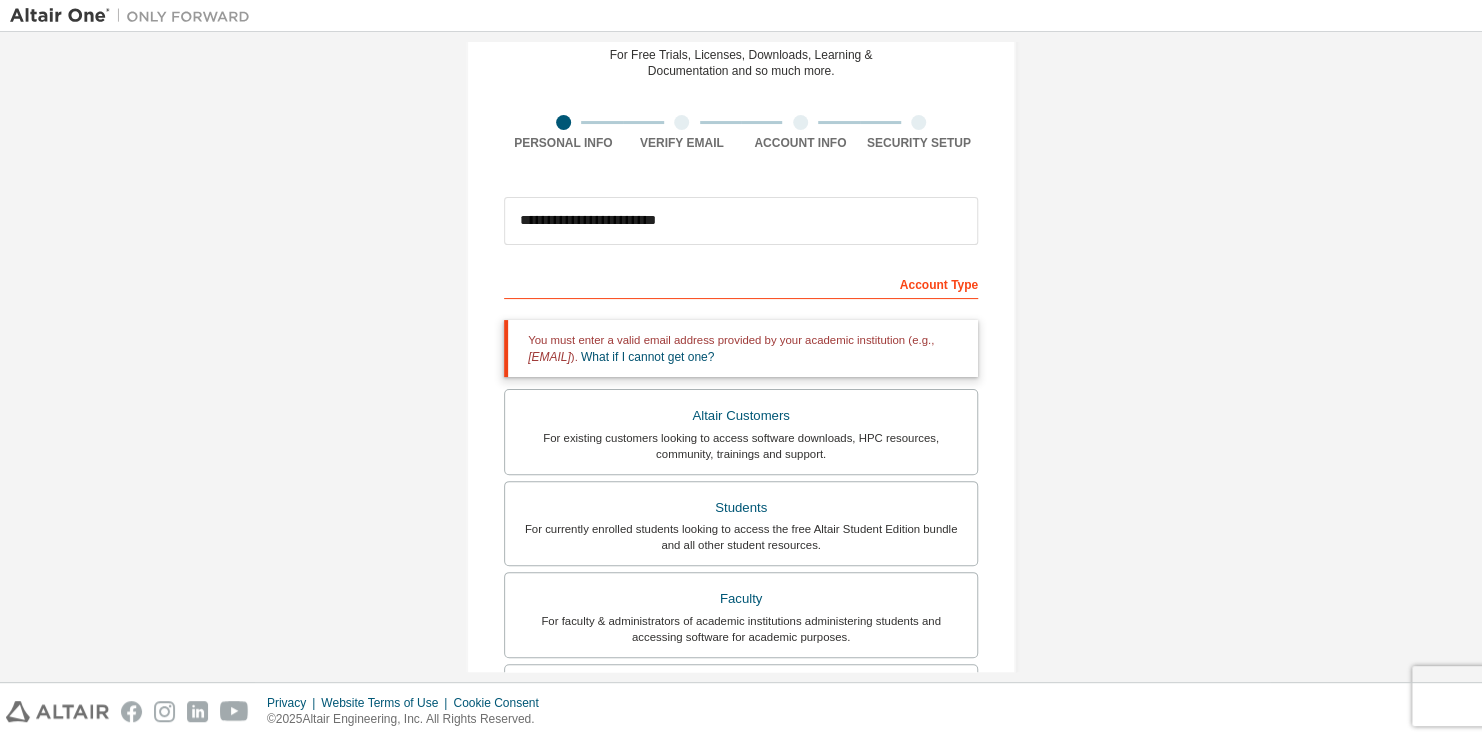 click on "**********" at bounding box center (741, 512) 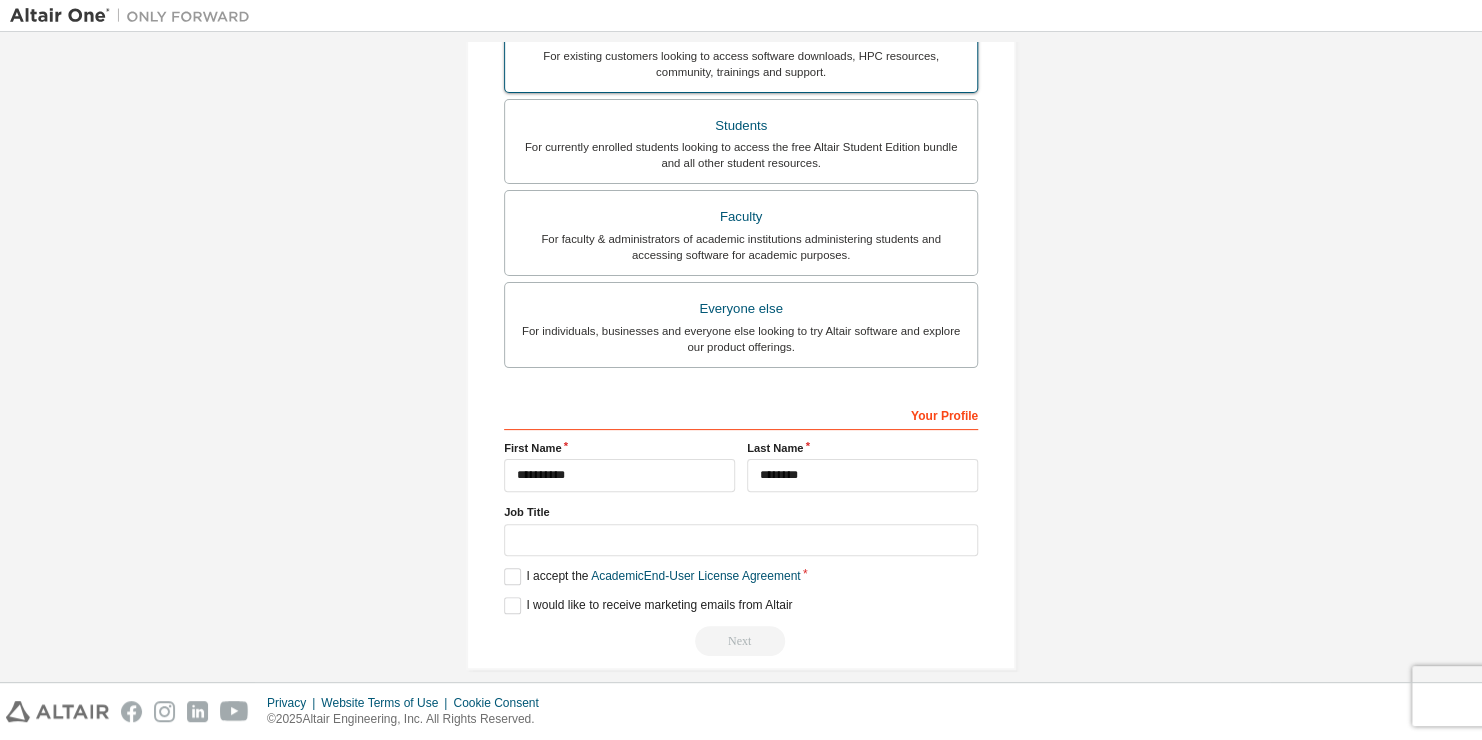 scroll, scrollTop: 493, scrollLeft: 0, axis: vertical 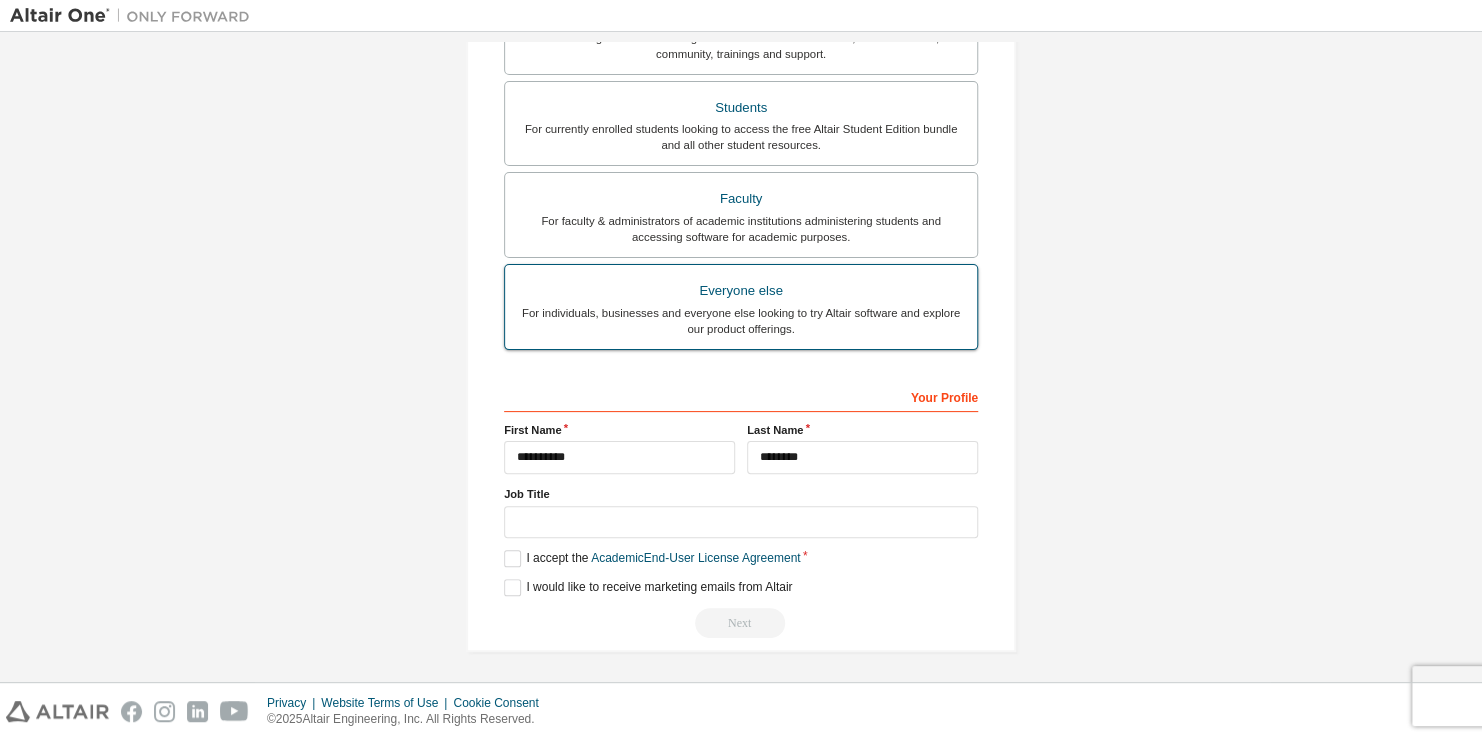 click on "For individuals, businesses and everyone else looking to try Altair software and explore our product offerings." at bounding box center (741, 321) 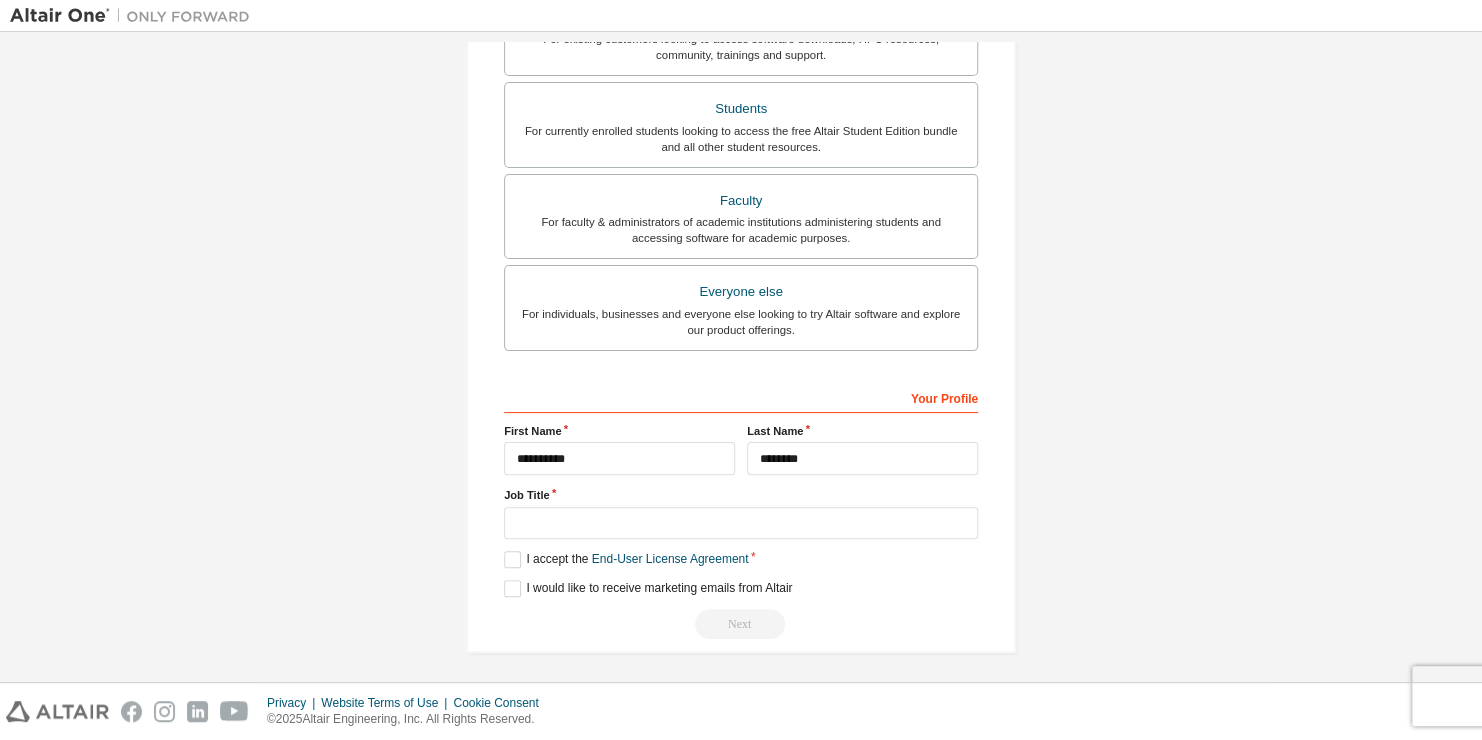 scroll, scrollTop: 124, scrollLeft: 0, axis: vertical 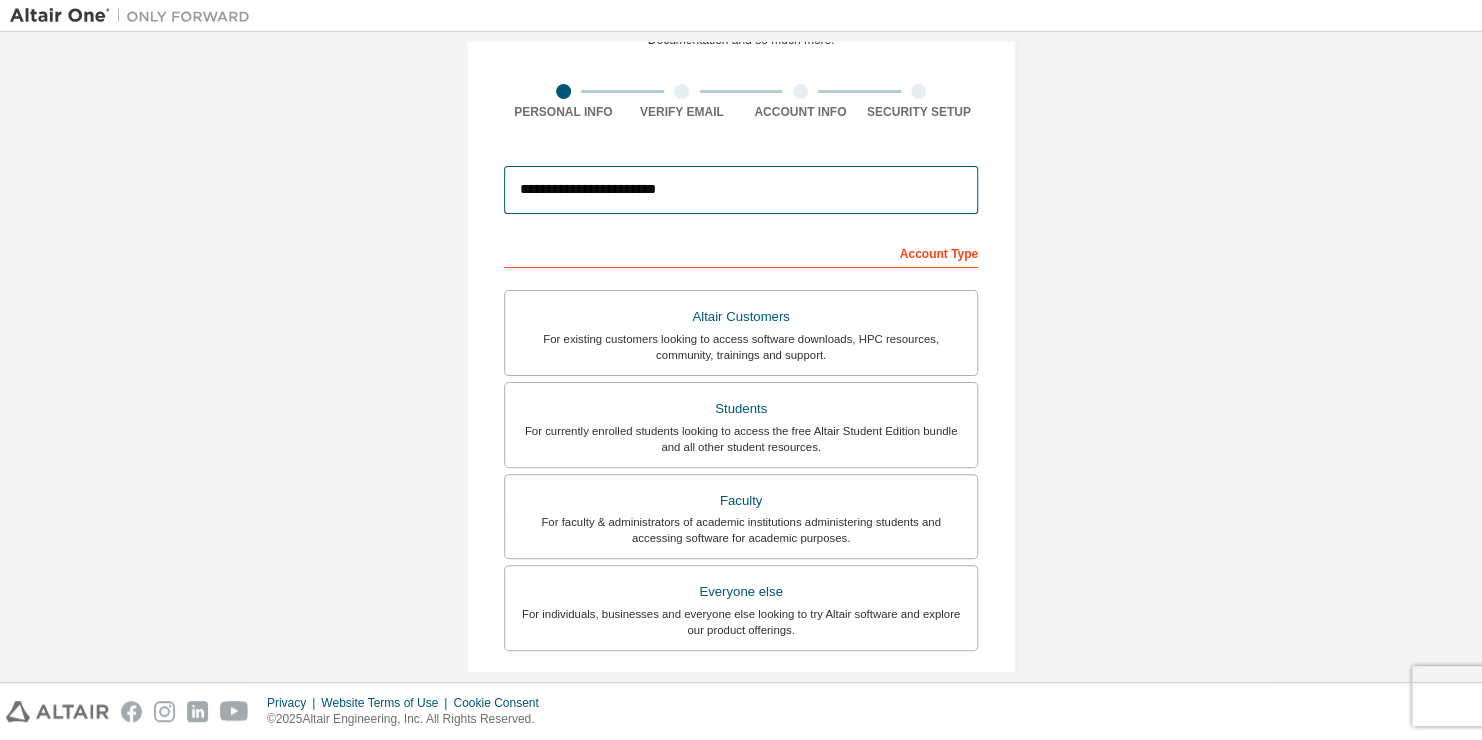 click on "**********" at bounding box center (741, 190) 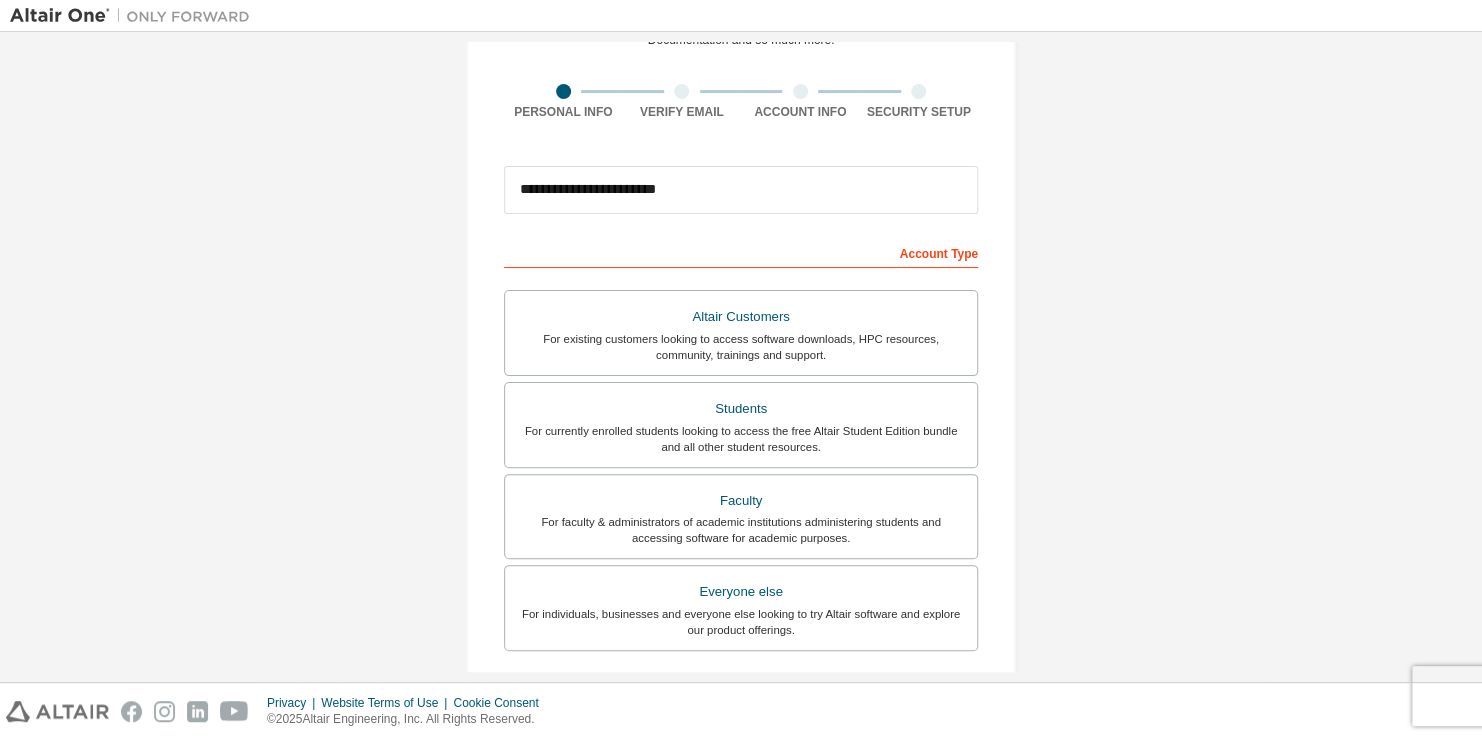 click on "Account Type" at bounding box center [741, 252] 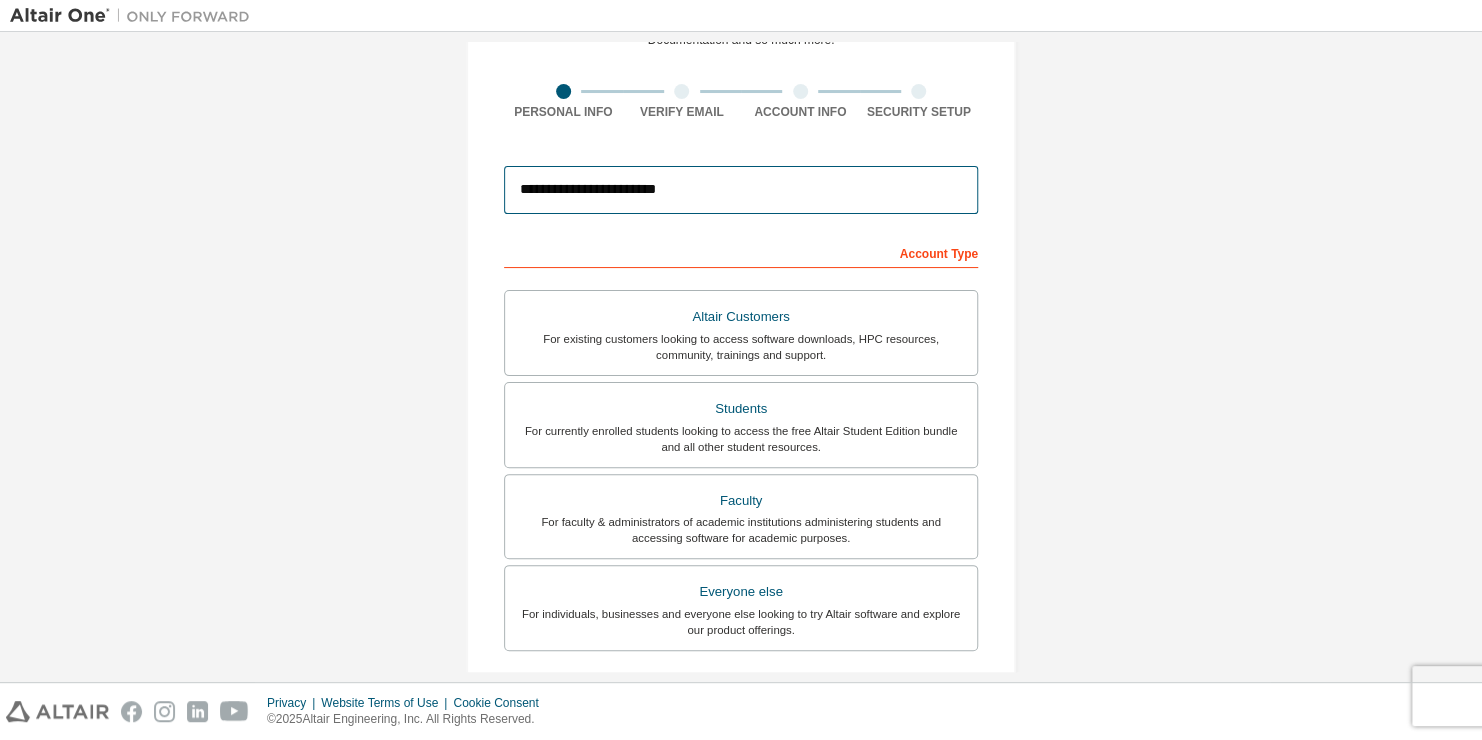 click on "**********" at bounding box center [741, 190] 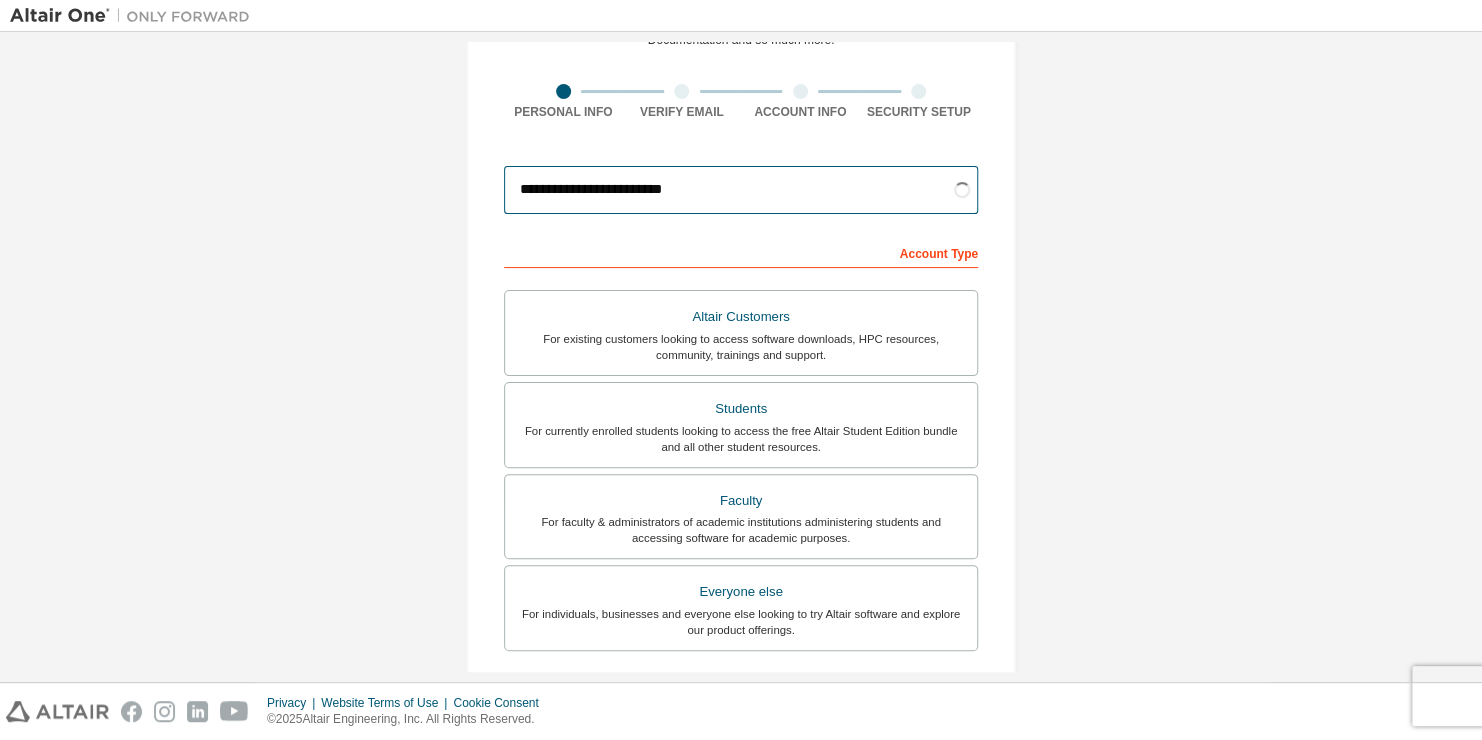 type on "**********" 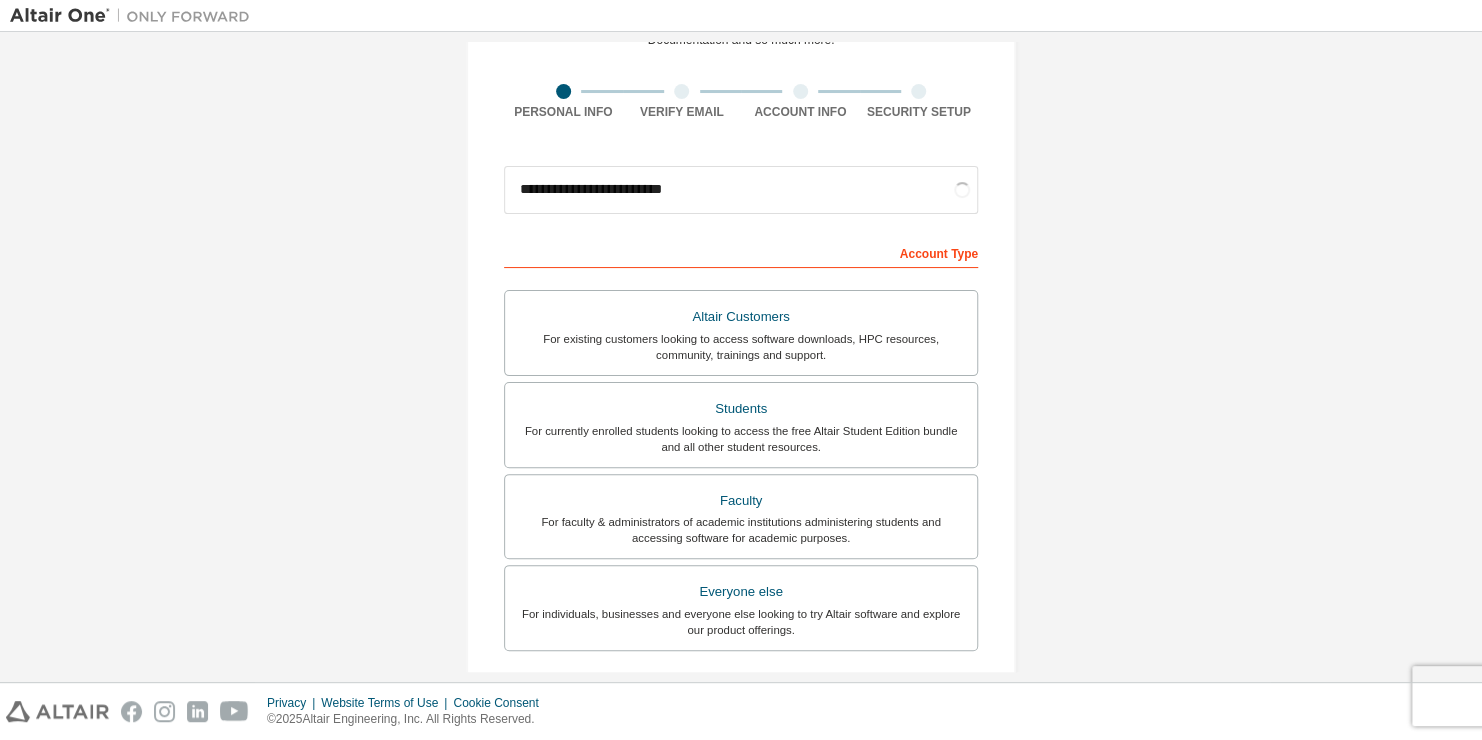 click on "**********" at bounding box center [741, 447] 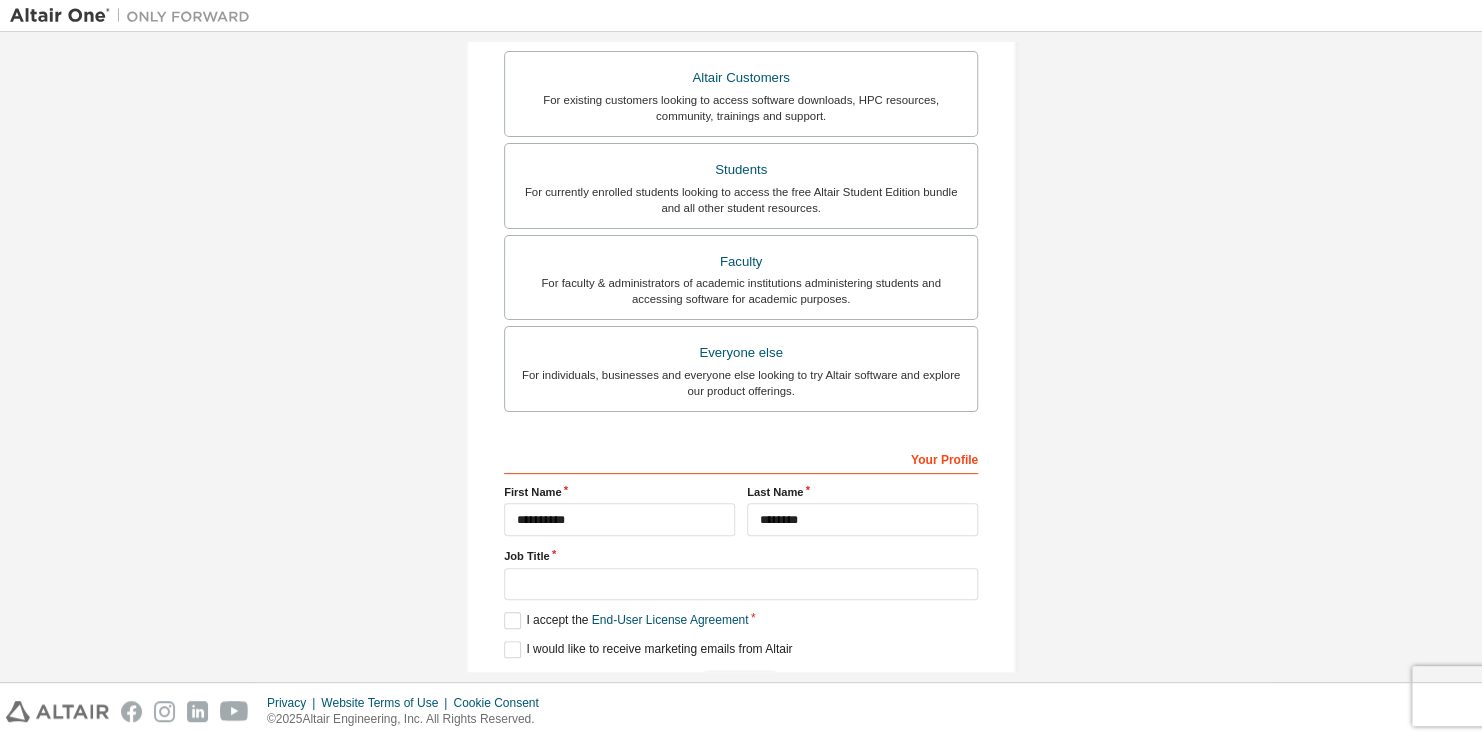 scroll, scrollTop: 424, scrollLeft: 0, axis: vertical 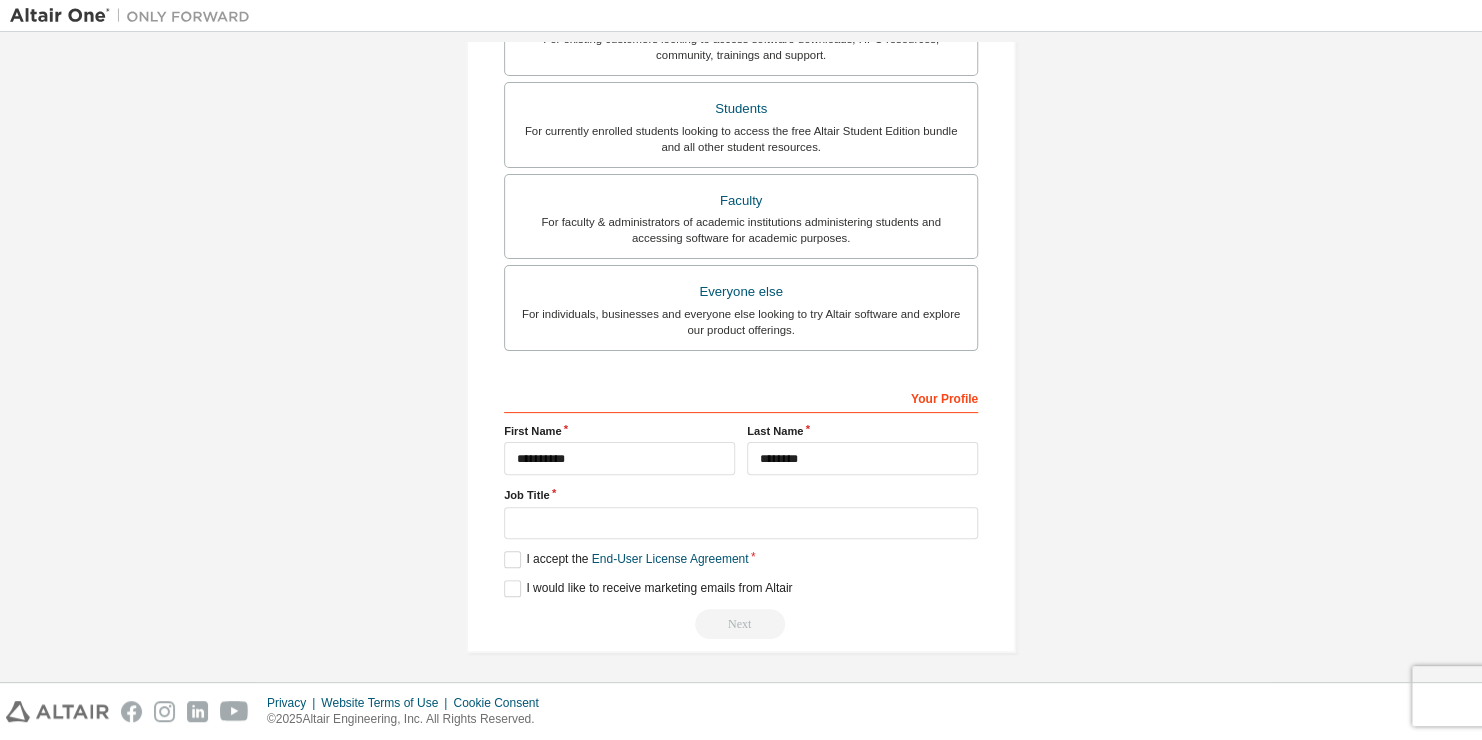 click on "**********" at bounding box center [741, 510] 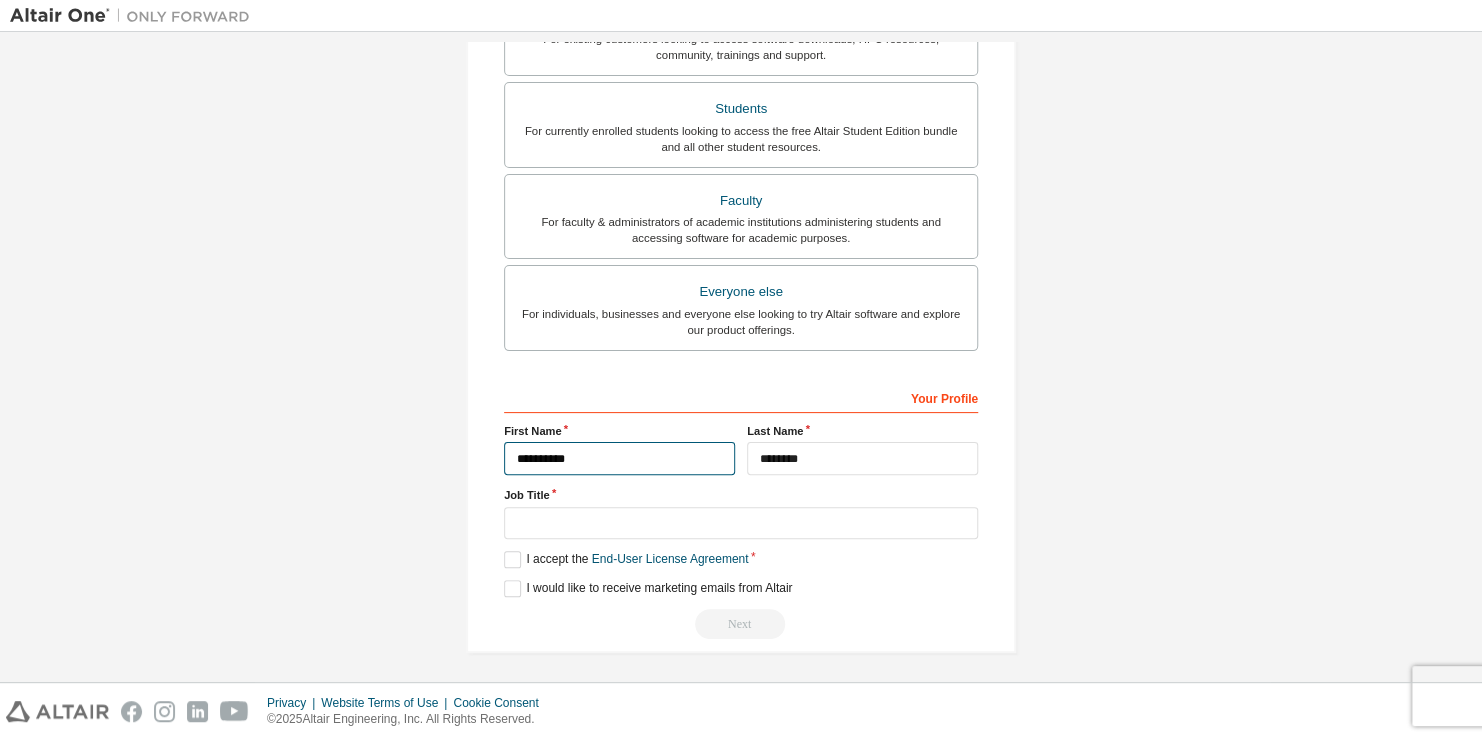 click on "**********" at bounding box center [619, 458] 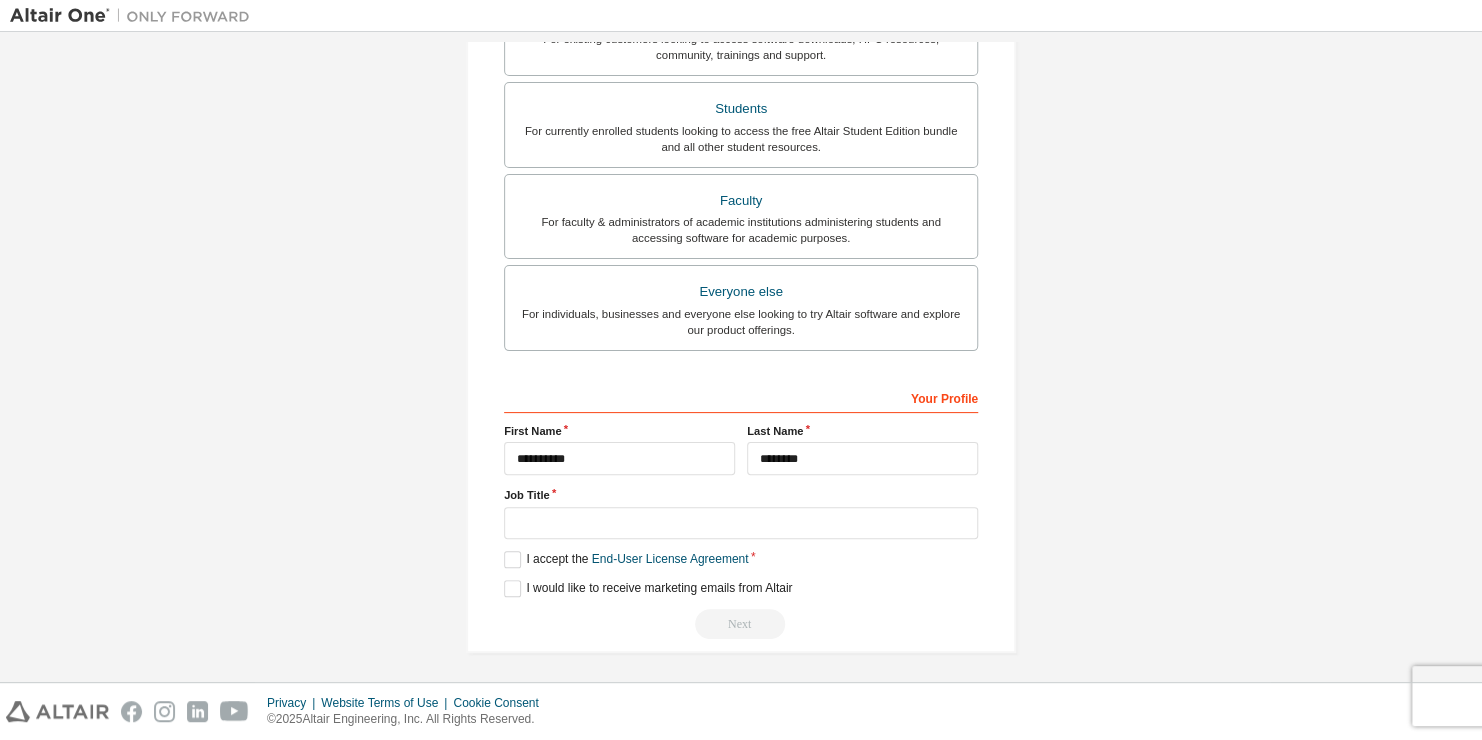click on "**********" at bounding box center [741, 510] 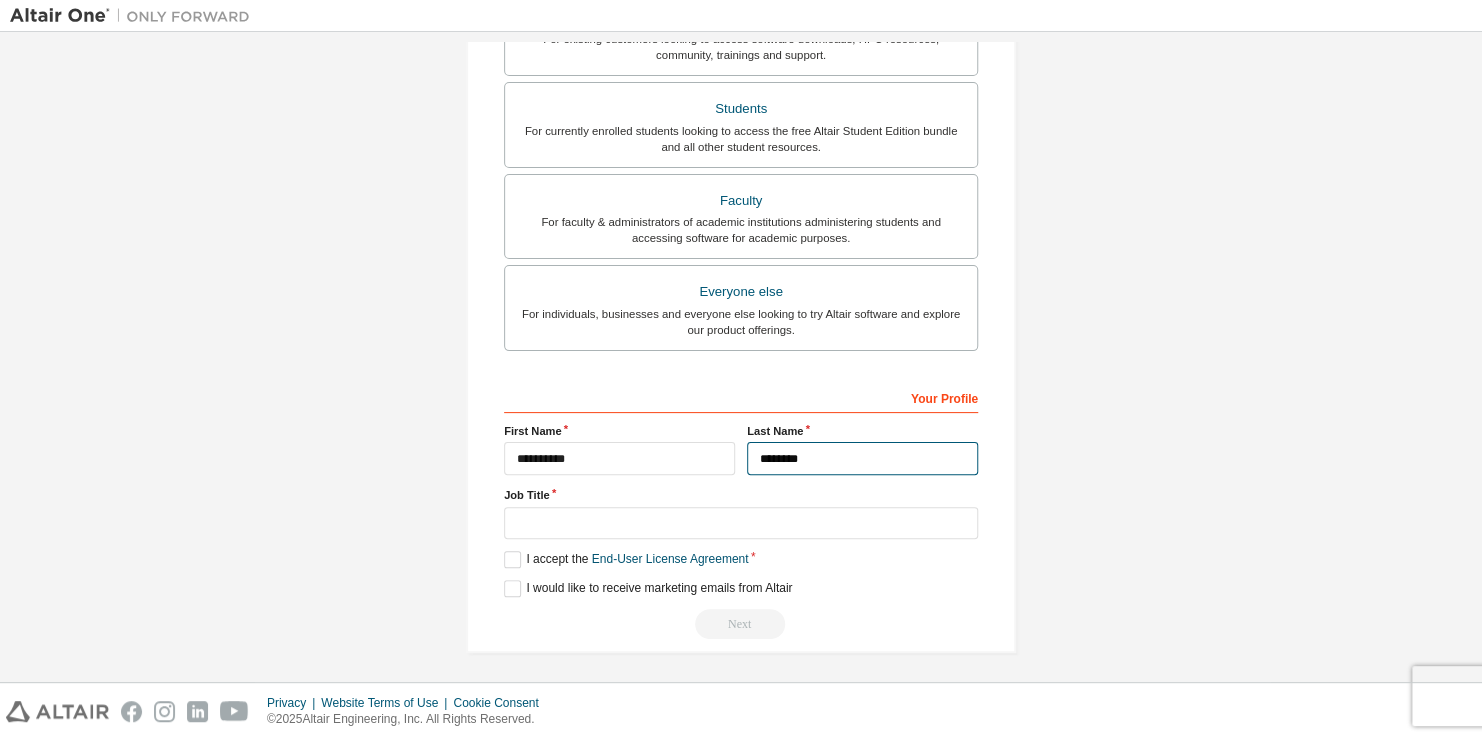 click on "********" at bounding box center [862, 458] 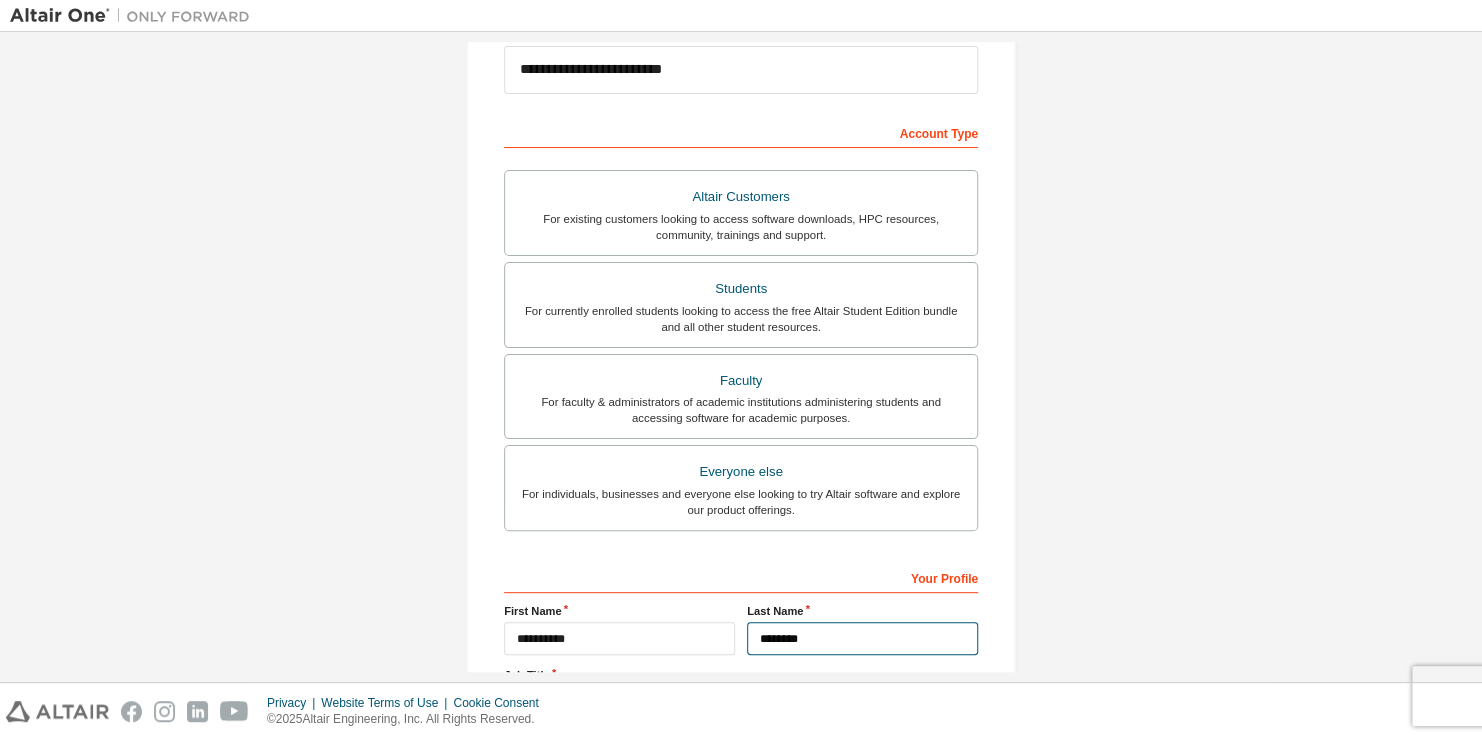 scroll, scrollTop: 24, scrollLeft: 0, axis: vertical 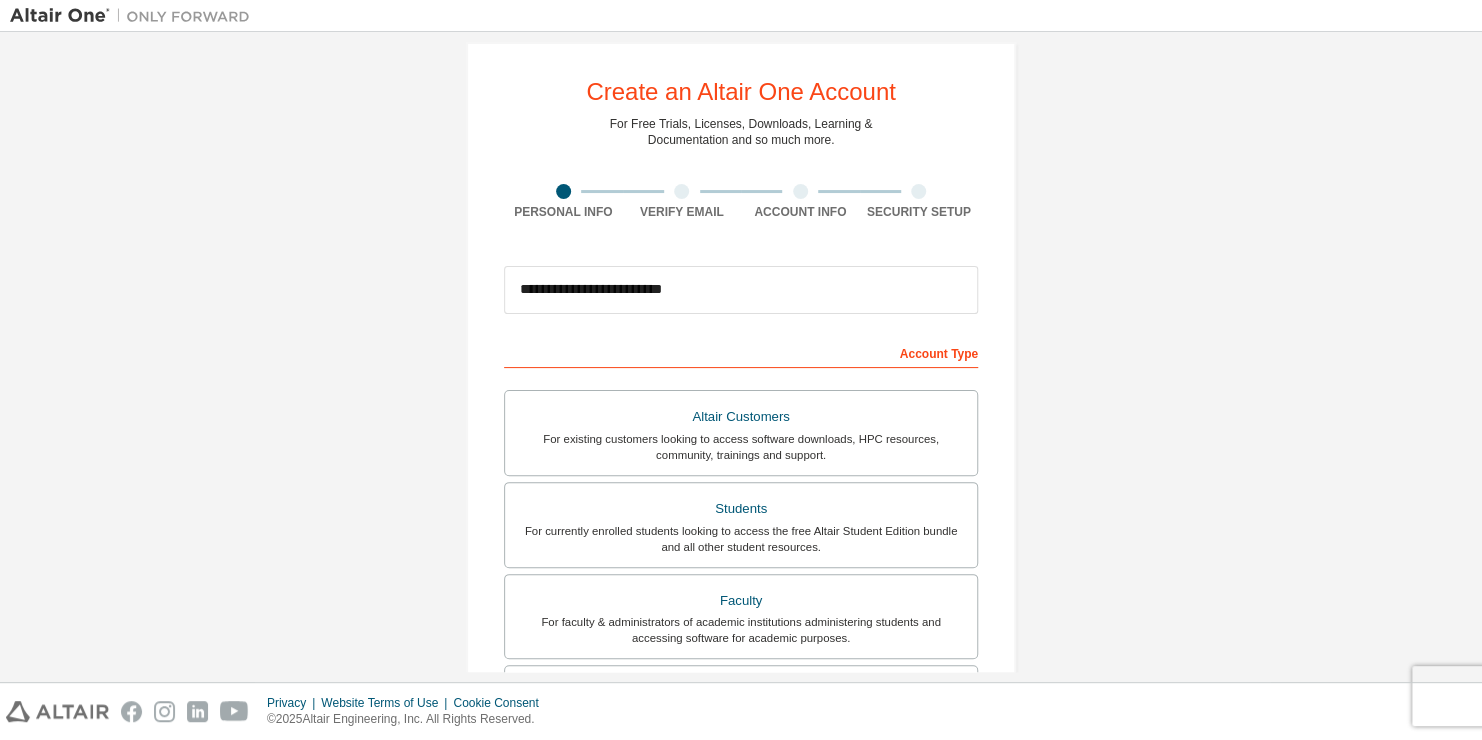 click on "**********" at bounding box center (741, 547) 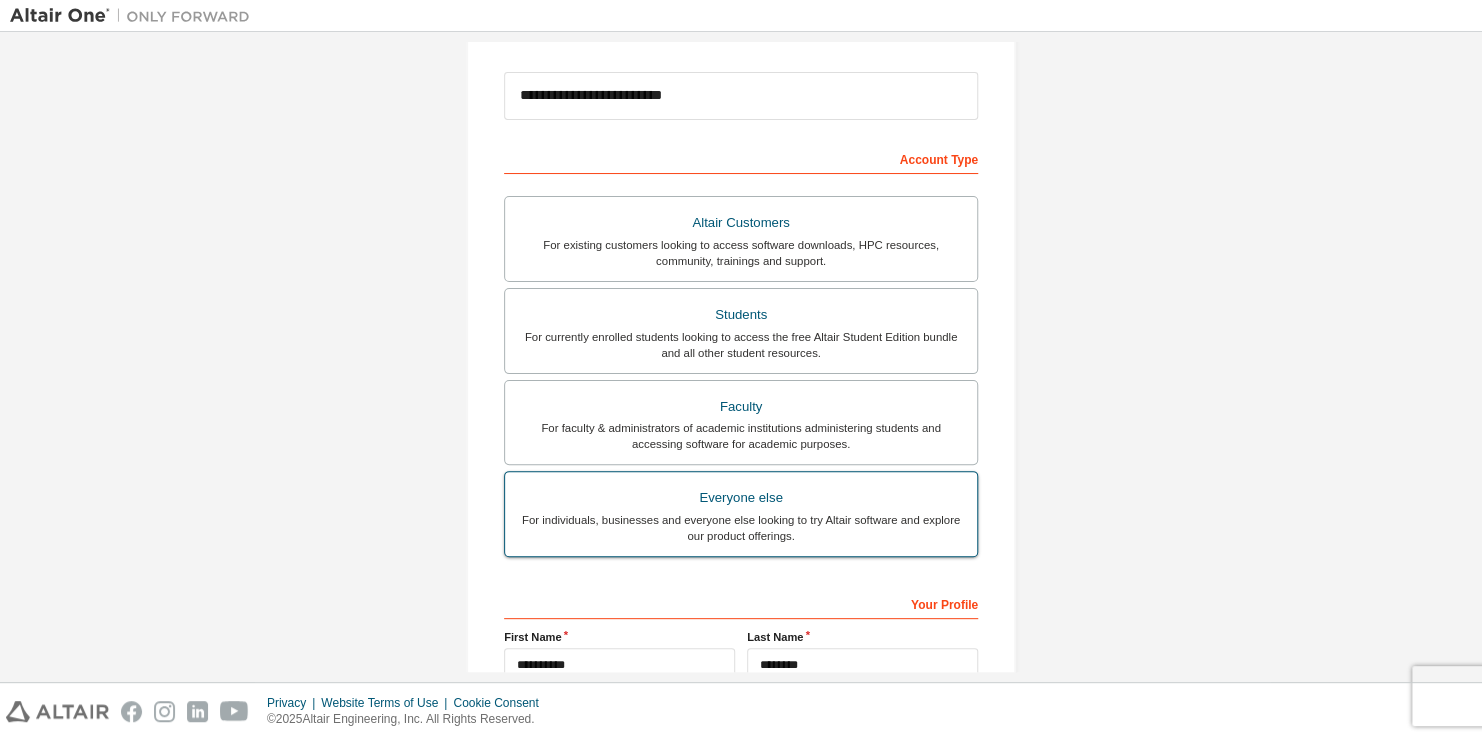 scroll, scrollTop: 424, scrollLeft: 0, axis: vertical 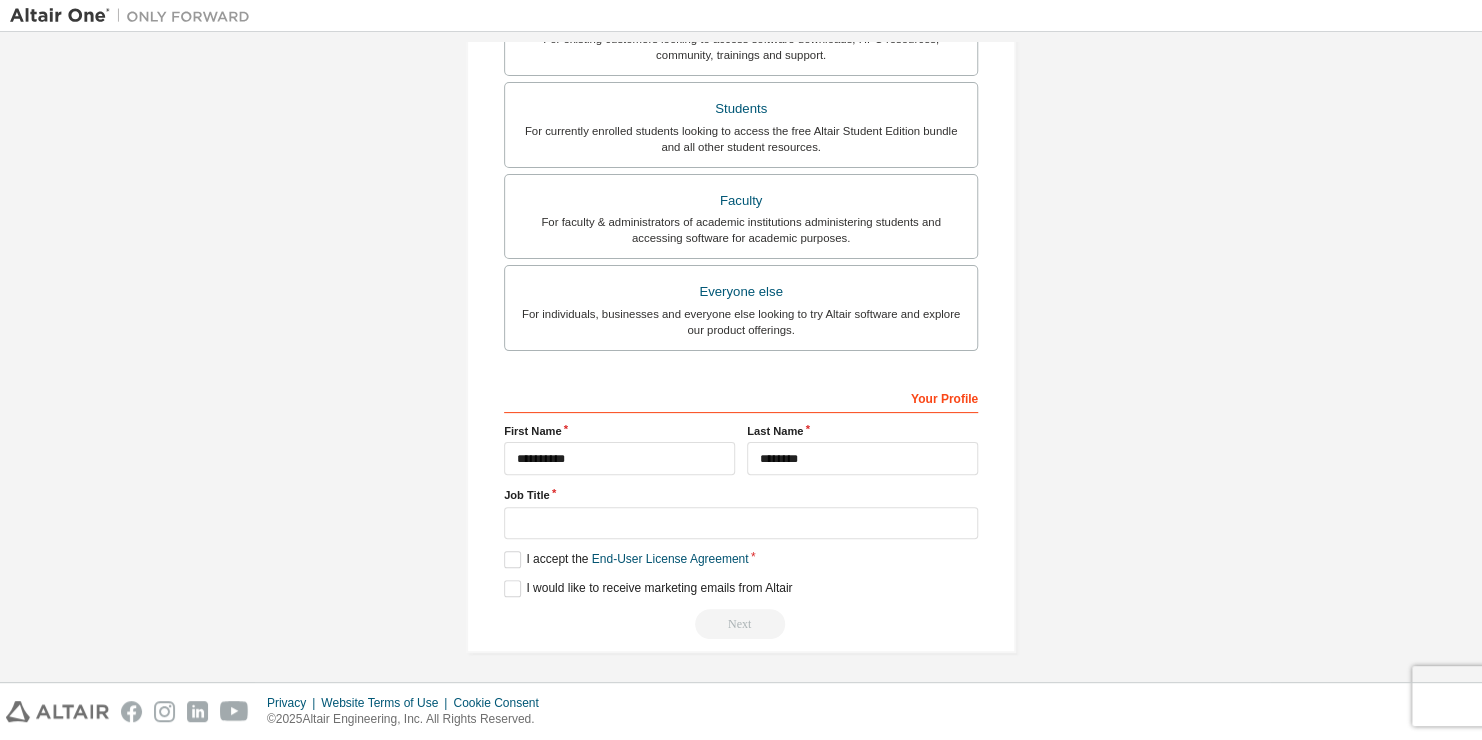 click on "**********" at bounding box center (741, 510) 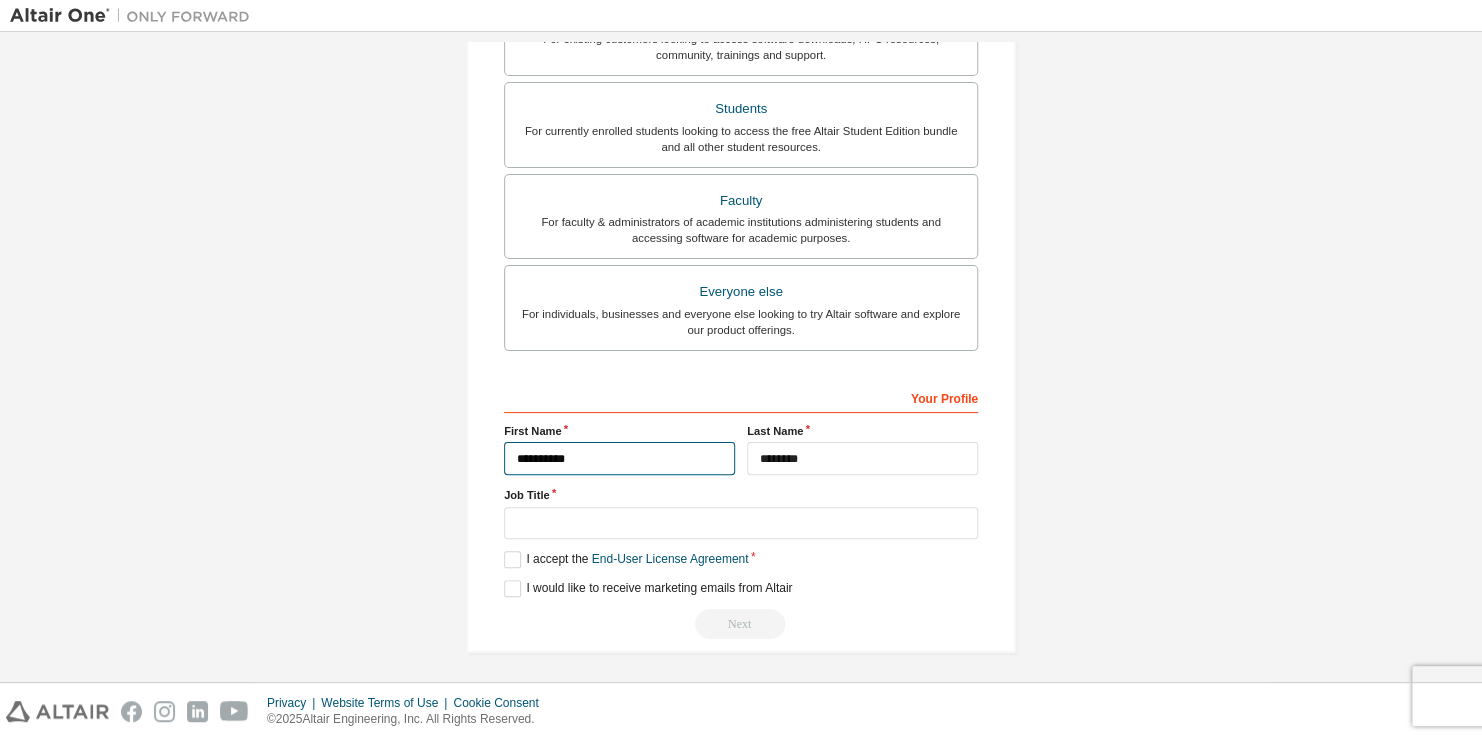 click on "**********" at bounding box center [619, 458] 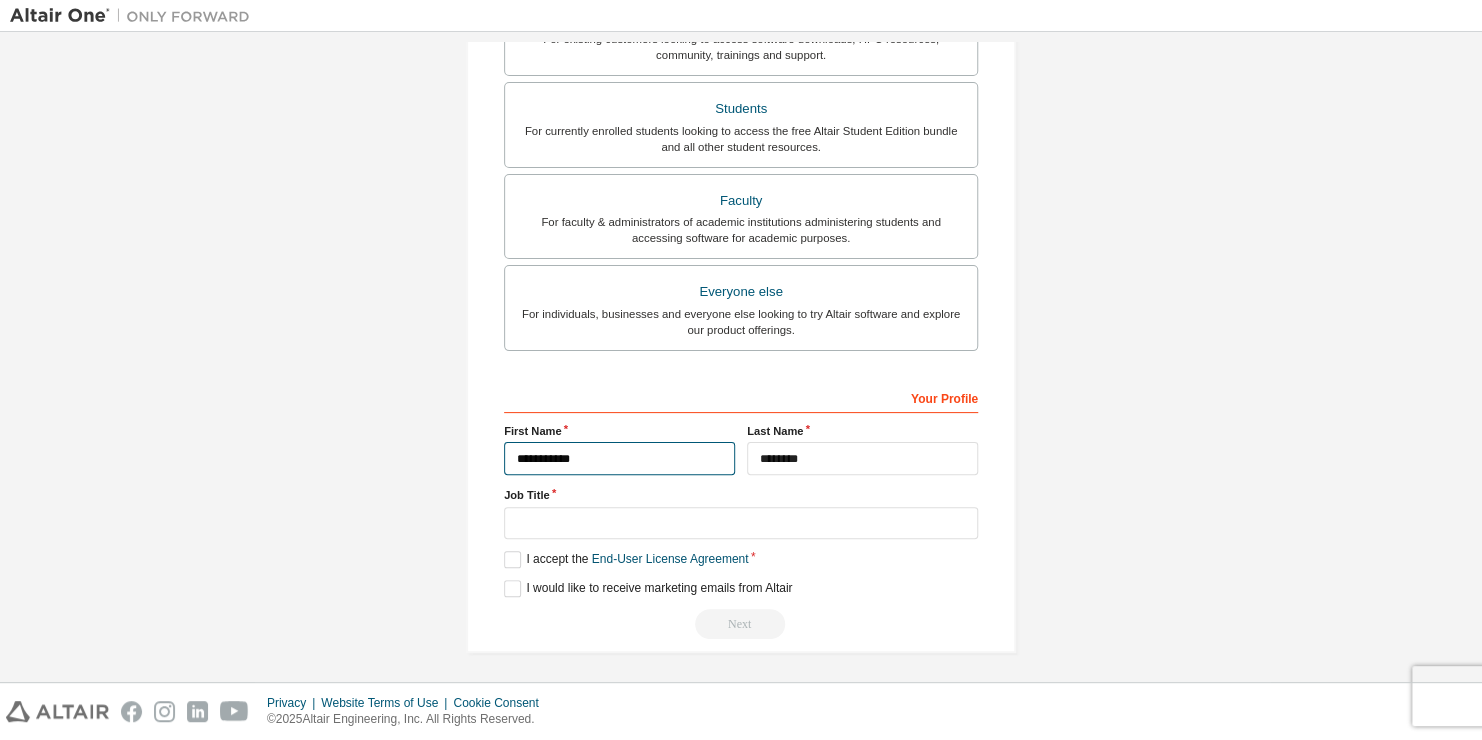 type on "**********" 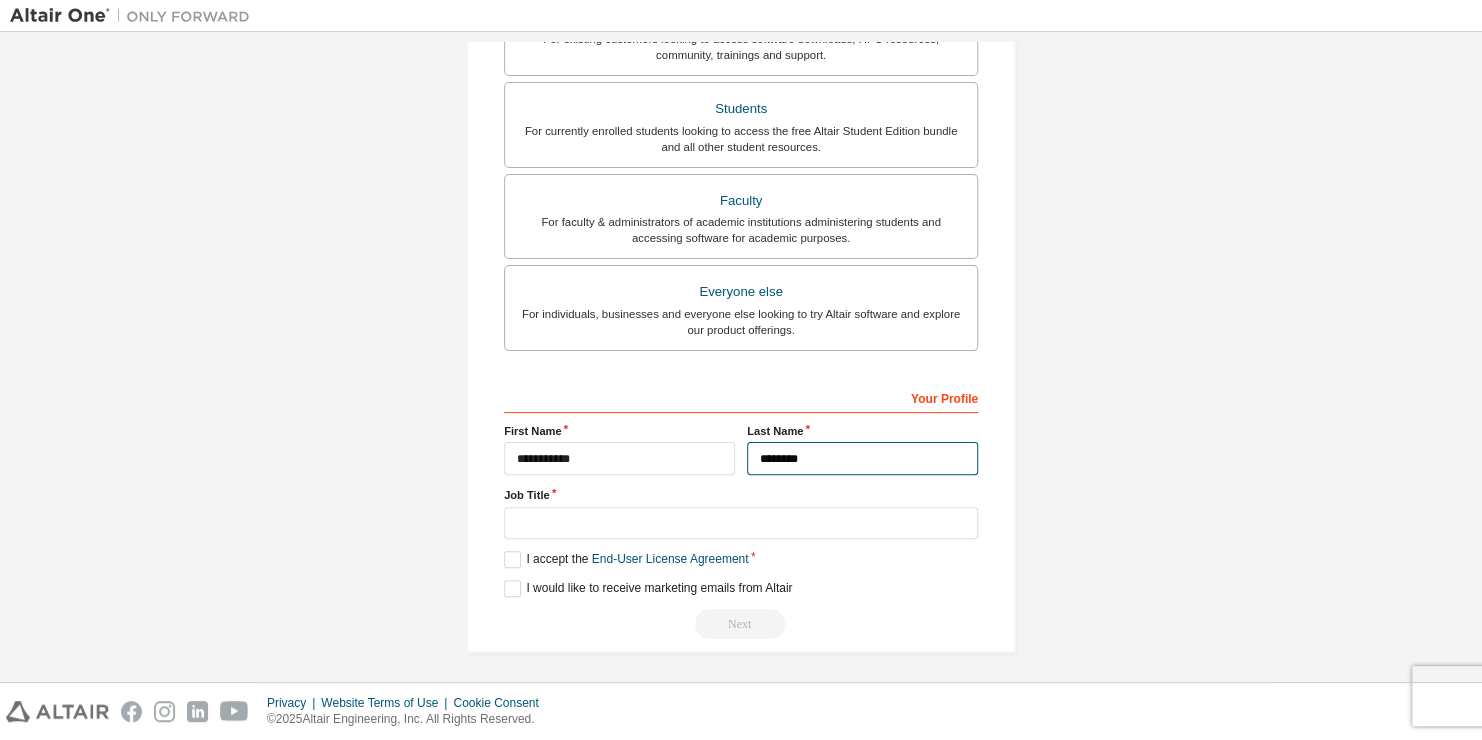 click on "********" at bounding box center (862, 458) 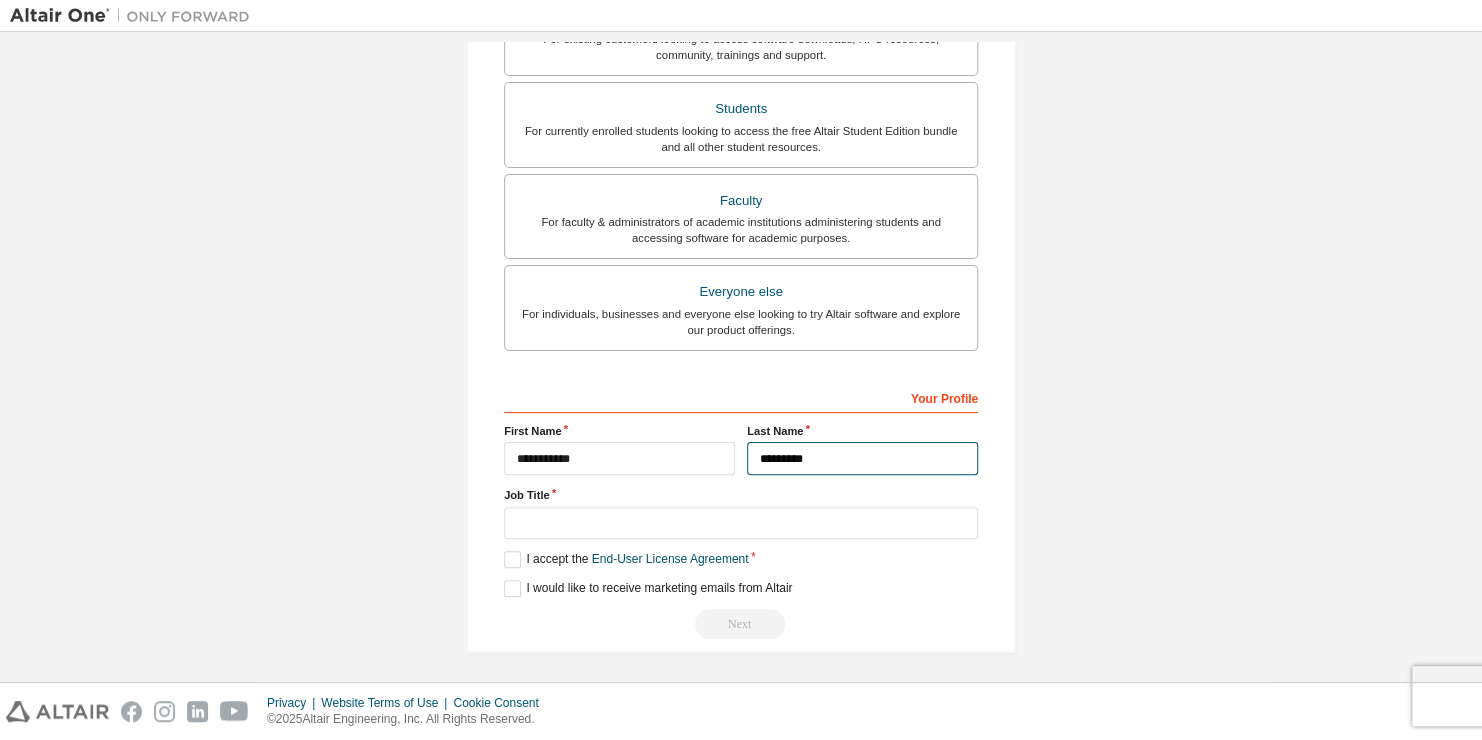 type on "********" 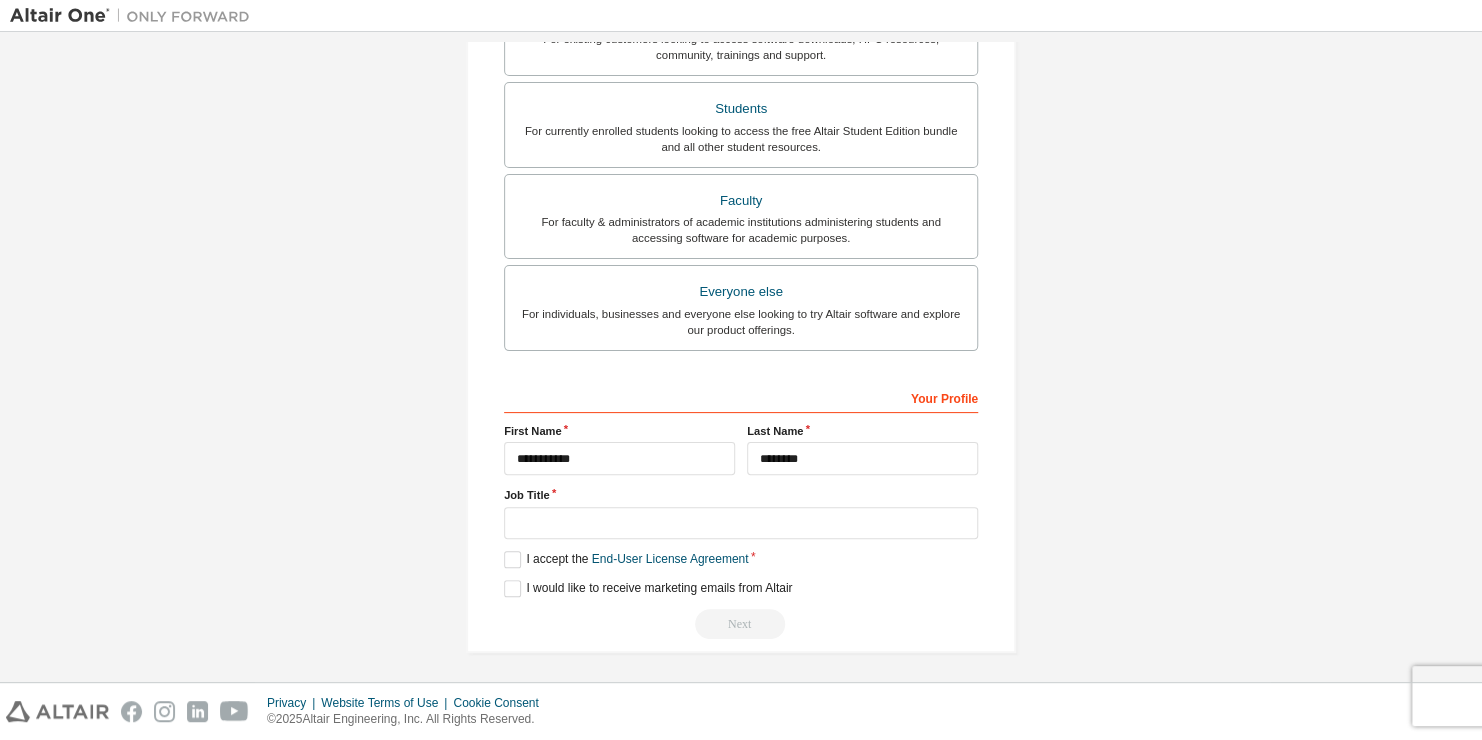 click on "**********" at bounding box center [741, 510] 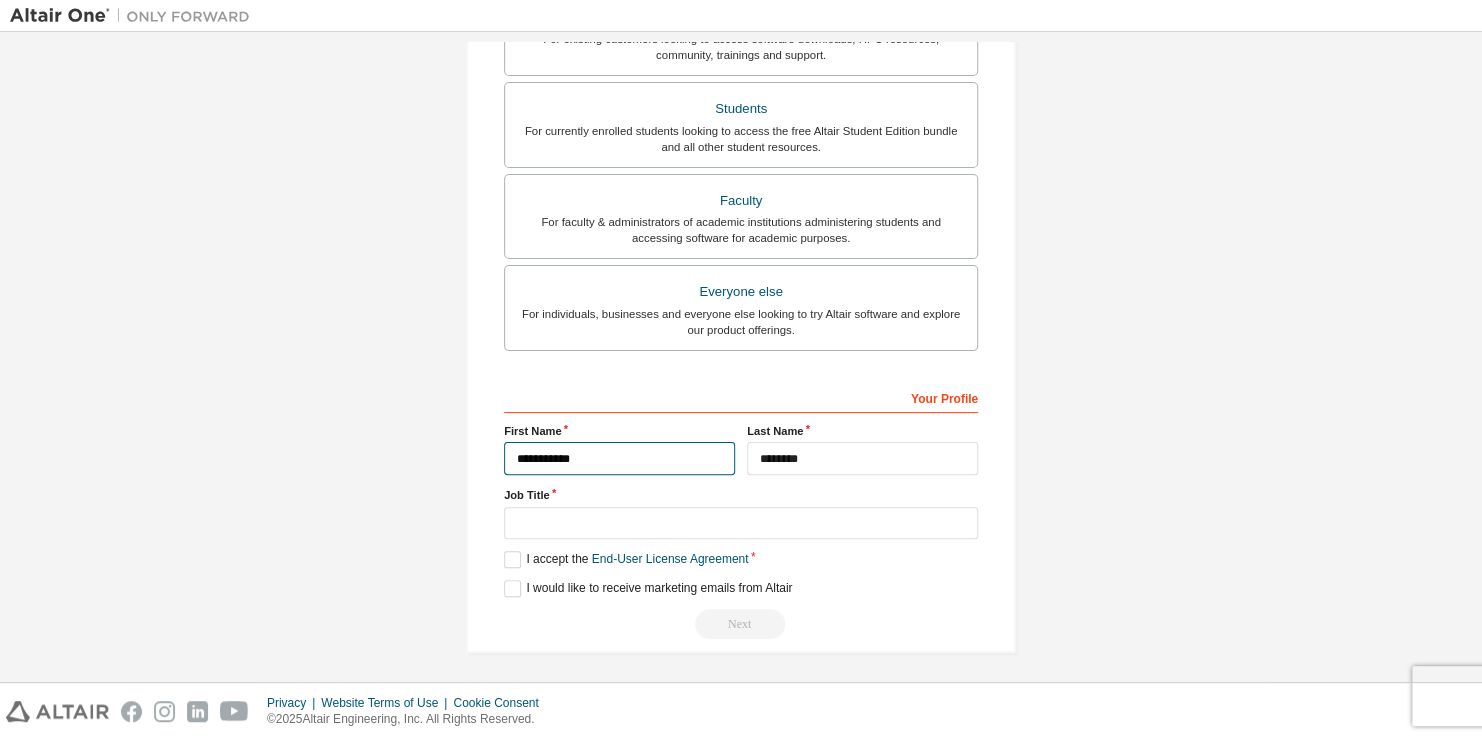 click on "**********" at bounding box center [619, 458] 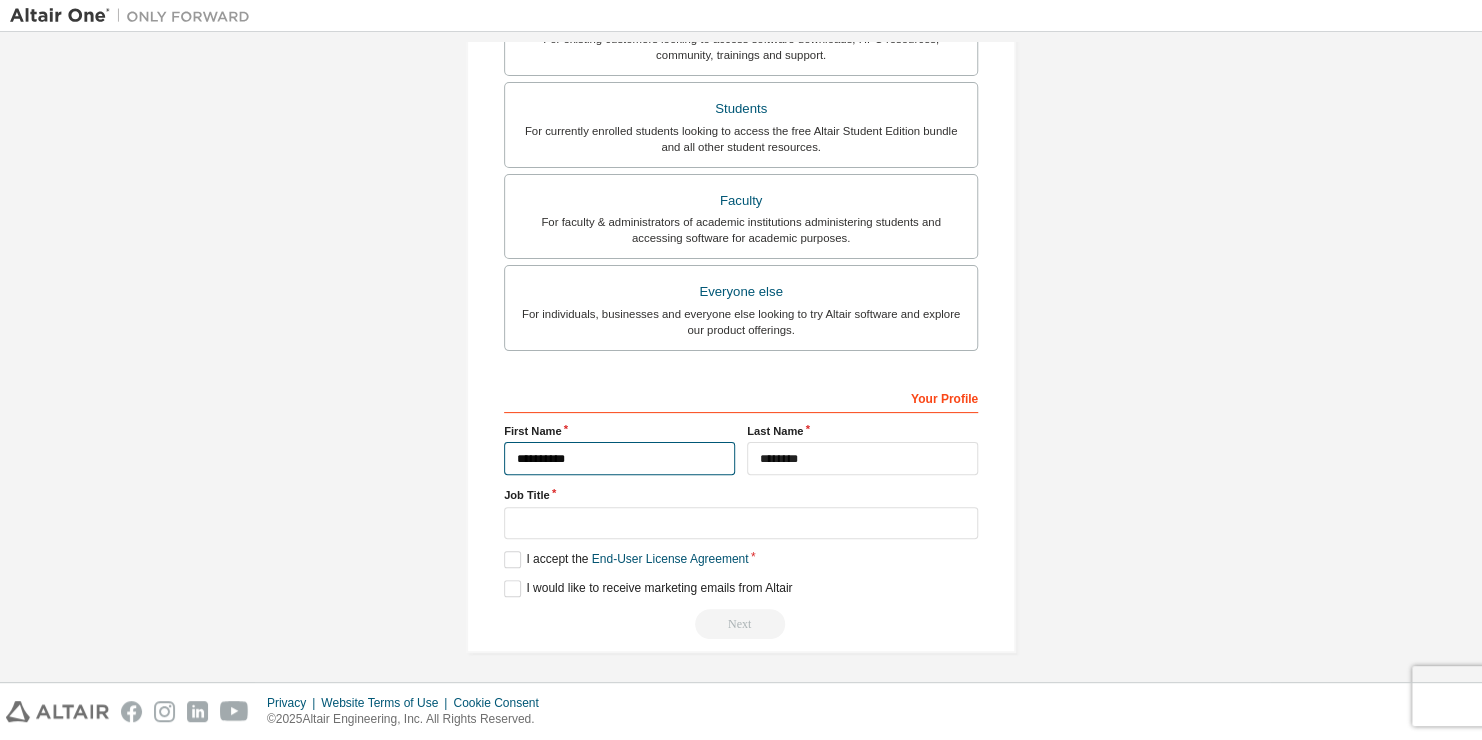 type on "**********" 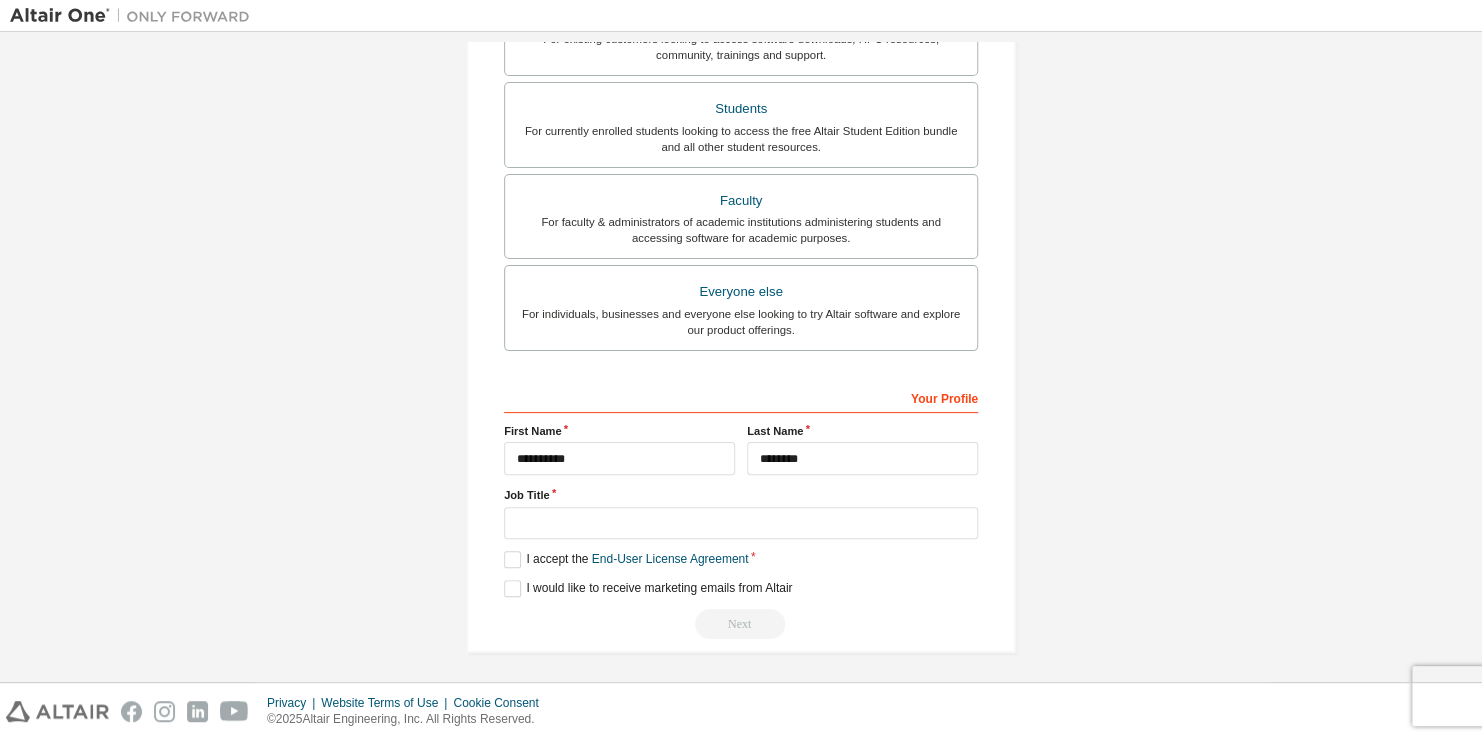 click on "**********" at bounding box center [741, 147] 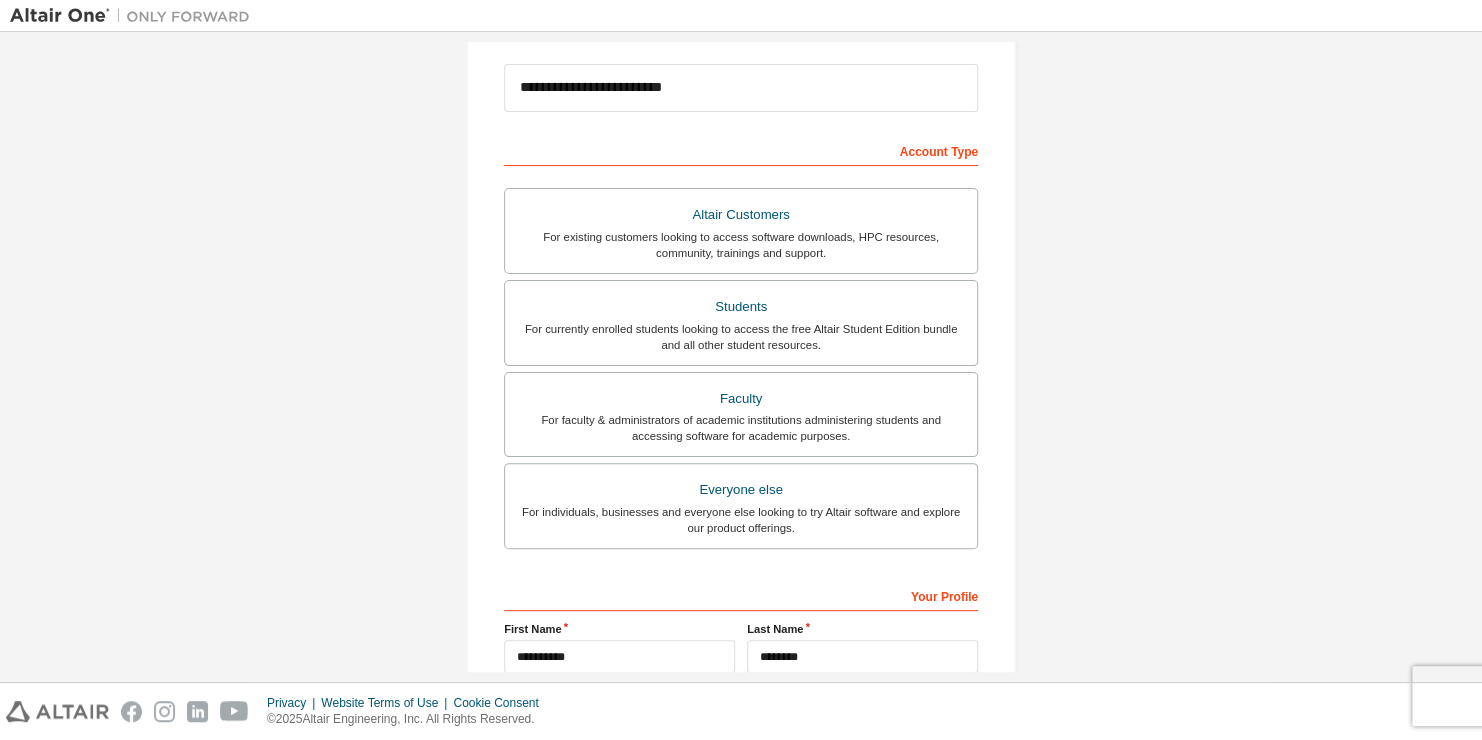 scroll, scrollTop: 0, scrollLeft: 0, axis: both 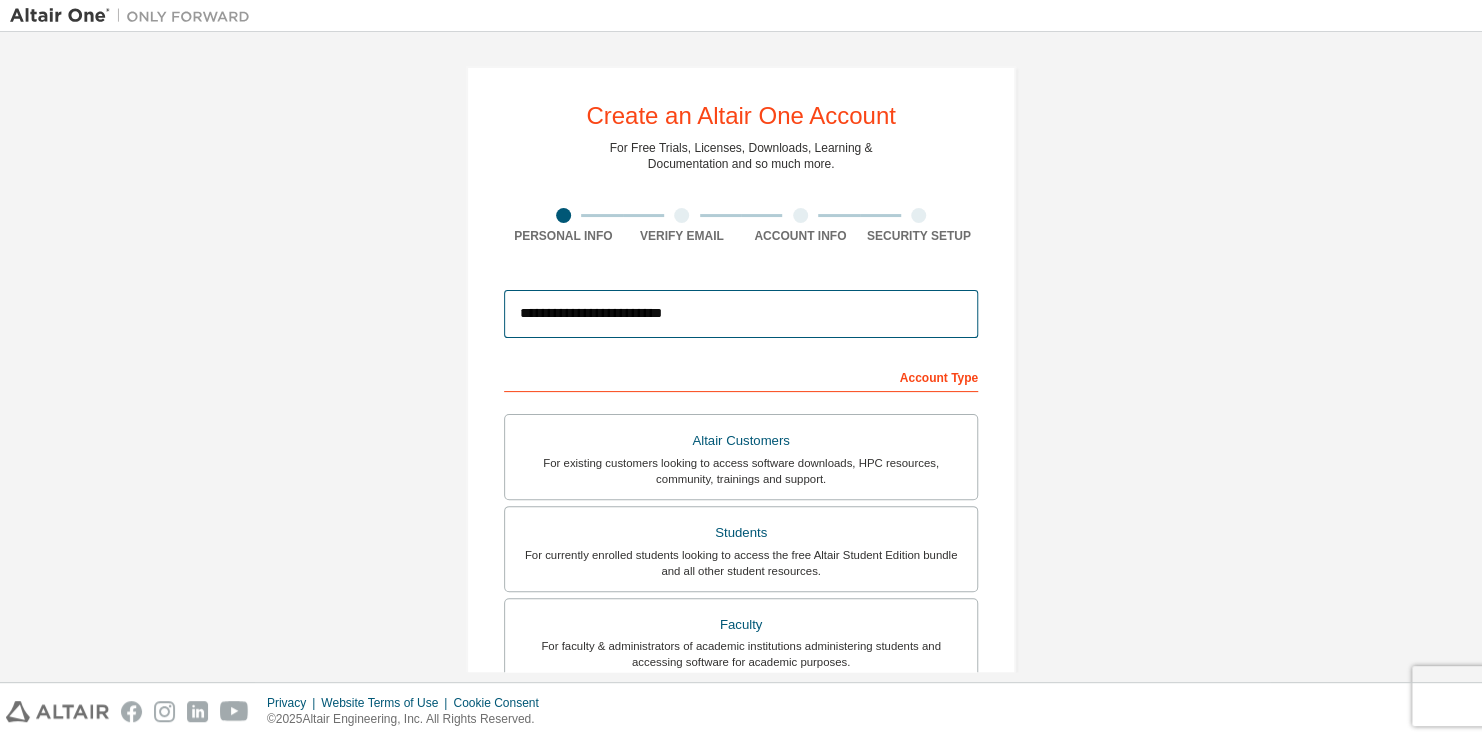 click on "**********" at bounding box center (741, 314) 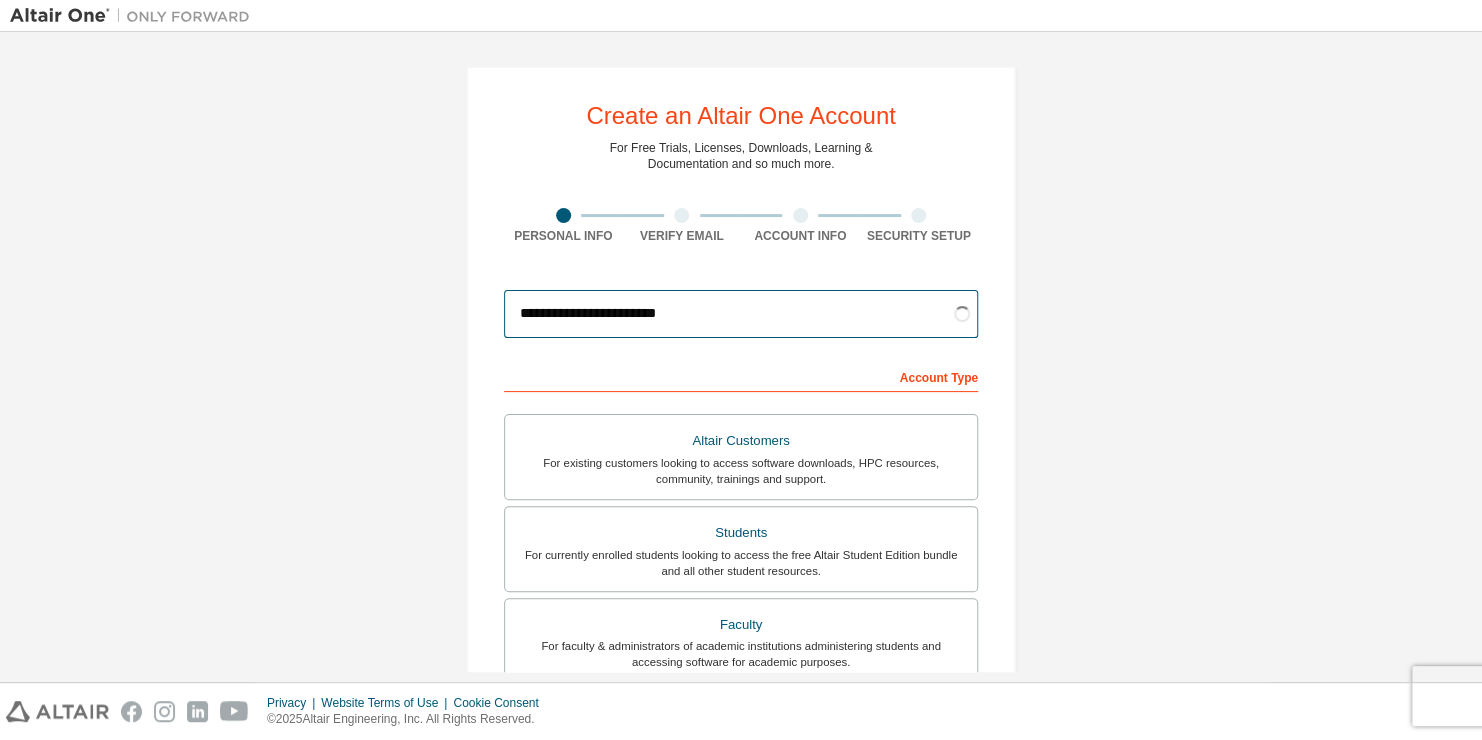 click on "**********" at bounding box center (741, 314) 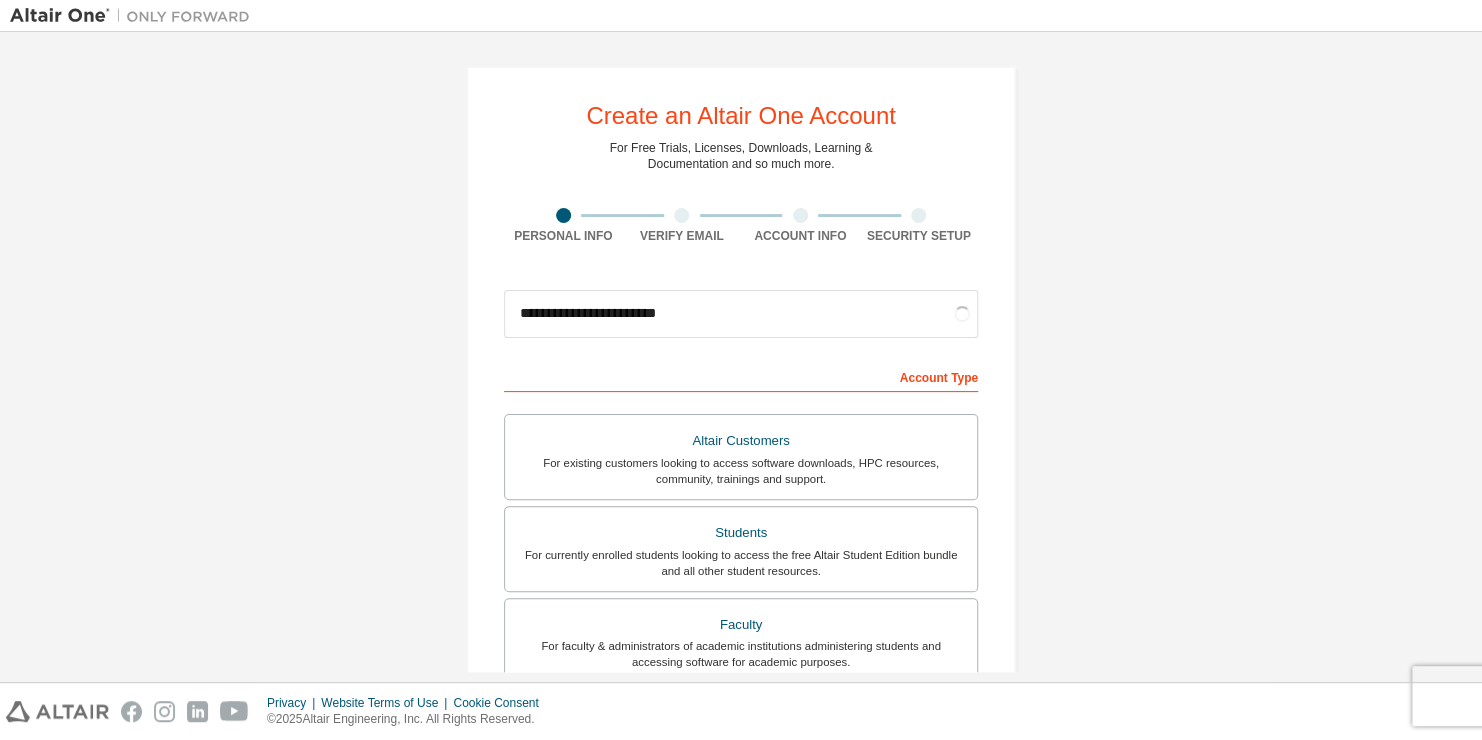 click on "**********" at bounding box center [741, 571] 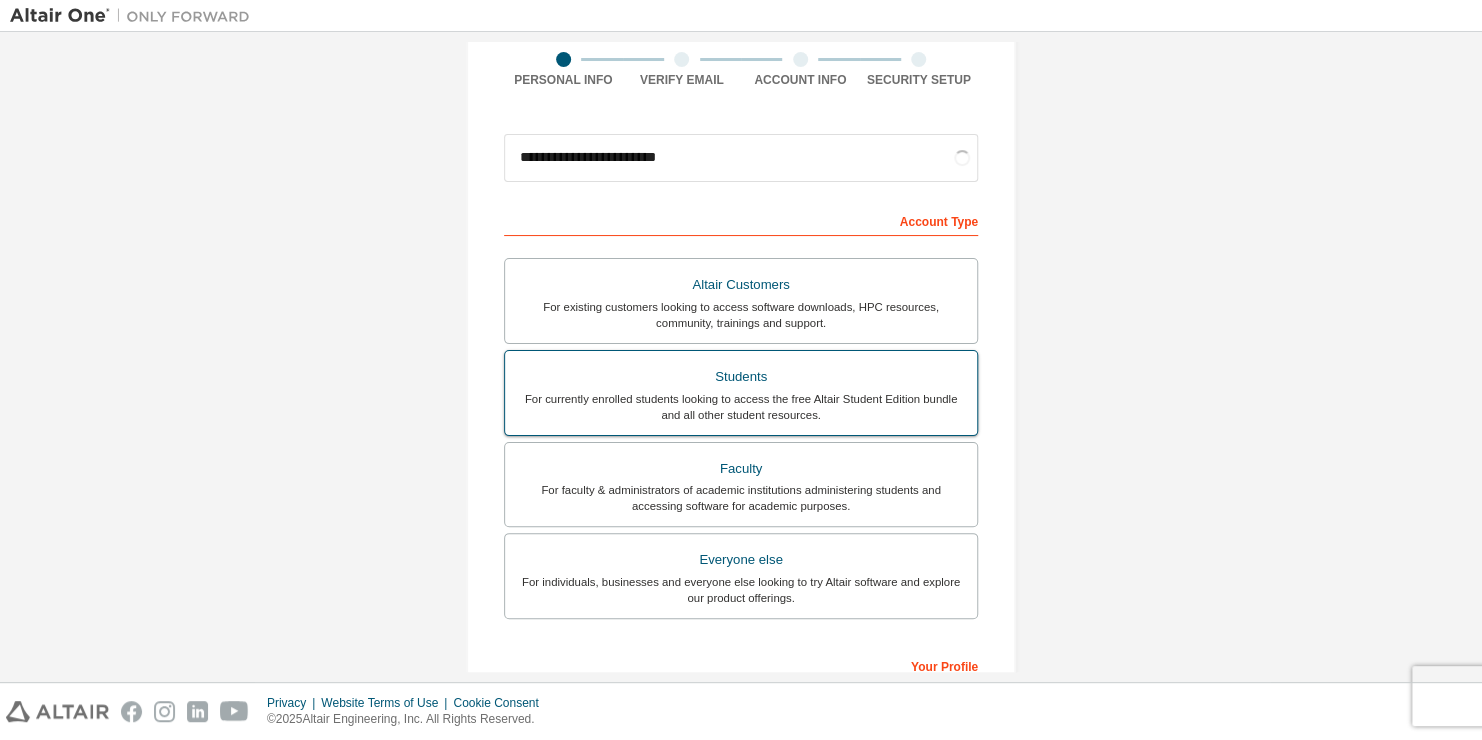scroll, scrollTop: 424, scrollLeft: 0, axis: vertical 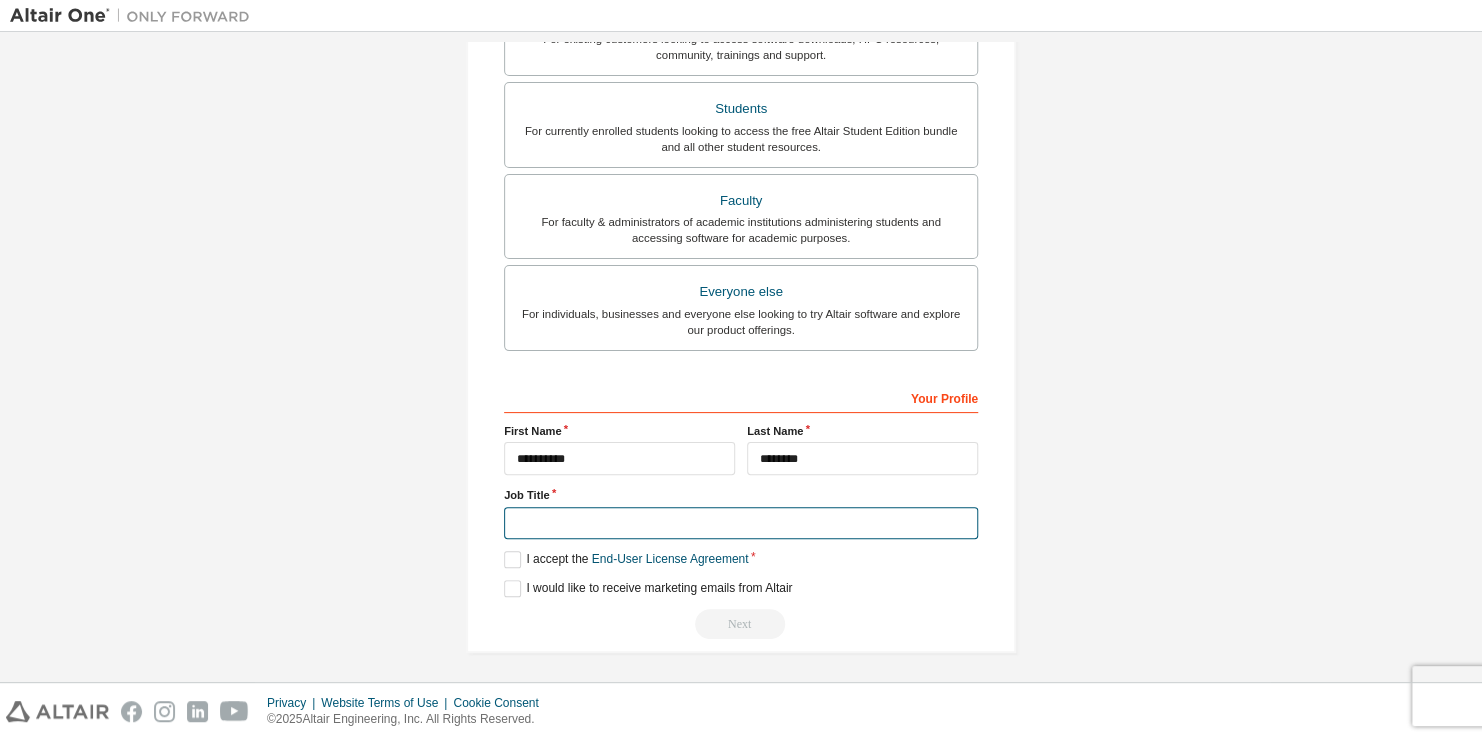 click at bounding box center [741, 523] 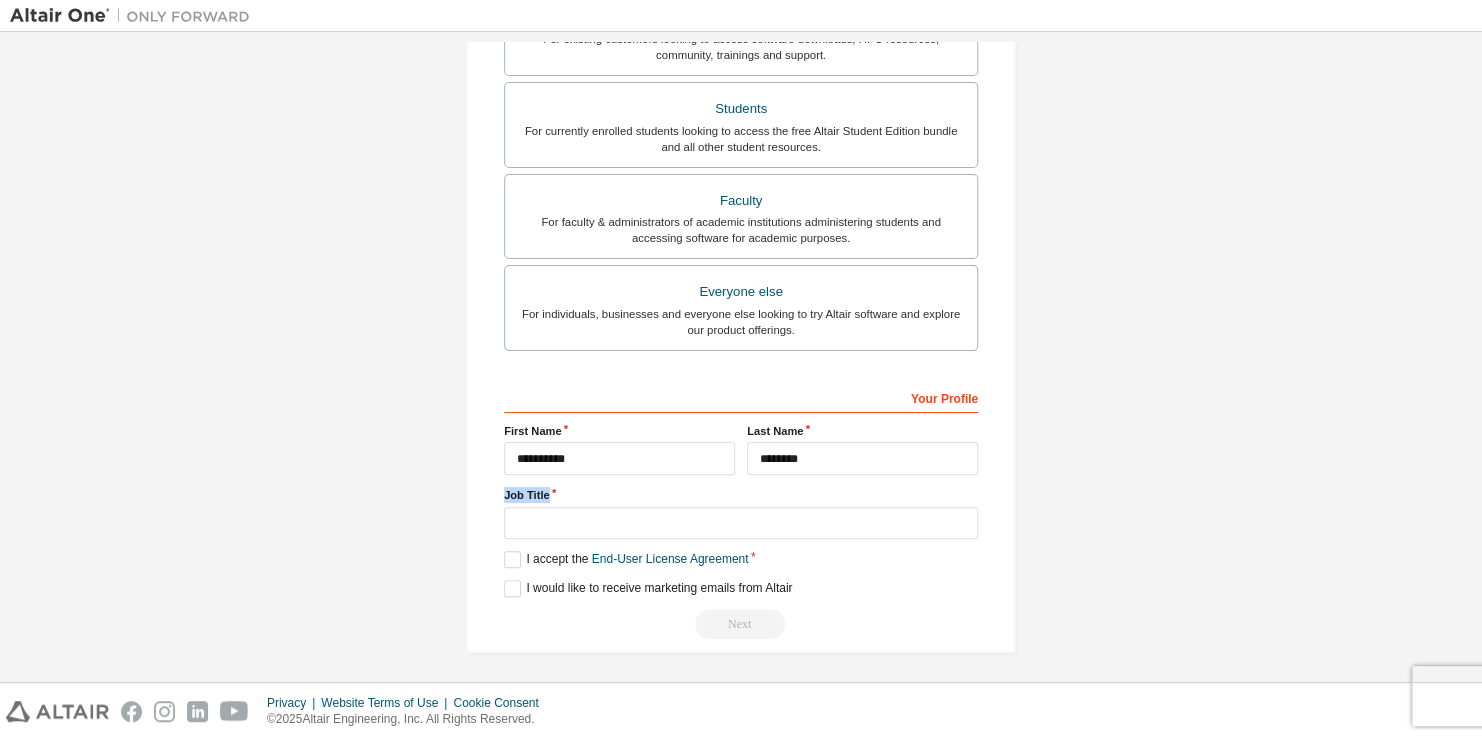 drag, startPoint x: 497, startPoint y: 493, endPoint x: 541, endPoint y: 493, distance: 44 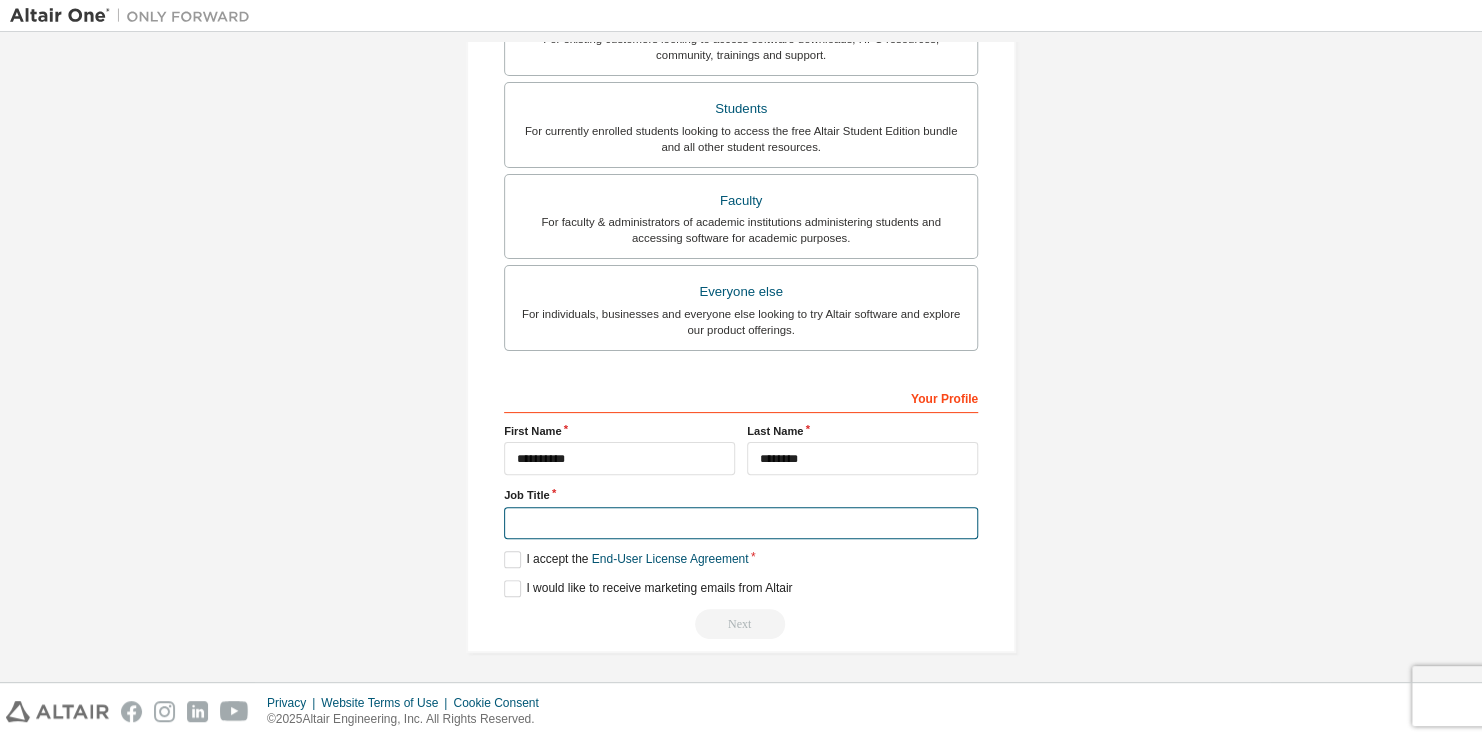 click at bounding box center [741, 523] 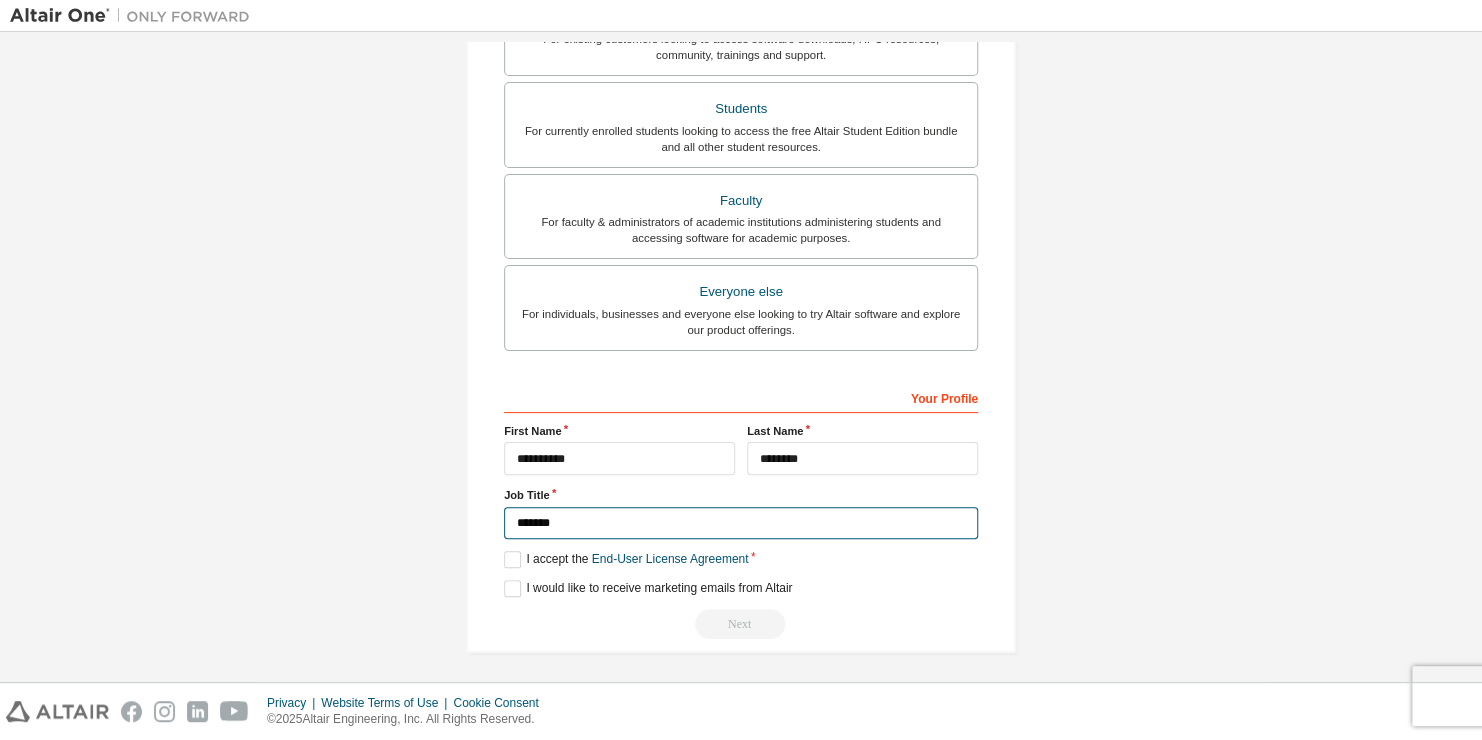 type on "*******" 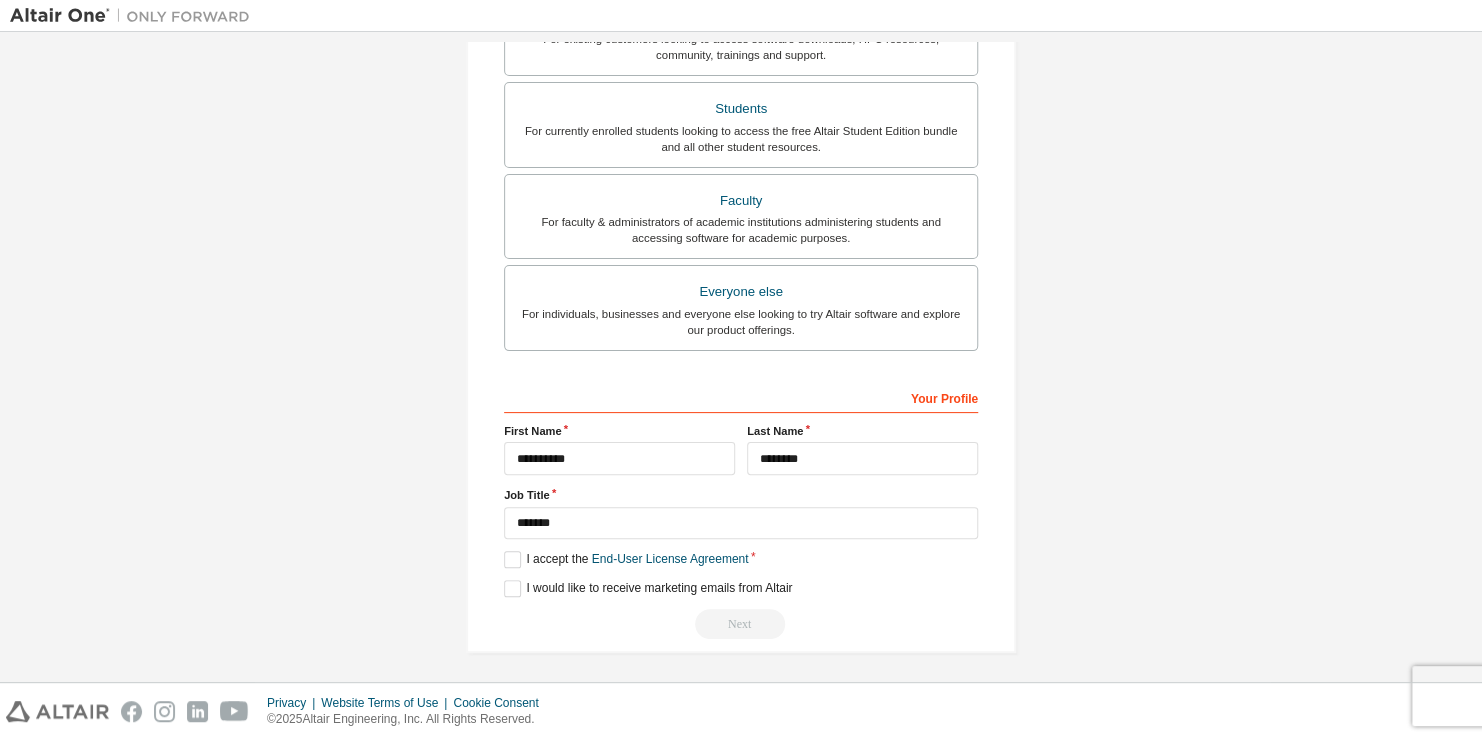 click on "**********" at bounding box center (741, 147) 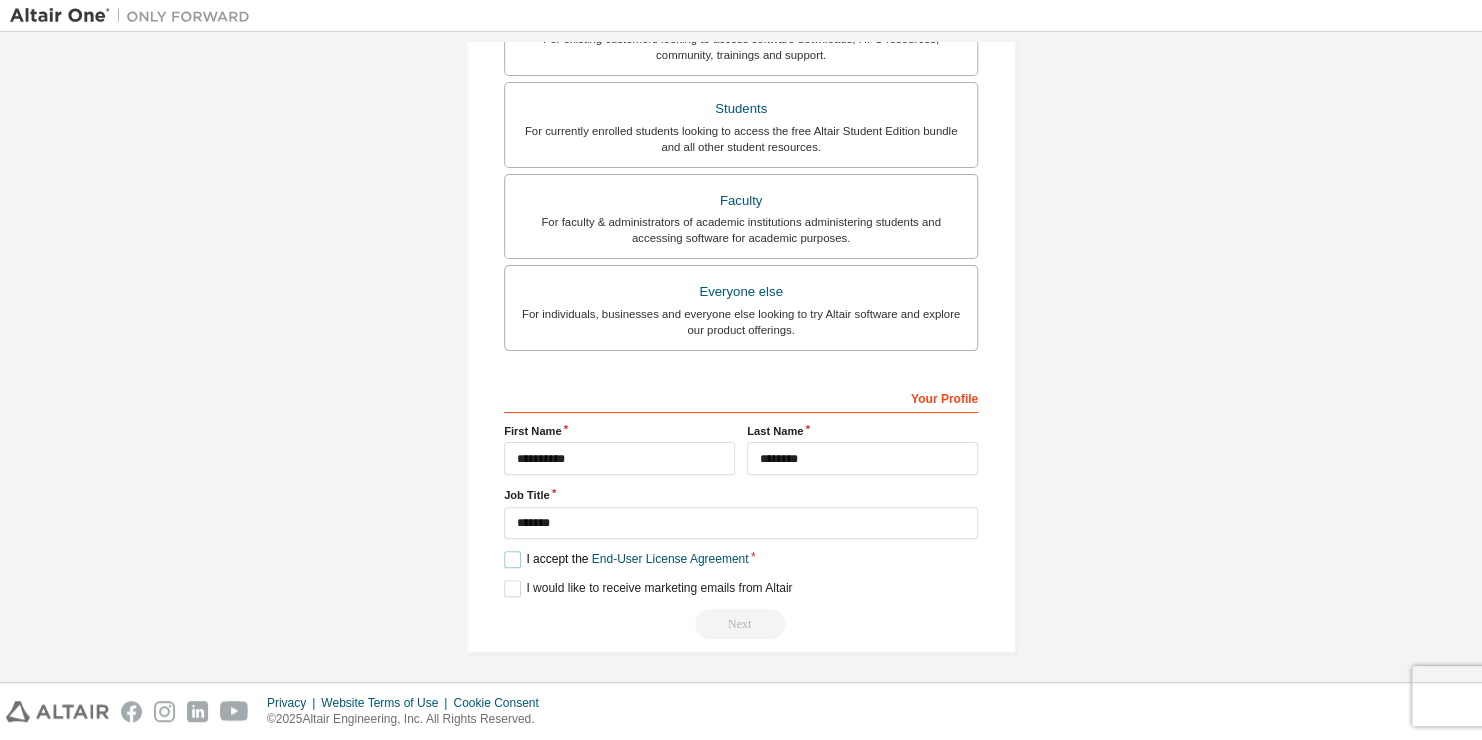 click on "I accept the    End-User License Agreement" at bounding box center (626, 559) 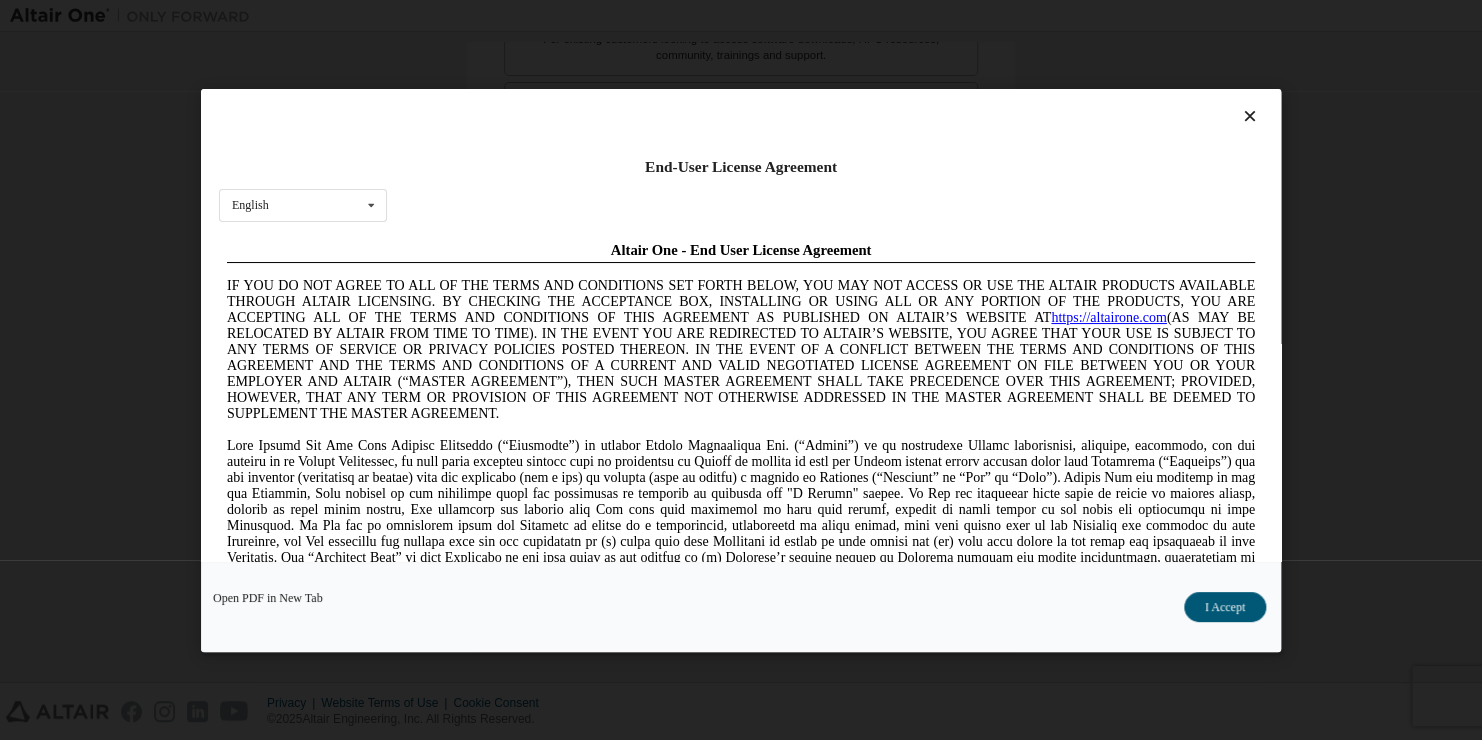 scroll, scrollTop: 0, scrollLeft: 0, axis: both 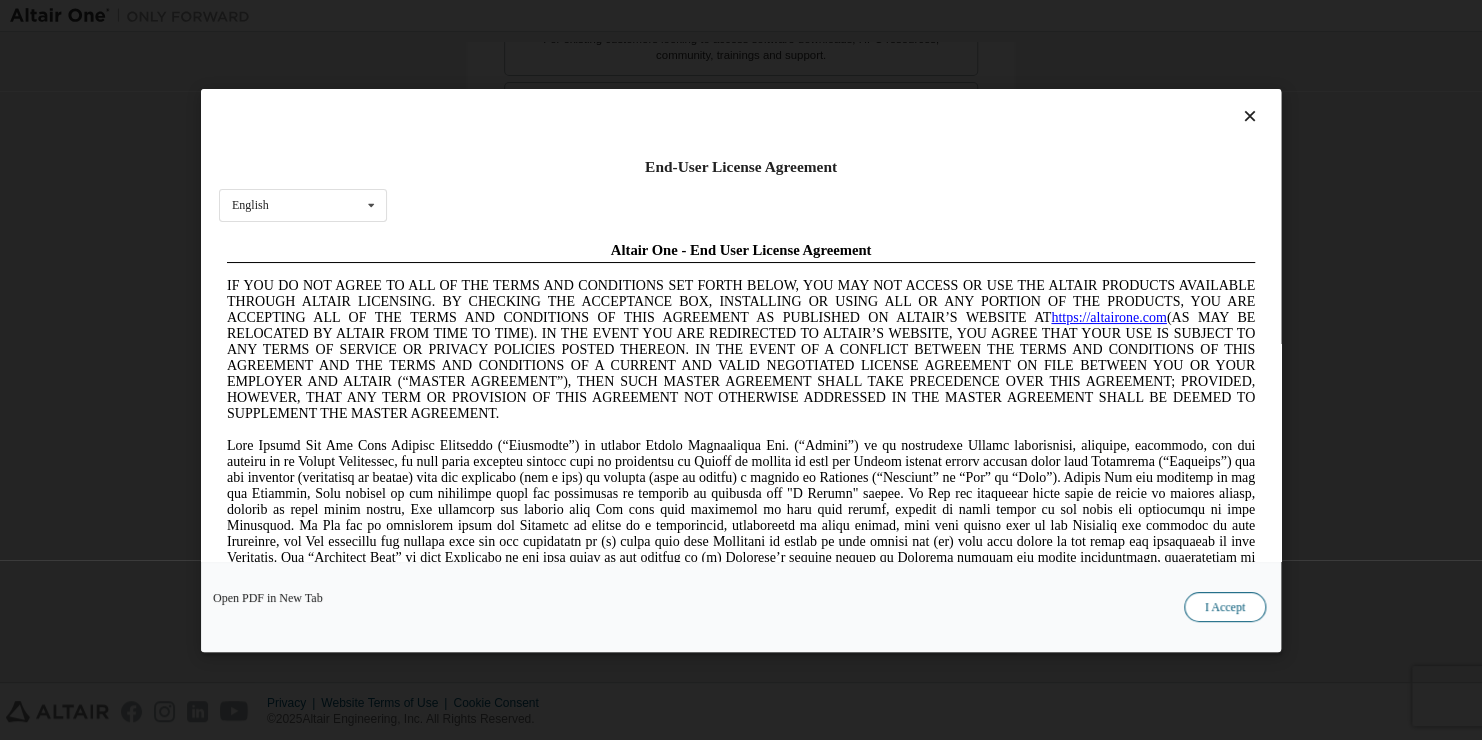 click on "I Accept" at bounding box center [1225, 607] 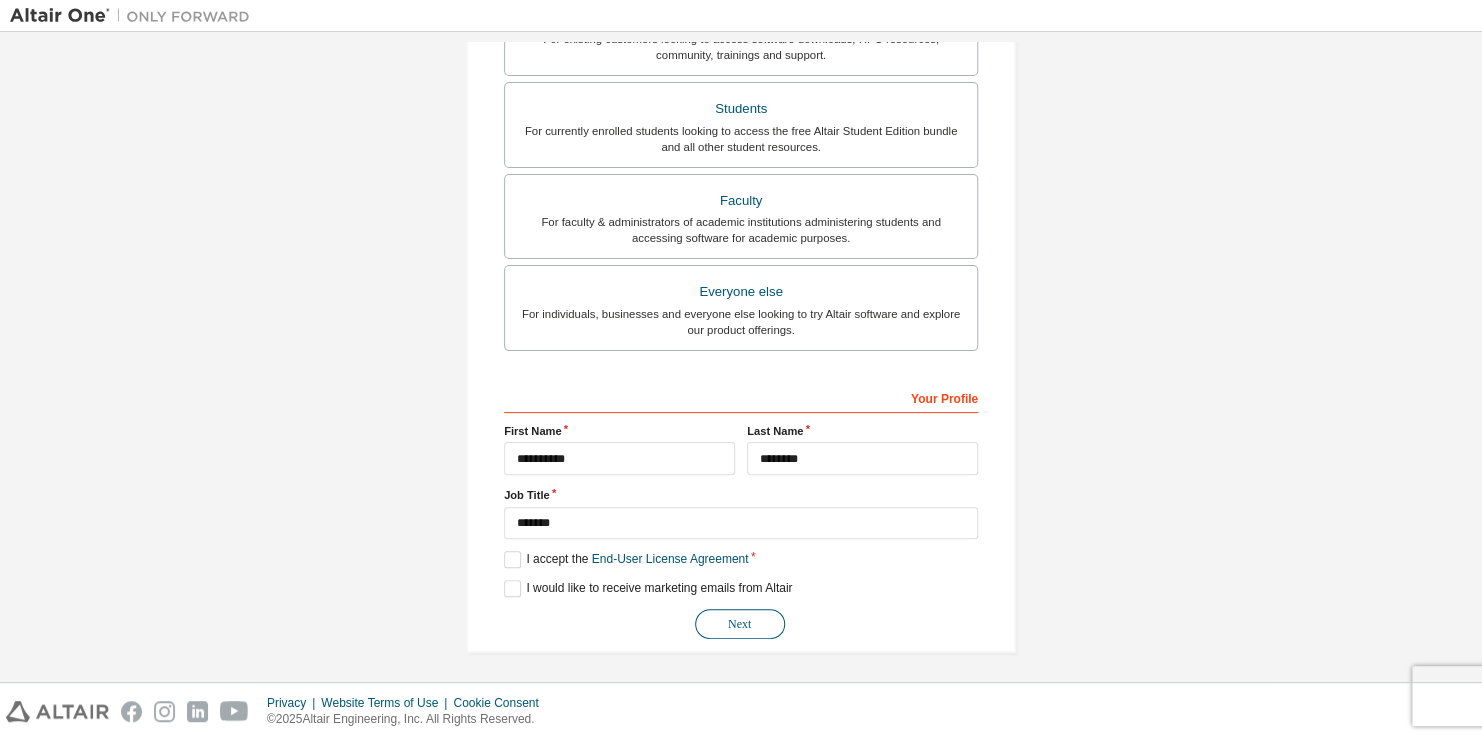 click on "Next" at bounding box center [740, 624] 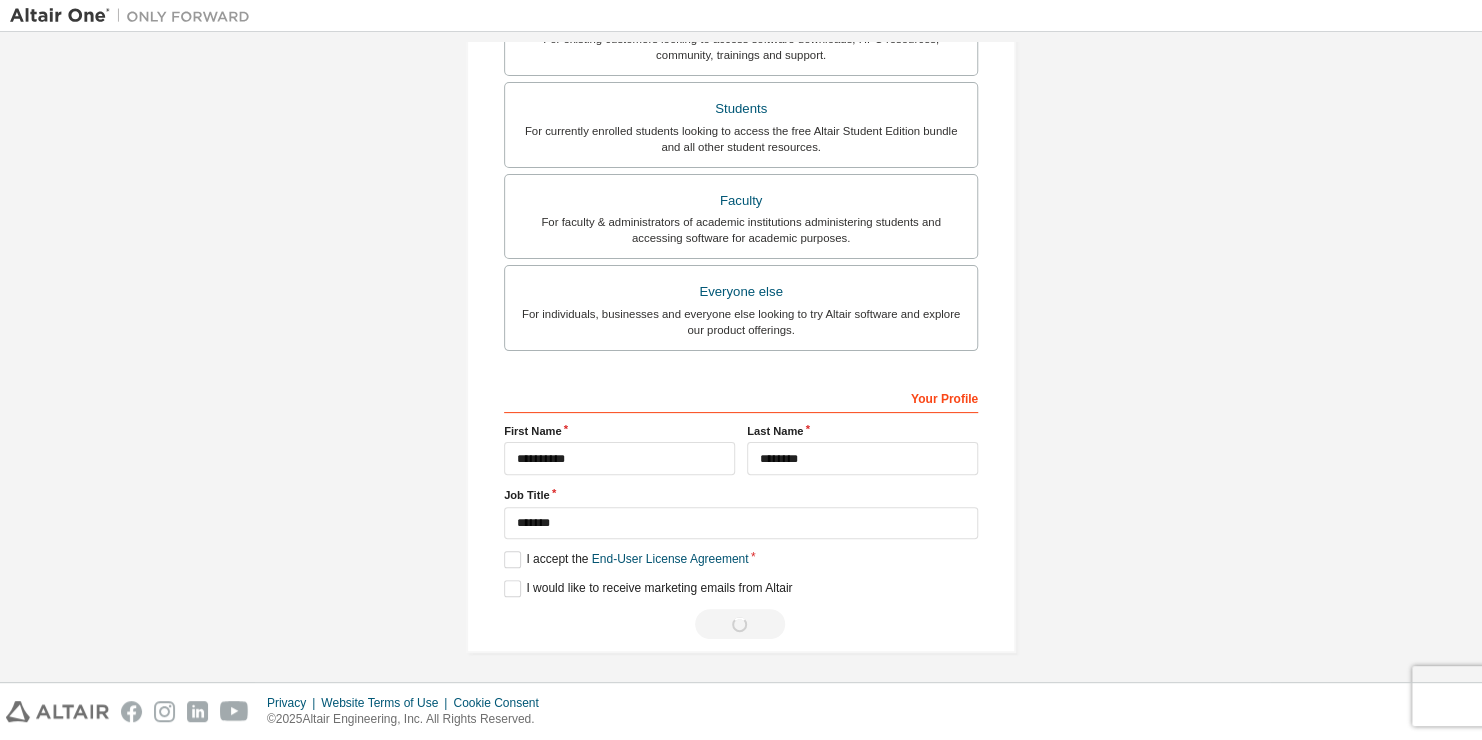 scroll, scrollTop: 0, scrollLeft: 0, axis: both 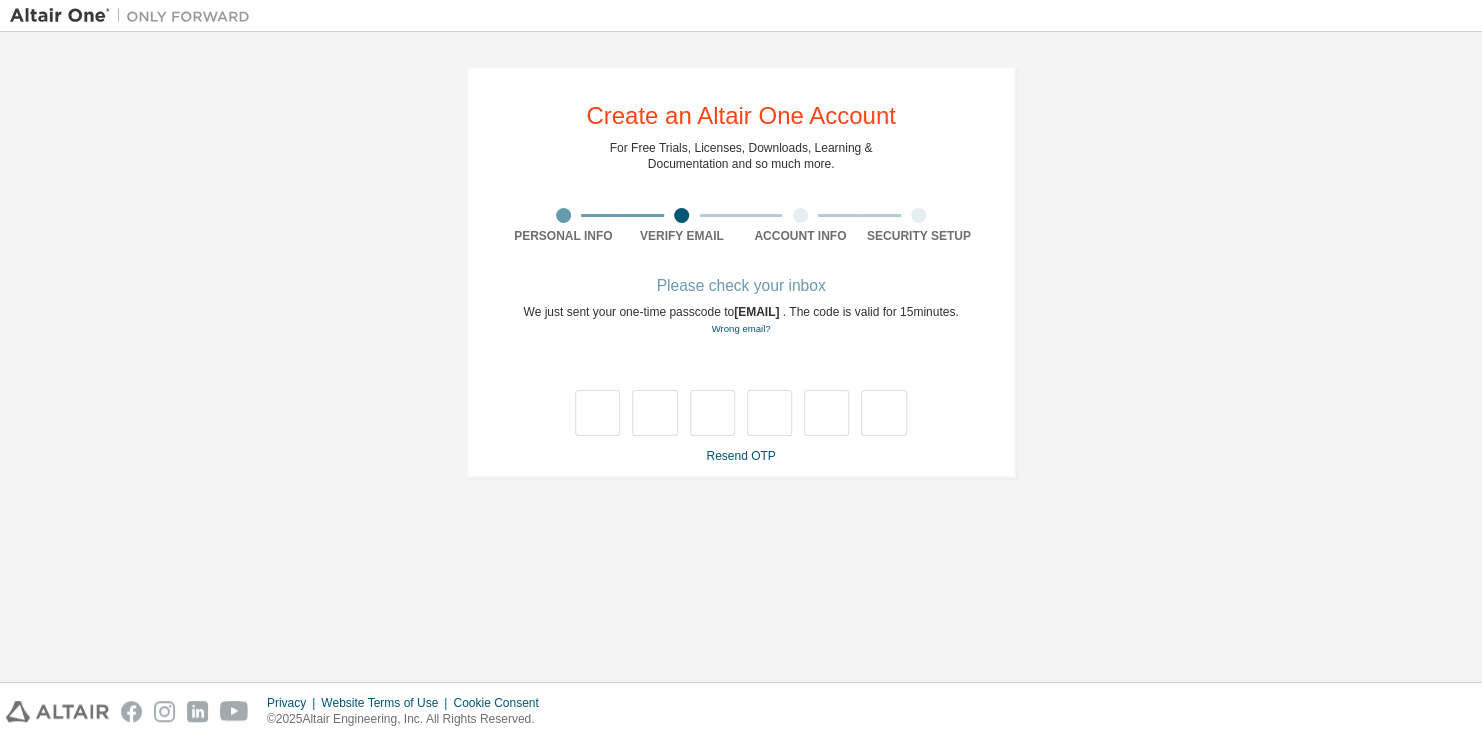 type on "*" 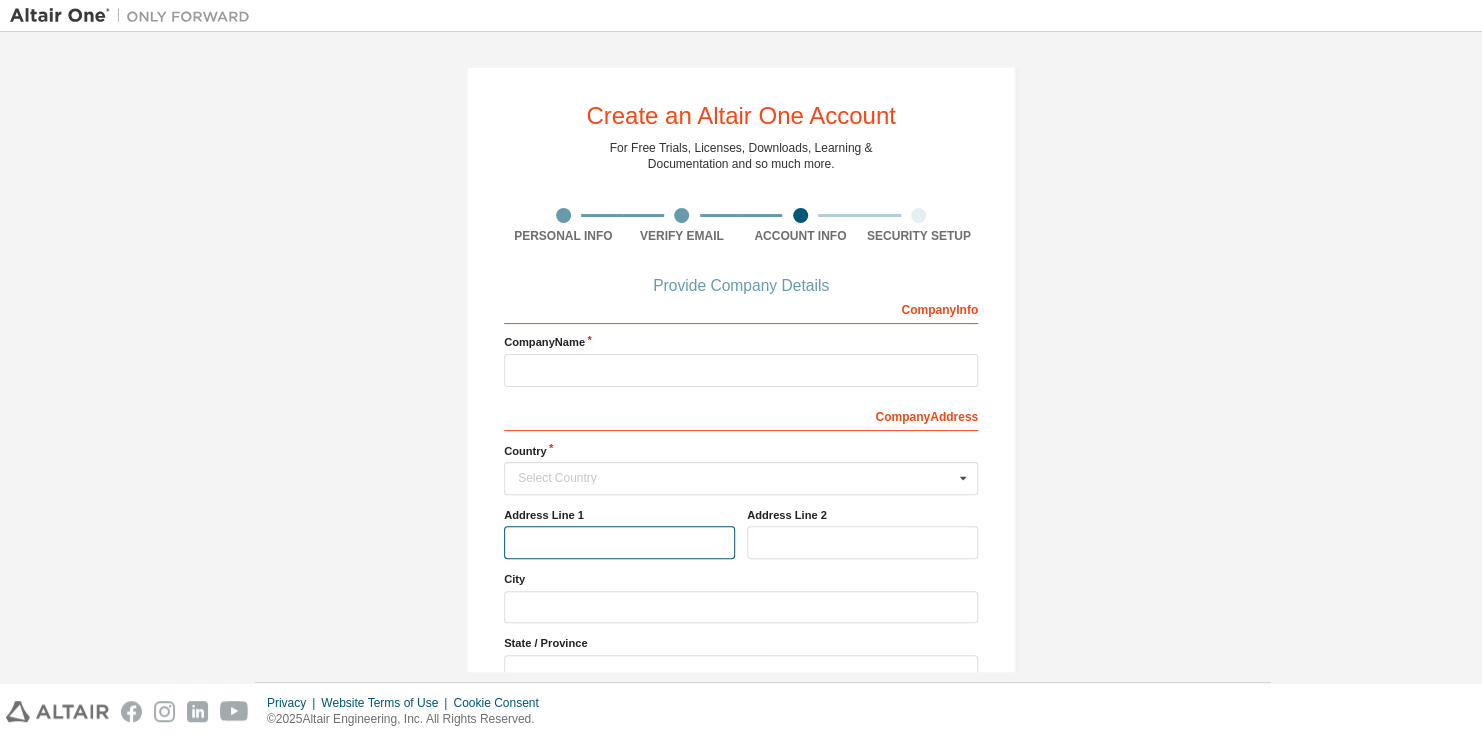 click at bounding box center (619, 542) 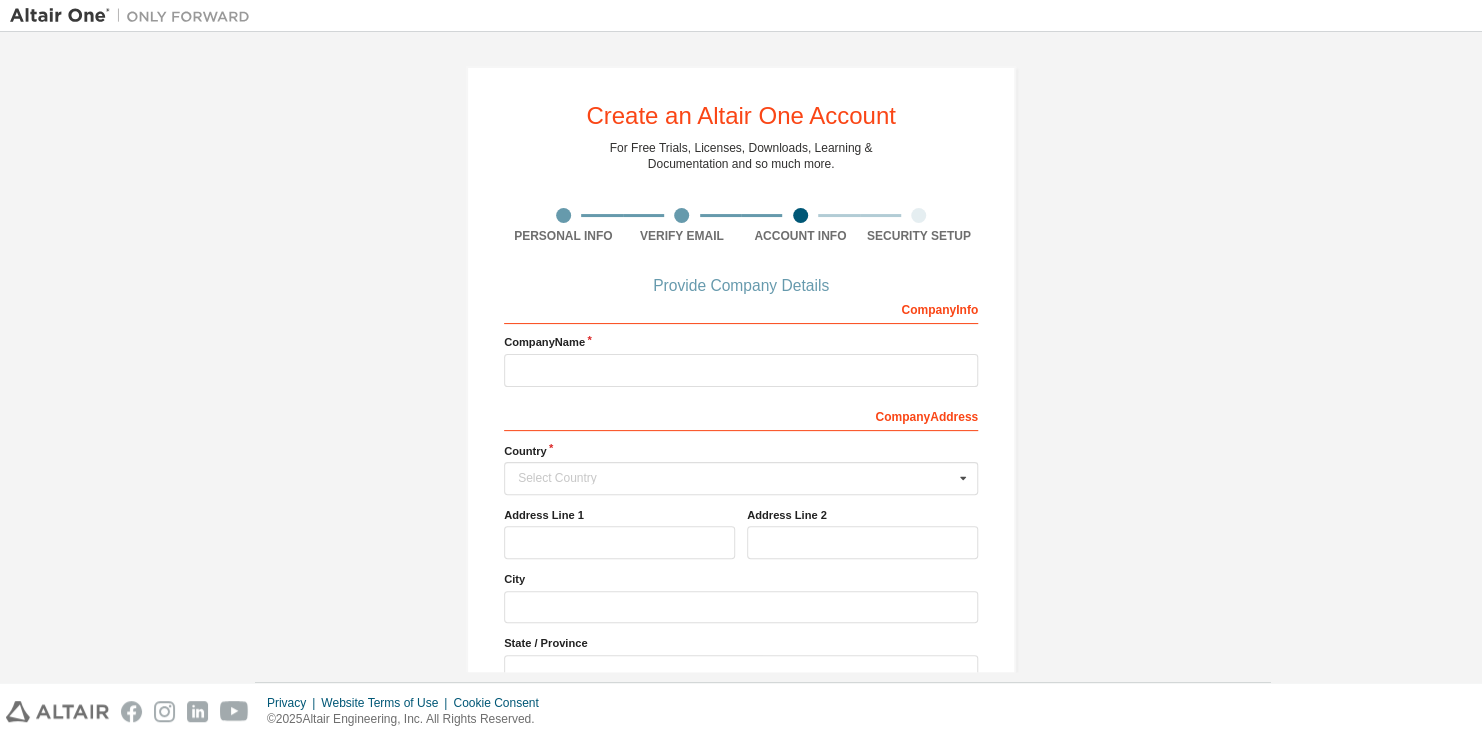 click on "Create an Altair One Account For Free Trials, Licenses, Downloads, Learning &  Documentation and so much more. Personal Info Verify Email Account Info Security Setup Provide Company Details Company  Info Company  Name Company  Address Country Select Country Afghanistan Åland Islands Albania Algeria American Samoa Andorra Angola Anguilla Antarctica Antigua and Barbuda Argentina Armenia Aruba Australia Austria Azerbaijan Bahamas Bahrain Bangladesh Barbados Belgium Belize Benin Bermuda Bhutan Bolivia (Plurinational State of) Bonaire, Sint Eustatius and Saba Bosnia and Herzegovina Botswana Bouvet Island Brazil British Indian Ocean Territory Brunei Darussalam Bulgaria Burkina Faso Burundi Cabo Verde Cambodia Cameroon Canada Cayman Islands Central African Republic Chad Chile China Christmas Island Cocos (Keeling) Islands Colombia Comoros Congo Congo (Democratic Republic of the) Cook Islands Costa Rica Côte d'Ivoire Croatia Curaçao Cyprus Czech Republic Denmark Djibouti Dominica Dominican Republic Ecuador Egypt" at bounding box center (741, 444) 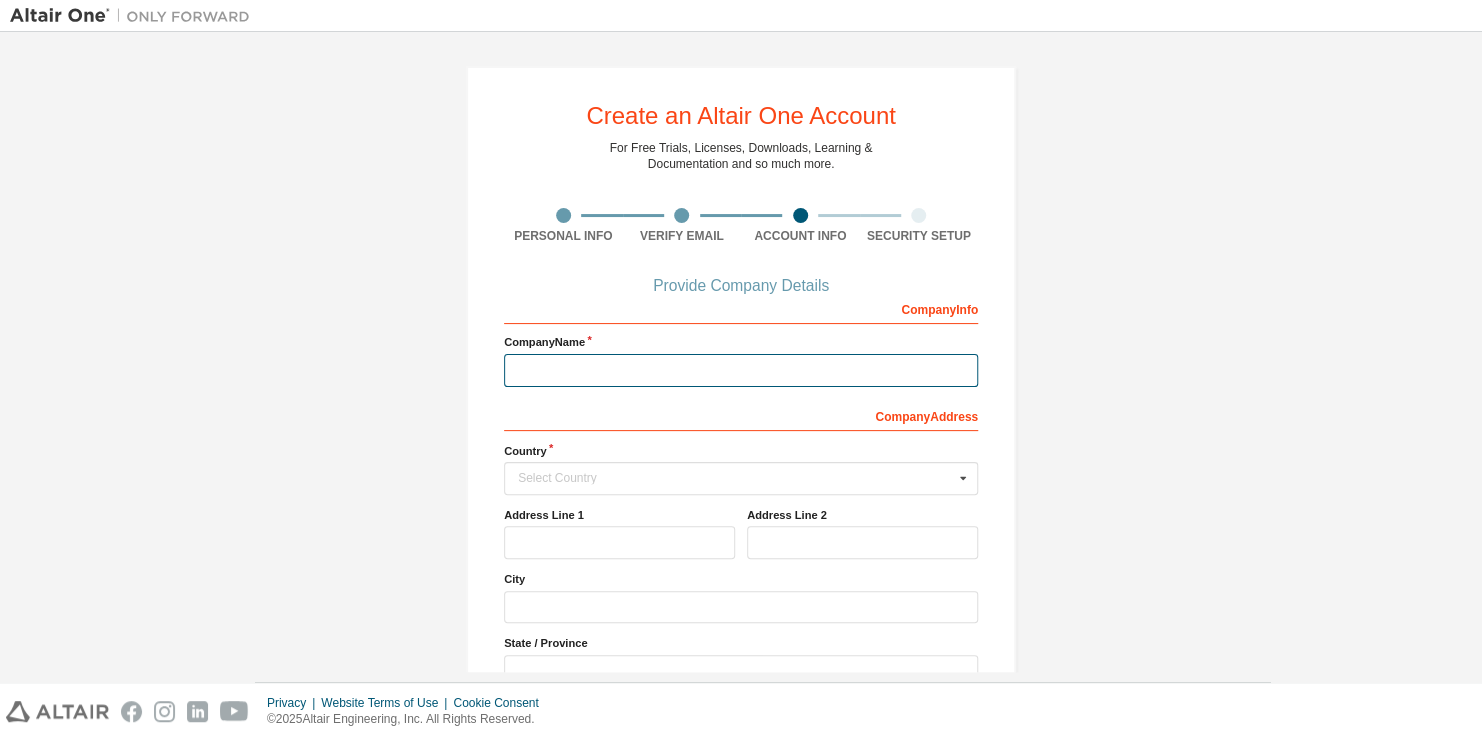 click at bounding box center [741, 370] 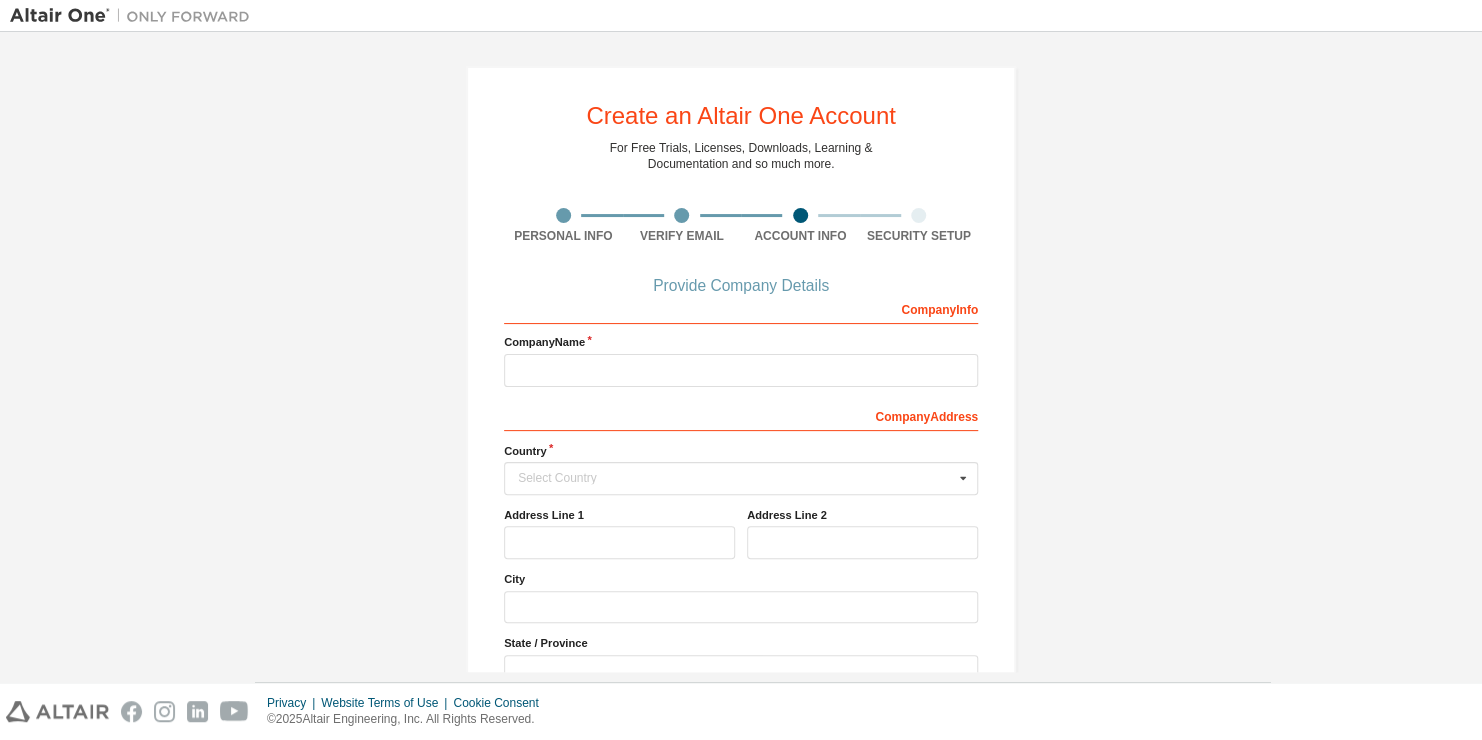 click on "Create an Altair One Account For Free Trials, Licenses, Downloads, Learning &  Documentation and so much more. Personal Info Verify Email Account Info Security Setup Provide Company Details Company  Info Company  Name Company  Address Country Select Country Afghanistan Åland Islands Albania Algeria American Samoa Andorra Angola Anguilla Antarctica Antigua and Barbuda Argentina Armenia Aruba Australia Austria Azerbaijan Bahamas Bahrain Bangladesh Barbados Belgium Belize Benin Bermuda Bhutan Bolivia (Plurinational State of) Bonaire, Sint Eustatius and Saba Bosnia and Herzegovina Botswana Bouvet Island Brazil British Indian Ocean Territory Brunei Darussalam Bulgaria Burkina Faso Burundi Cabo Verde Cambodia Cameroon Canada Cayman Islands Central African Republic Chad Chile China Christmas Island Cocos (Keeling) Islands Colombia Comoros Congo Congo (Democratic Republic of the) Cook Islands Costa Rica Côte d'Ivoire Croatia Curaçao Cyprus Czech Republic Denmark Djibouti Dominica Dominican Republic Ecuador Egypt" at bounding box center [741, 444] 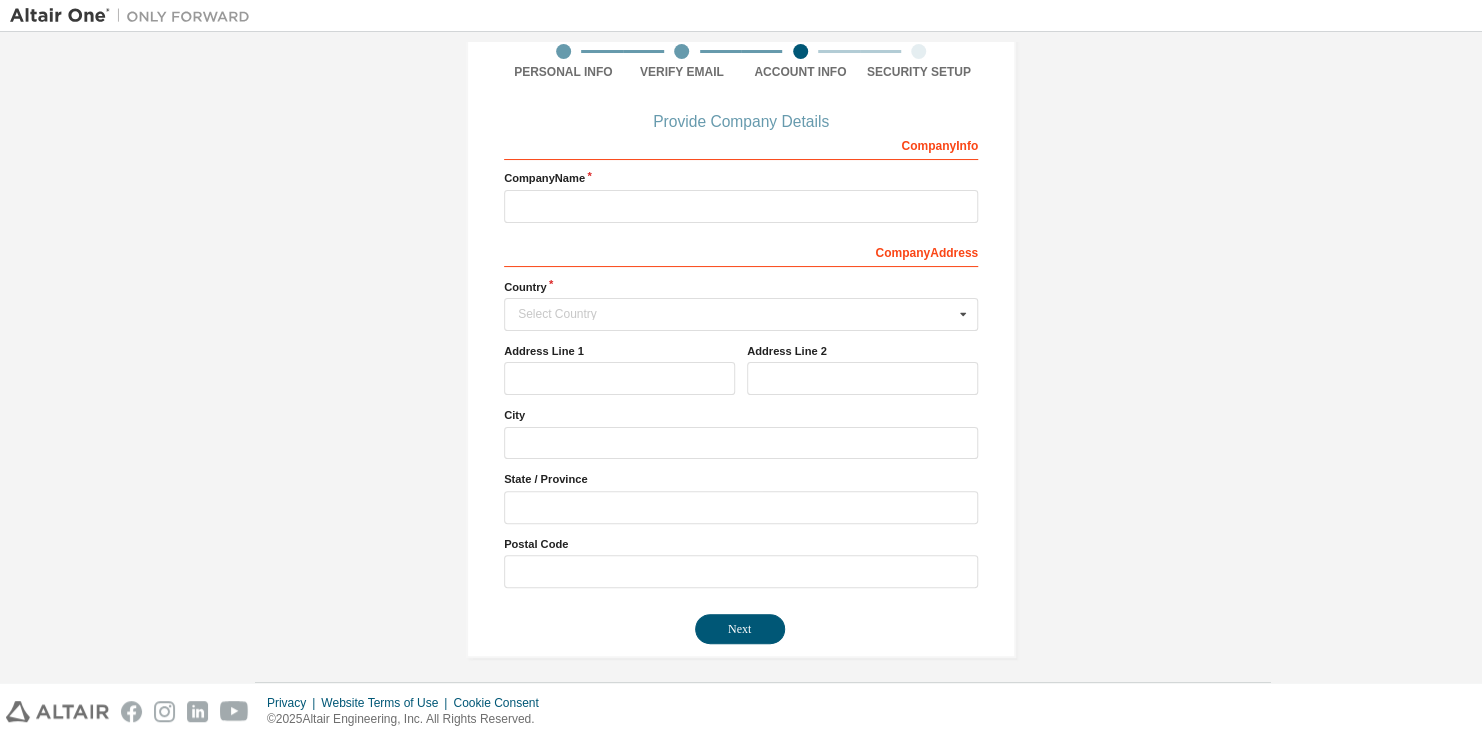 scroll, scrollTop: 169, scrollLeft: 0, axis: vertical 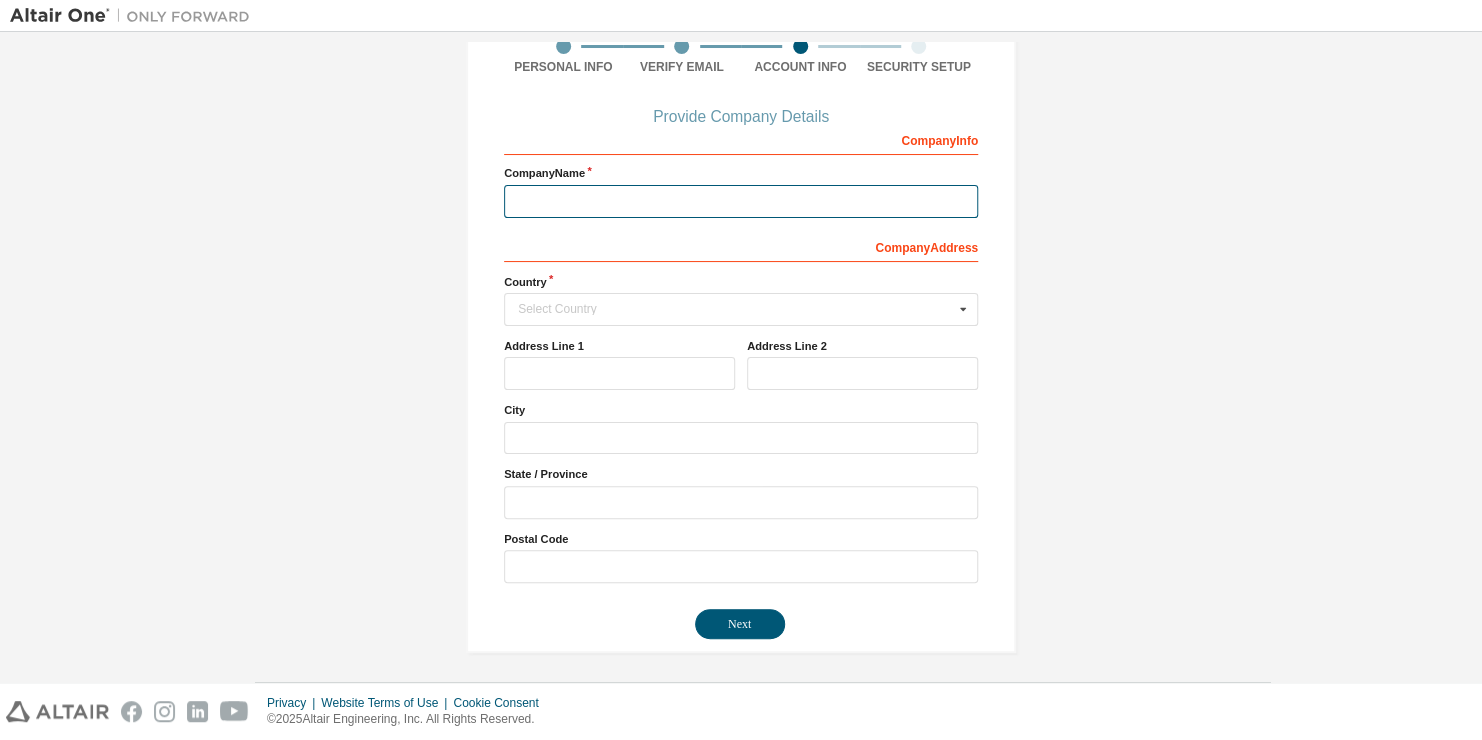 click at bounding box center (741, 201) 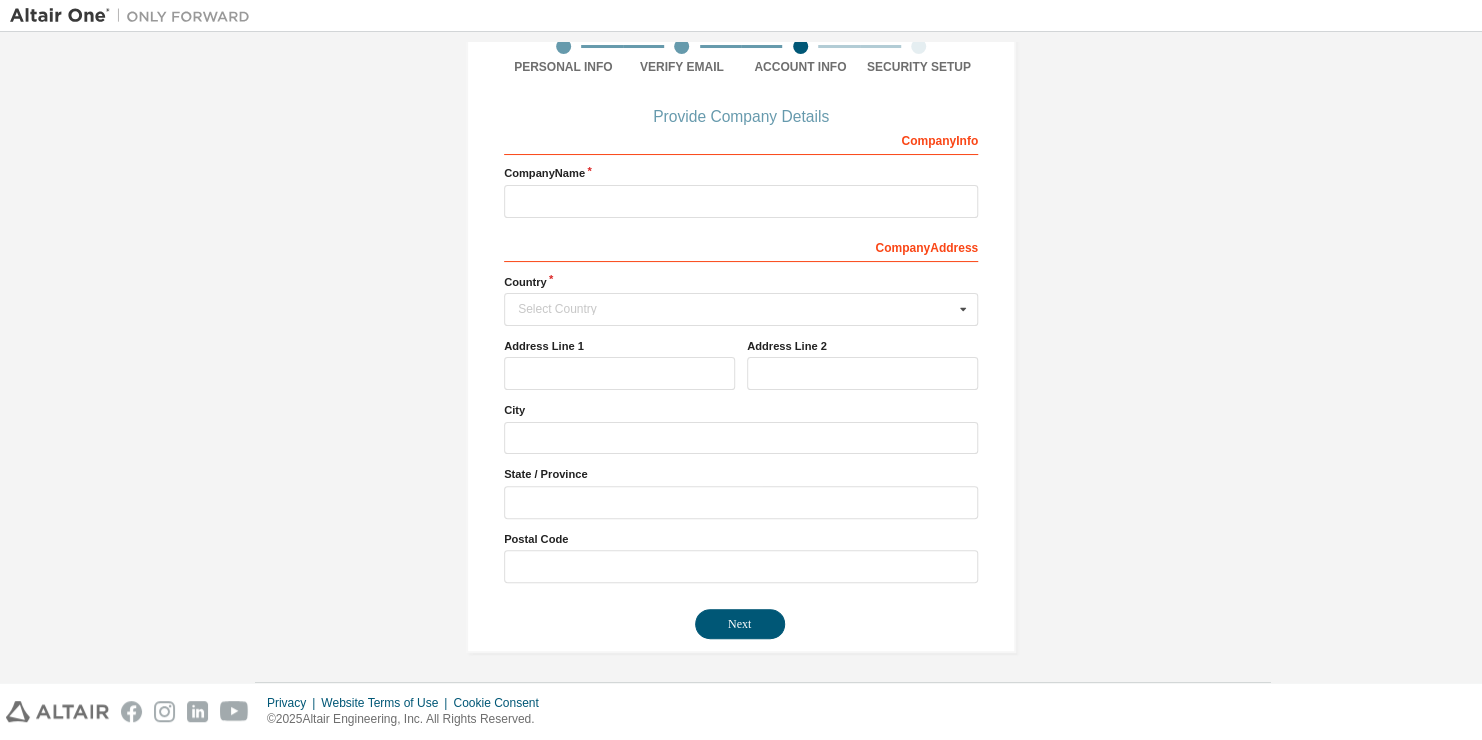 click on "Create an Altair One Account For Free Trials, Licenses, Downloads, Learning &  Documentation and so much more. Personal Info Verify Email Account Info Security Setup Provide Company Details Company  Info Company  Name Company  Address Country Select Country Afghanistan Åland Islands Albania Algeria American Samoa Andorra Angola Anguilla Antarctica Antigua and Barbuda Argentina Armenia Aruba Australia Austria Azerbaijan Bahamas Bahrain Bangladesh Barbados Belgium Belize Benin Bermuda Bhutan Bolivia (Plurinational State of) Bonaire, Sint Eustatius and Saba Bosnia and Herzegovina Botswana Bouvet Island Brazil British Indian Ocean Territory Brunei Darussalam Bulgaria Burkina Faso Burundi Cabo Verde Cambodia Cameroon Canada Cayman Islands Central African Republic Chad Chile China Christmas Island Cocos (Keeling) Islands Colombia Comoros Congo Congo (Democratic Republic of the) Cook Islands Costa Rica Côte d'Ivoire Croatia Curaçao Cyprus Czech Republic Denmark Djibouti Dominica Dominican Republic Ecuador Egypt" at bounding box center [741, 275] 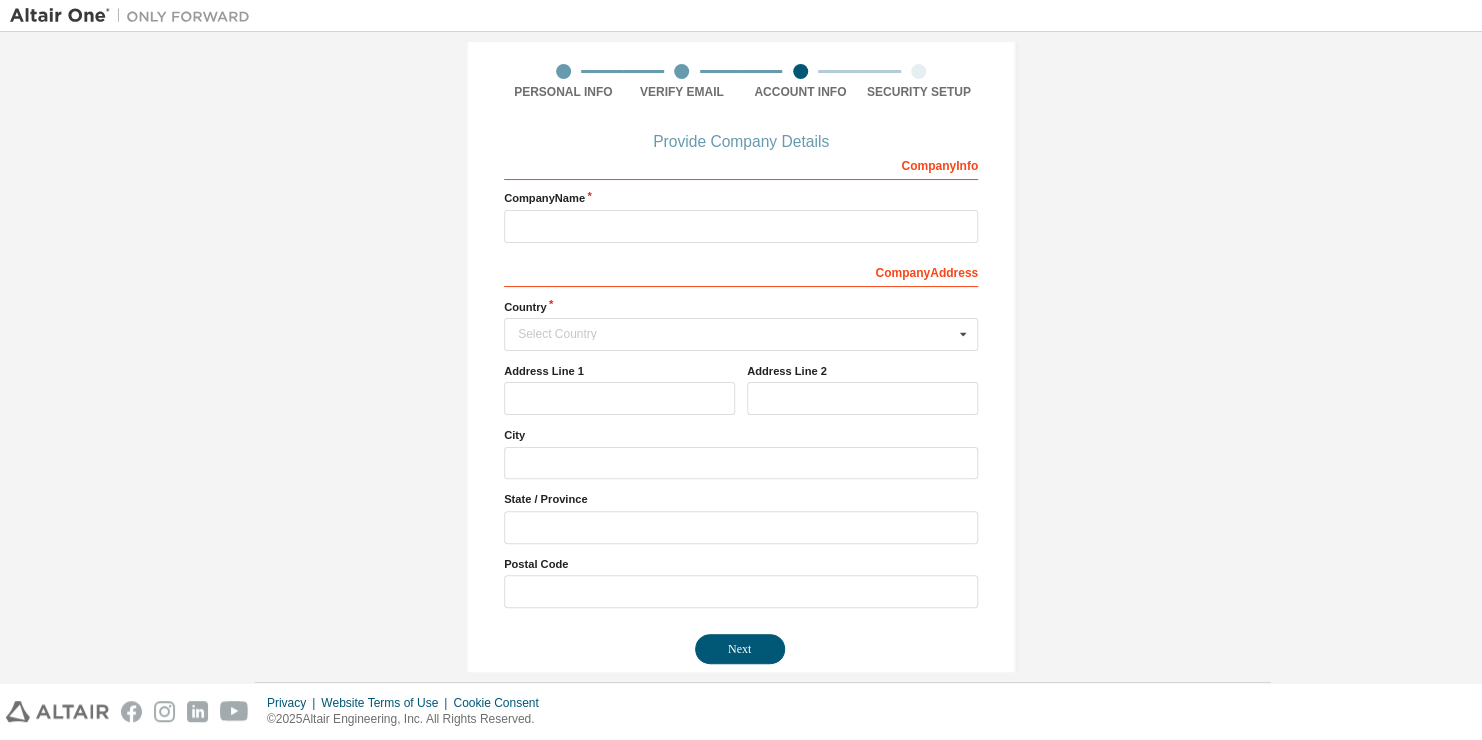 scroll, scrollTop: 169, scrollLeft: 0, axis: vertical 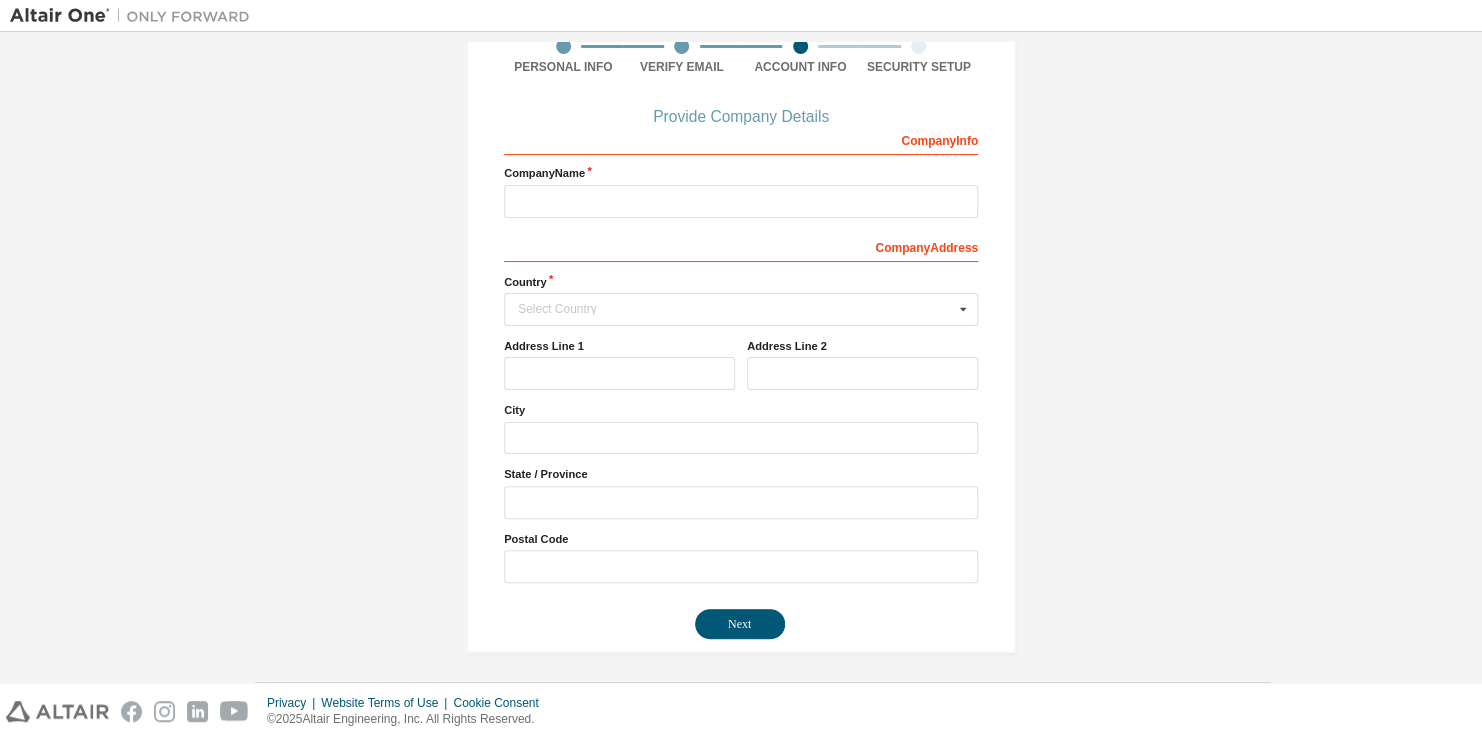 click on "Company  Info Company  Name Company  Address Country Select Country Afghanistan Åland Islands Albania Algeria American Samoa Andorra Angola Anguilla Antarctica Antigua and Barbuda Argentina Armenia Aruba Australia Austria Azerbaijan Bahamas Bahrain Bangladesh Barbados Belgium Belize Benin Bermuda Bhutan Bolivia (Plurinational State of) Bonaire, Sint Eustatius and Saba Bosnia and Herzegovina Botswana Bouvet Island Brazil British Indian Ocean Territory Brunei Darussalam Bulgaria Burkina Faso Burundi Cabo Verde Cambodia Cameroon Canada Cayman Islands Central African Republic Chad Chile China Christmas Island Cocos (Keeling) Islands Colombia Comoros Congo Congo (Democratic Republic of the) Cook Islands Costa Rica Côte d'Ivoire Croatia Curaçao Cyprus Czech Republic Denmark Djibouti Dominica Dominican Republic Ecuador Egypt El Salvador Equatorial Guinea Eritrea Estonia Ethiopia Falkland Islands (Malvinas) Faroe Islands Fiji Finland France French Guiana French Polynesia French Southern Territories Gabon Gambia" at bounding box center (741, 353) 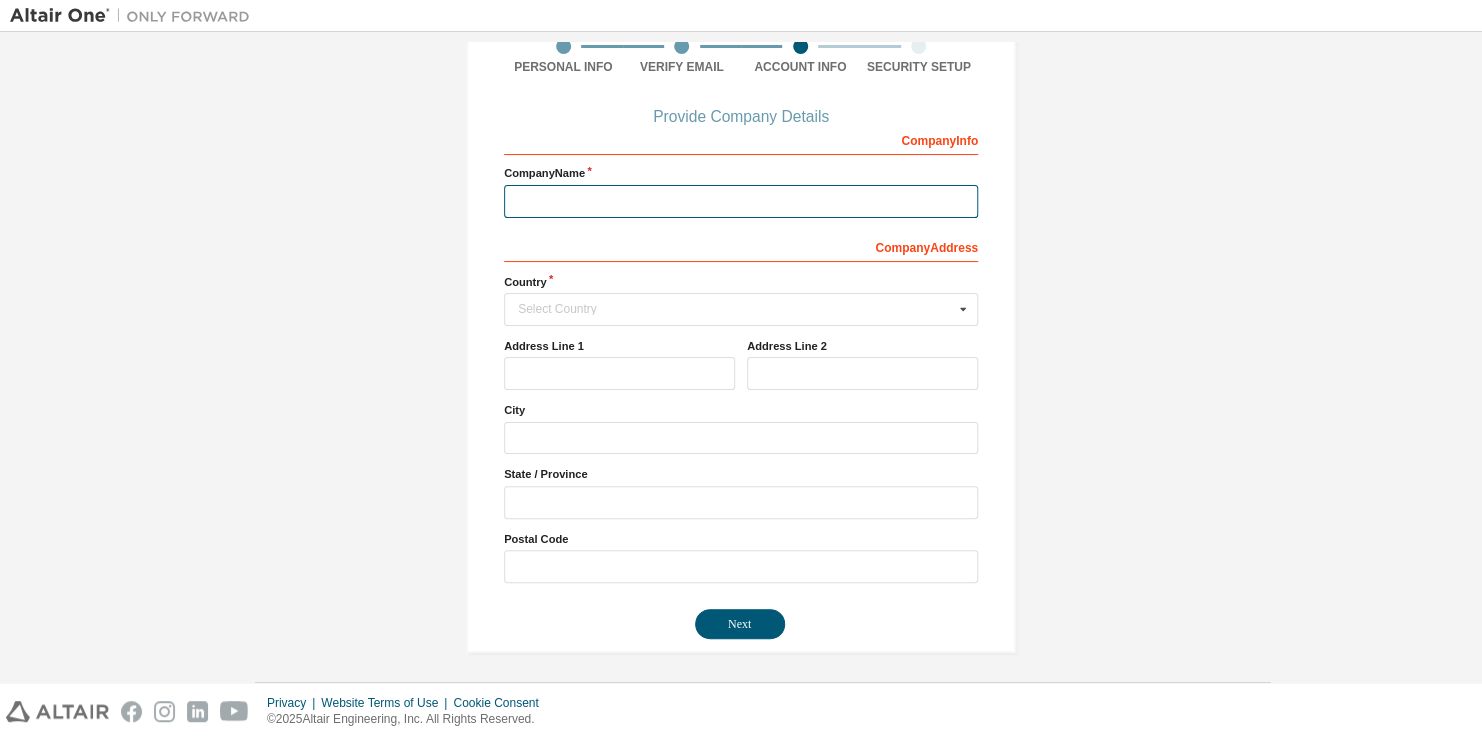 click at bounding box center [741, 201] 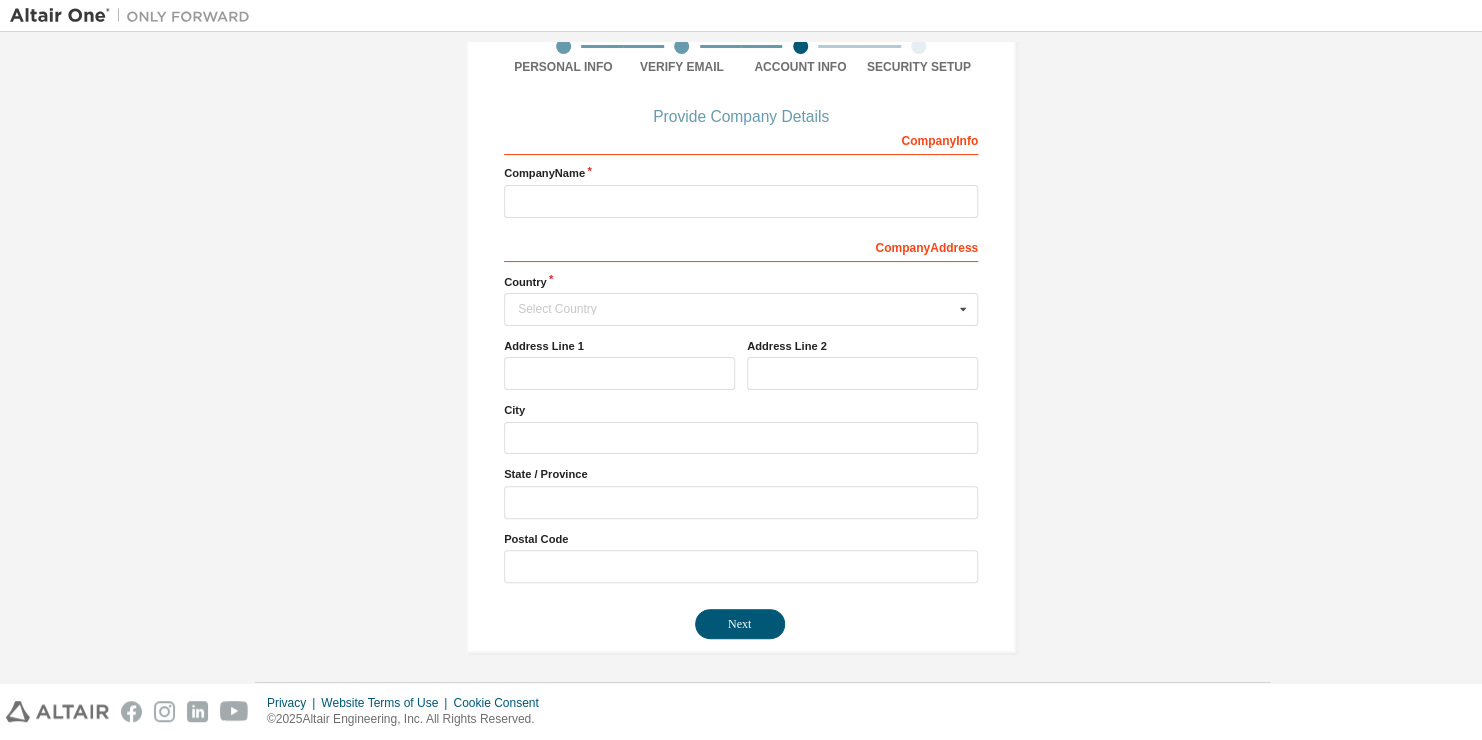 click on "Create an Altair One Account For Free Trials, Licenses, Downloads, Learning &  Documentation and so much more. Personal Info Verify Email Account Info Security Setup Provide Company Details Company  Info Company  Name Company  Address Country Select Country Afghanistan Åland Islands Albania Algeria American Samoa Andorra Angola Anguilla Antarctica Antigua and Barbuda Argentina Armenia Aruba Australia Austria Azerbaijan Bahamas Bahrain Bangladesh Barbados Belgium Belize Benin Bermuda Bhutan Bolivia (Plurinational State of) Bonaire, Sint Eustatius and Saba Bosnia and Herzegovina Botswana Bouvet Island Brazil British Indian Ocean Territory Brunei Darussalam Bulgaria Burkina Faso Burundi Cabo Verde Cambodia Cameroon Canada Cayman Islands Central African Republic Chad Chile China Christmas Island Cocos (Keeling) Islands Colombia Comoros Congo Congo (Democratic Republic of the) Cook Islands Costa Rica Côte d'Ivoire Croatia Curaçao Cyprus Czech Republic Denmark Djibouti Dominica Dominican Republic Ecuador Egypt" at bounding box center [741, 275] 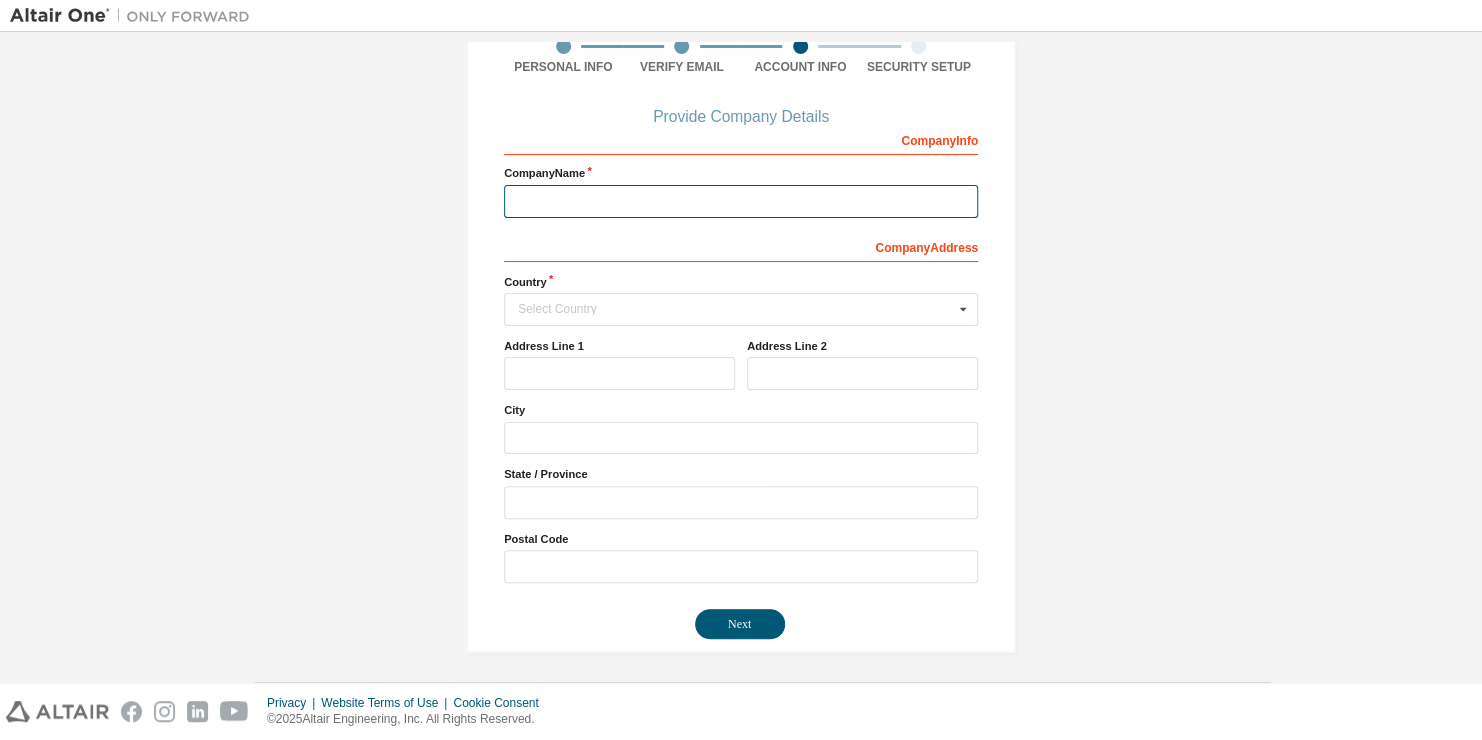 click at bounding box center [741, 201] 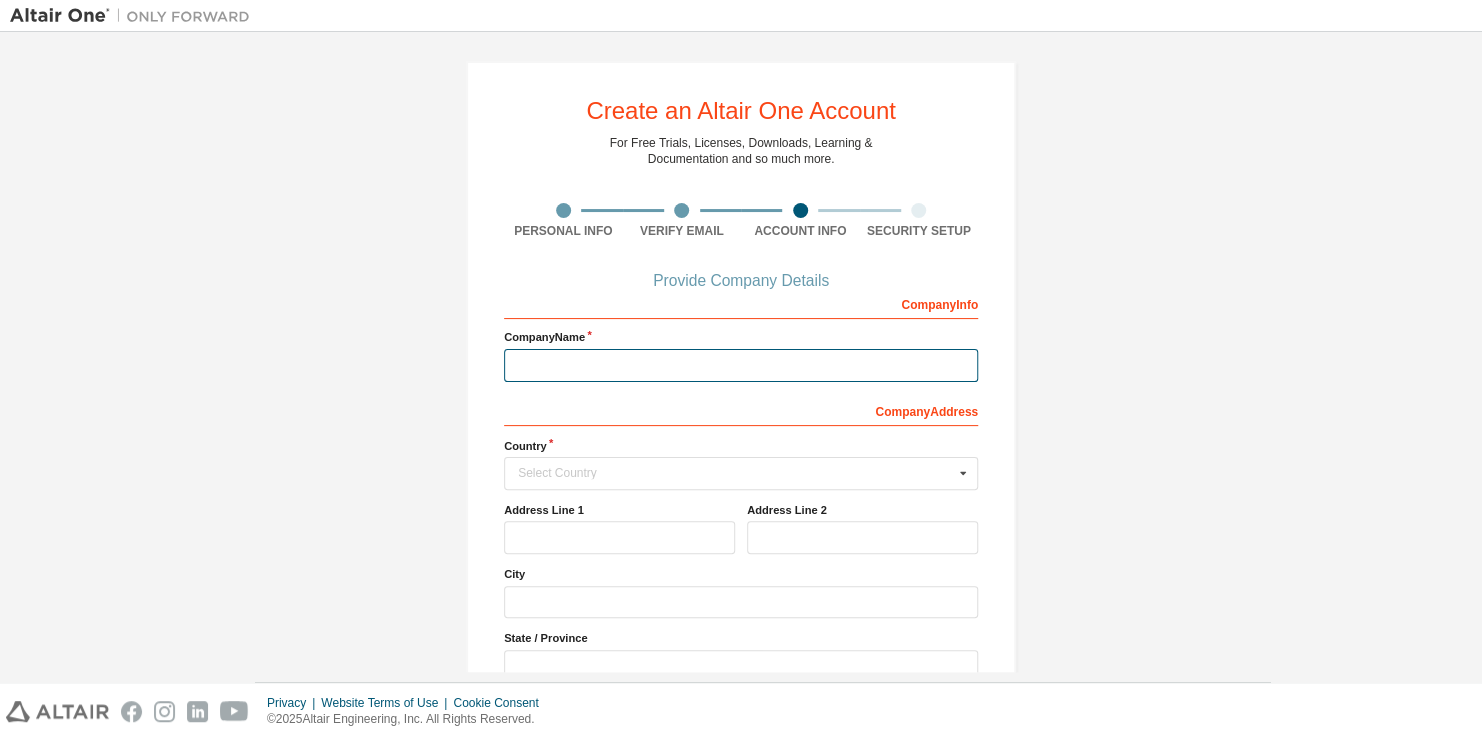 scroll, scrollTop: 0, scrollLeft: 0, axis: both 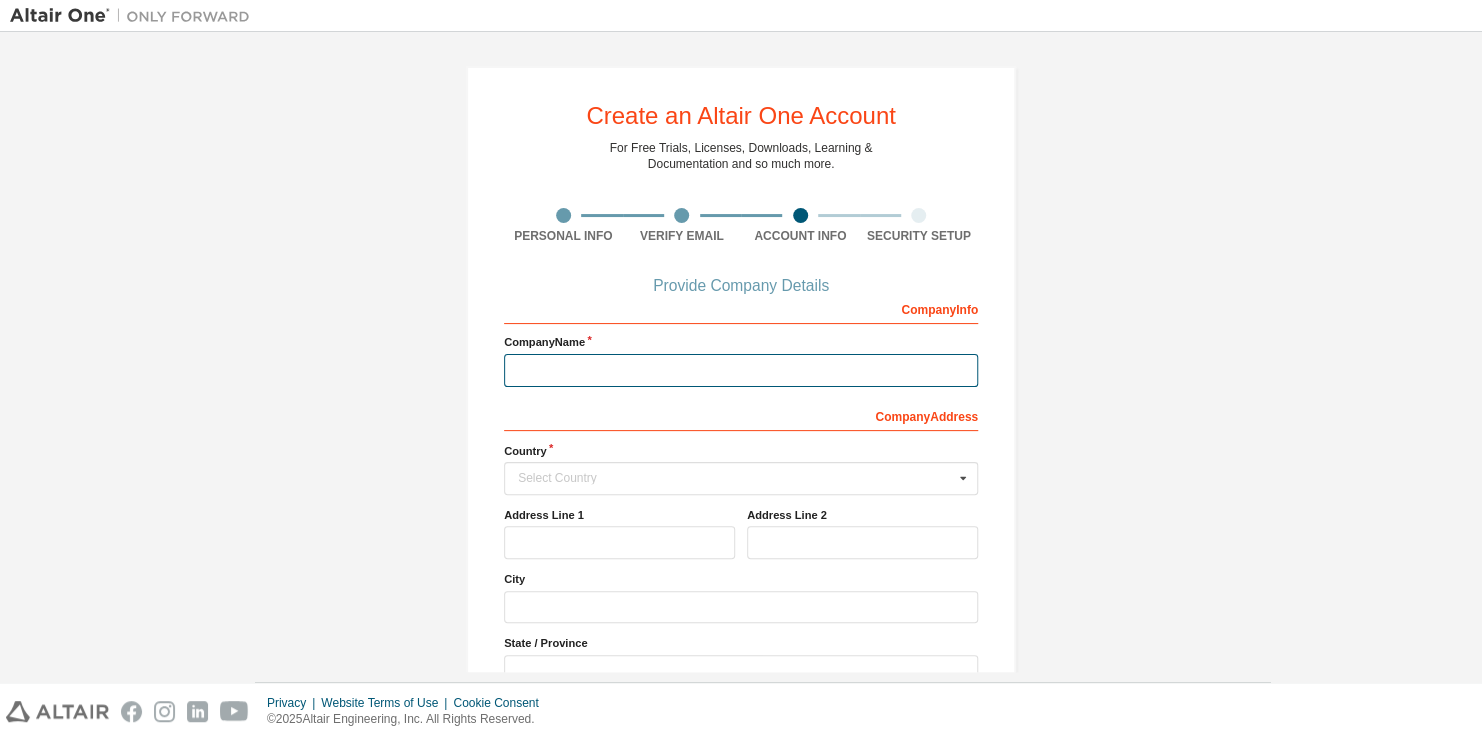 type on "*" 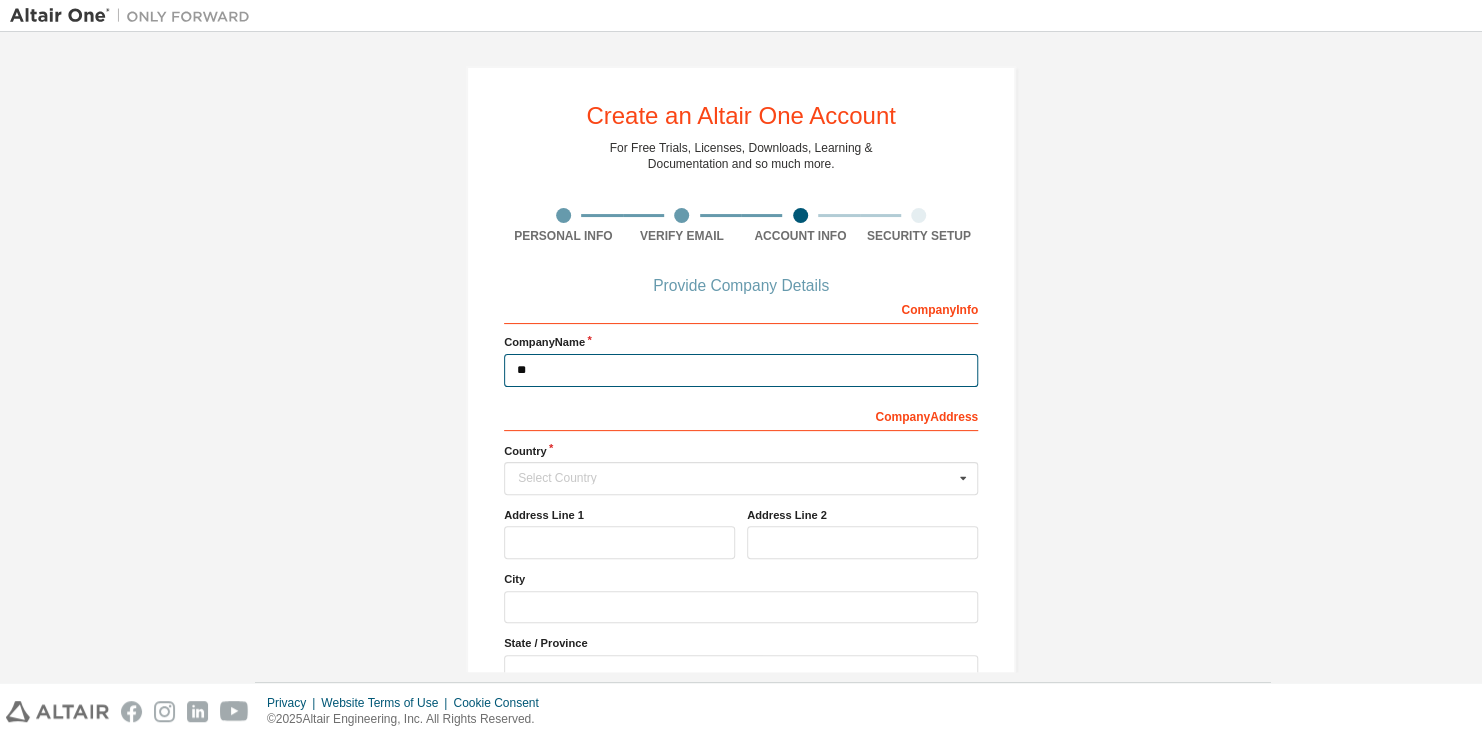 type on "*" 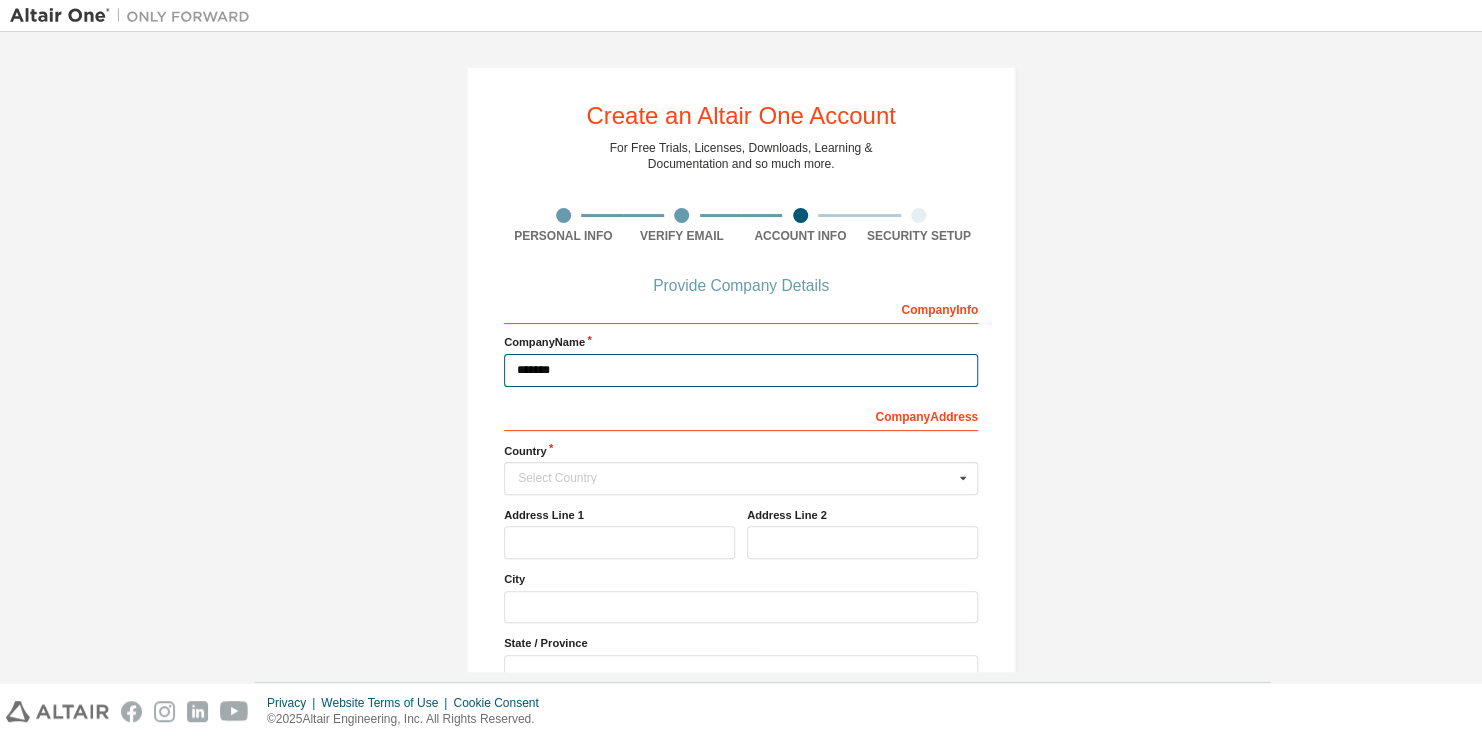 type on "*******" 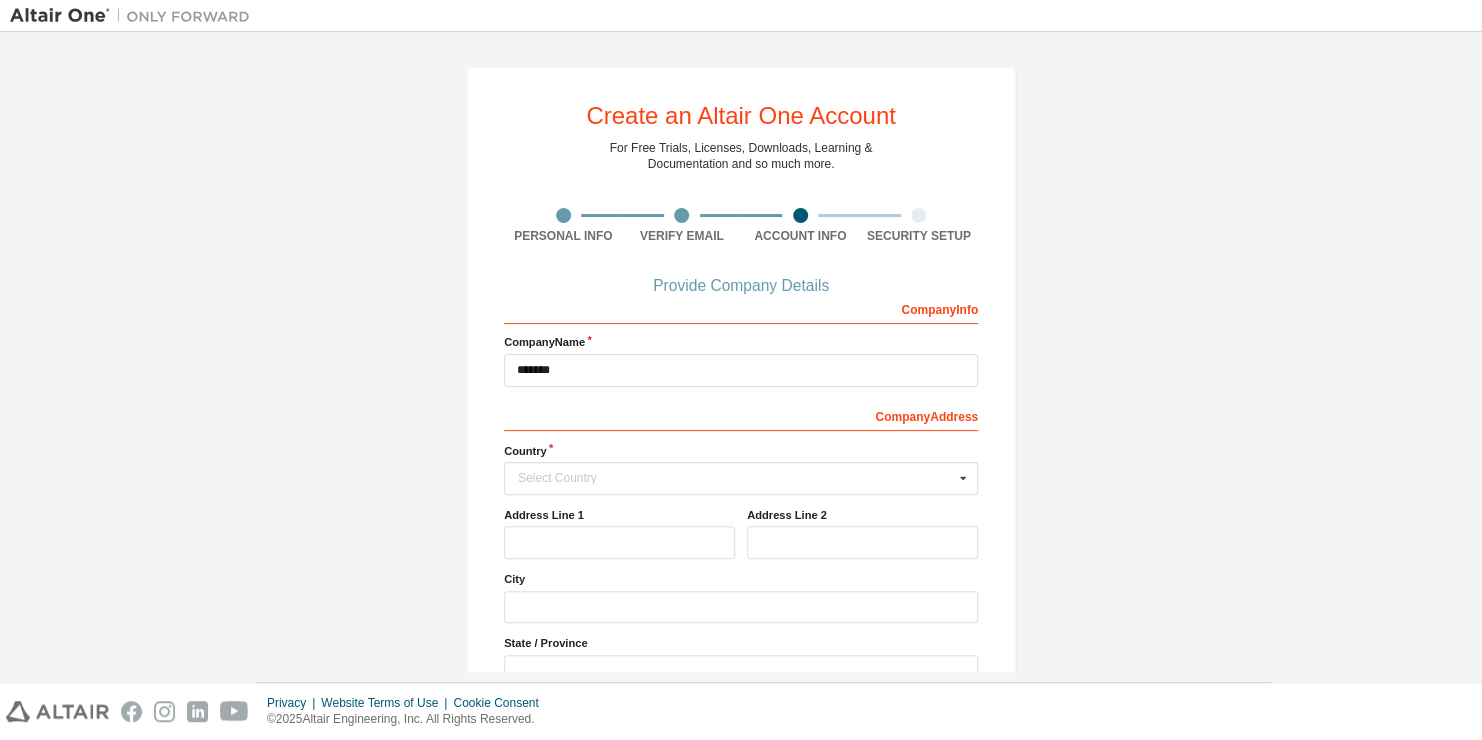 click on "Create an Altair One Account For Free Trials, Licenses, Downloads, Learning &  Documentation and so much more. Personal Info Verify Email Account Info Security Setup Provide Company Details Company  Info Company  Name ******* Company  Address Country Select Country Afghanistan Åland Islands Albania Algeria American Samoa Andorra Angola Anguilla Antarctica Antigua and Barbuda Argentina Armenia Aruba Australia Austria Azerbaijan Bahamas Bahrain Bangladesh Barbados Belgium Belize Benin Bermuda Bhutan Bolivia (Plurinational State of) Bonaire, Sint Eustatius and Saba Bosnia and Herzegovina Botswana Bouvet Island Brazil British Indian Ocean Territory Brunei Darussalam Bulgaria Burkina Faso Burundi Cabo Verde Cambodia Cameroon Canada Cayman Islands Central African Republic Chad Chile China Christmas Island Cocos (Keeling) Islands Colombia Comoros Congo Congo (Democratic Republic of the) Cook Islands Costa Rica Côte d'Ivoire Croatia Curaçao Cyprus Czech Republic Denmark Djibouti Dominica Dominican Republic Ecuador" at bounding box center [741, 444] 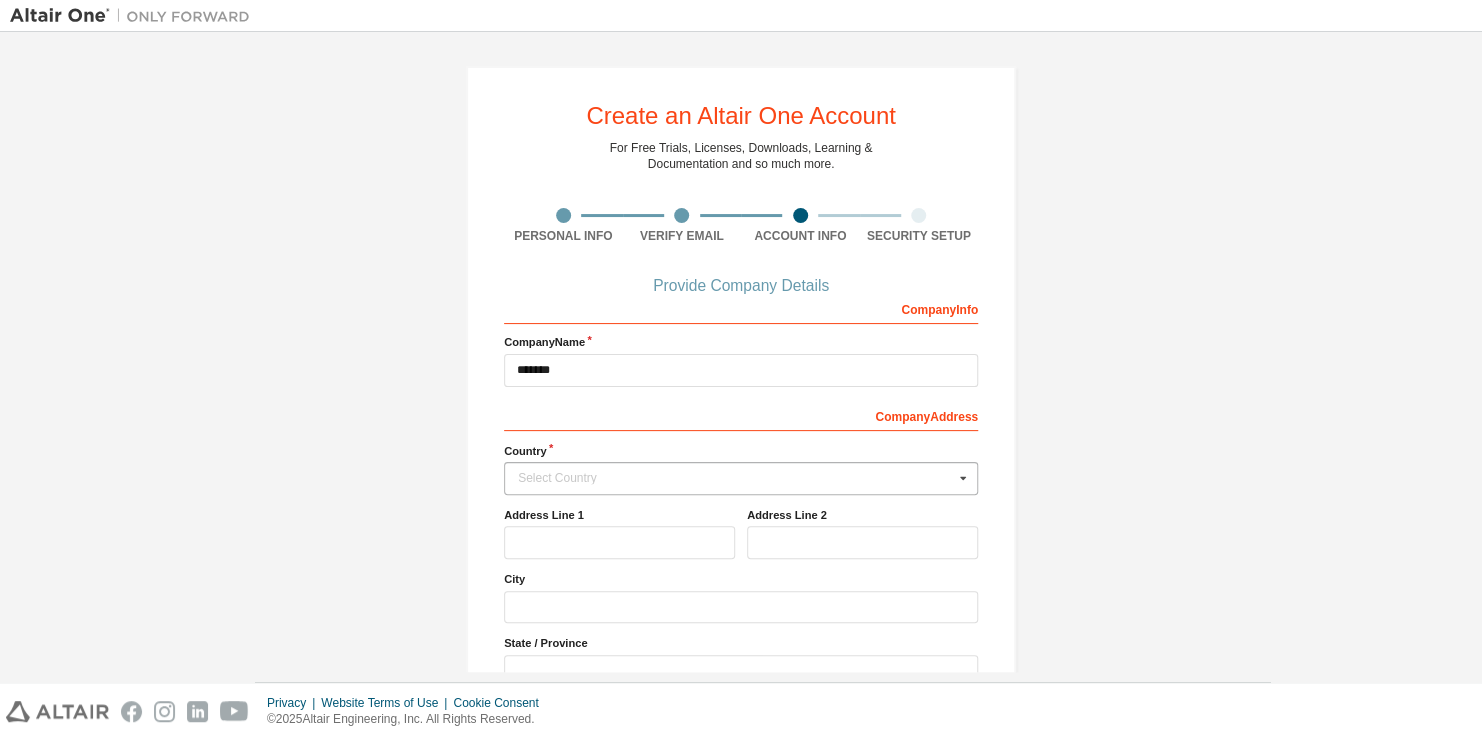 click on "Select Country" at bounding box center (735, 478) 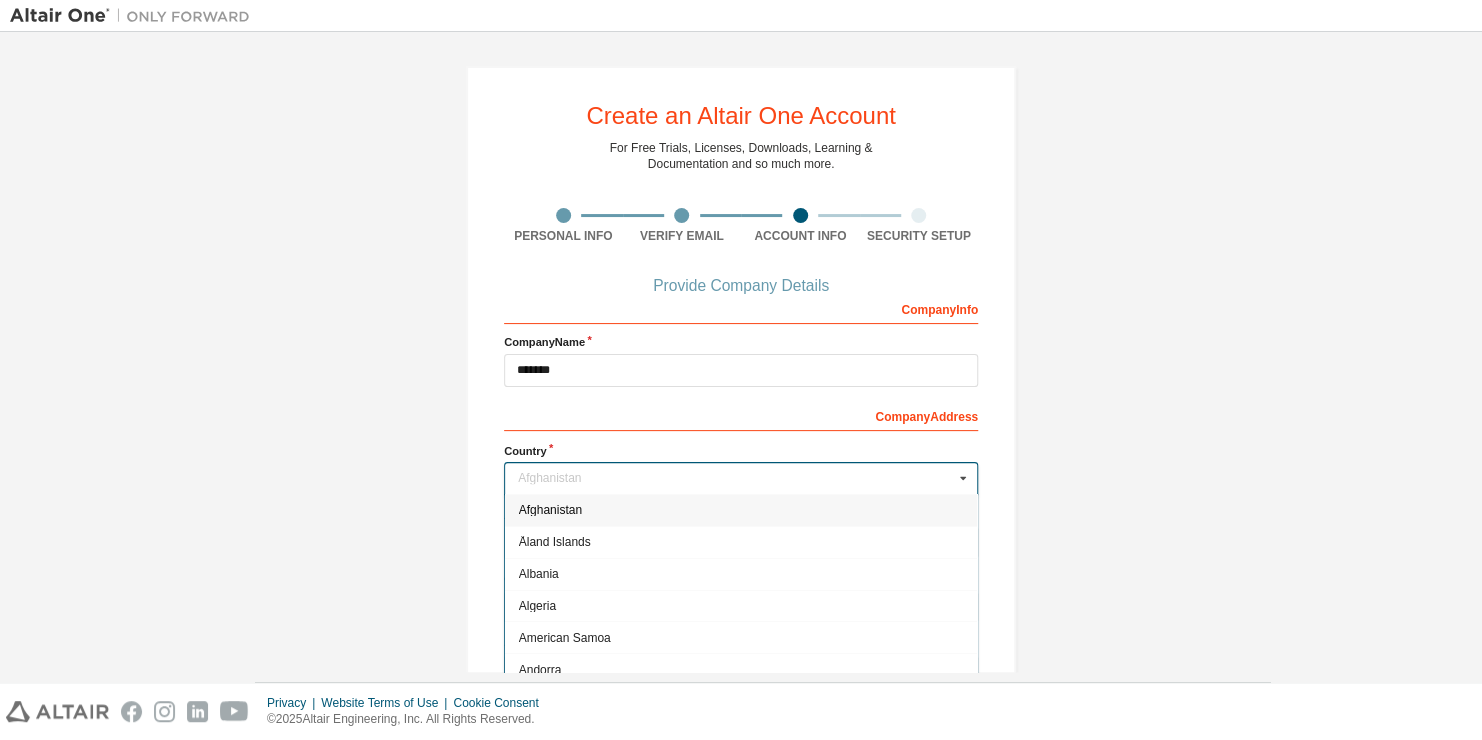 click on "Create an Altair One Account For Free Trials, Licenses, Downloads, Learning &  Documentation and so much more. Personal Info Verify Email Account Info Security Setup Provide Company Details Company  Info Company  Name ******* Company  Address Country Afghanistan Afghanistan Åland Islands Albania Algeria American Samoa Andorra Angola Anguilla Antarctica Antigua and Barbuda Argentina Armenia Aruba Australia Austria Azerbaijan Bahamas Bahrain Bangladesh Barbados Belgium Belize Benin Bermuda Bhutan Bolivia (Plurinational State of) Bonaire, Sint Eustatius and Saba Bosnia and Herzegovina Botswana Bouvet Island Brazil British Indian Ocean Territory Brunei Darussalam Bulgaria Burkina Faso Burundi Cabo Verde Cambodia Cameroon Canada Cayman Islands Central African Republic Chad Chile China Christmas Island Cocos (Keeling) Islands Colombia Comoros Congo Congo (Democratic Republic of the) Cook Islands Costa Rica Côte d'Ivoire Croatia Curaçao Cyprus Czech Republic Denmark Djibouti Dominica Dominican Republic Ecuador" at bounding box center [741, 444] 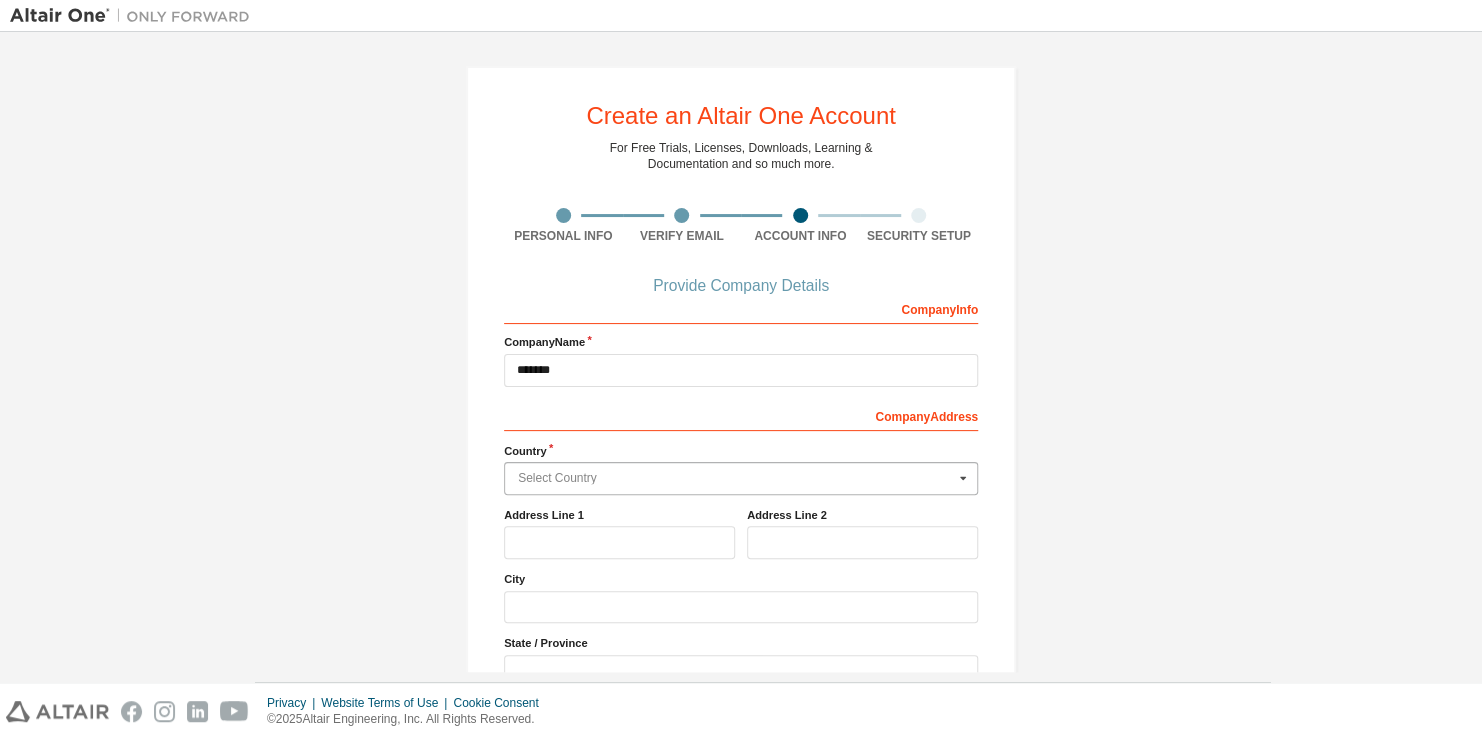 click at bounding box center [742, 478] 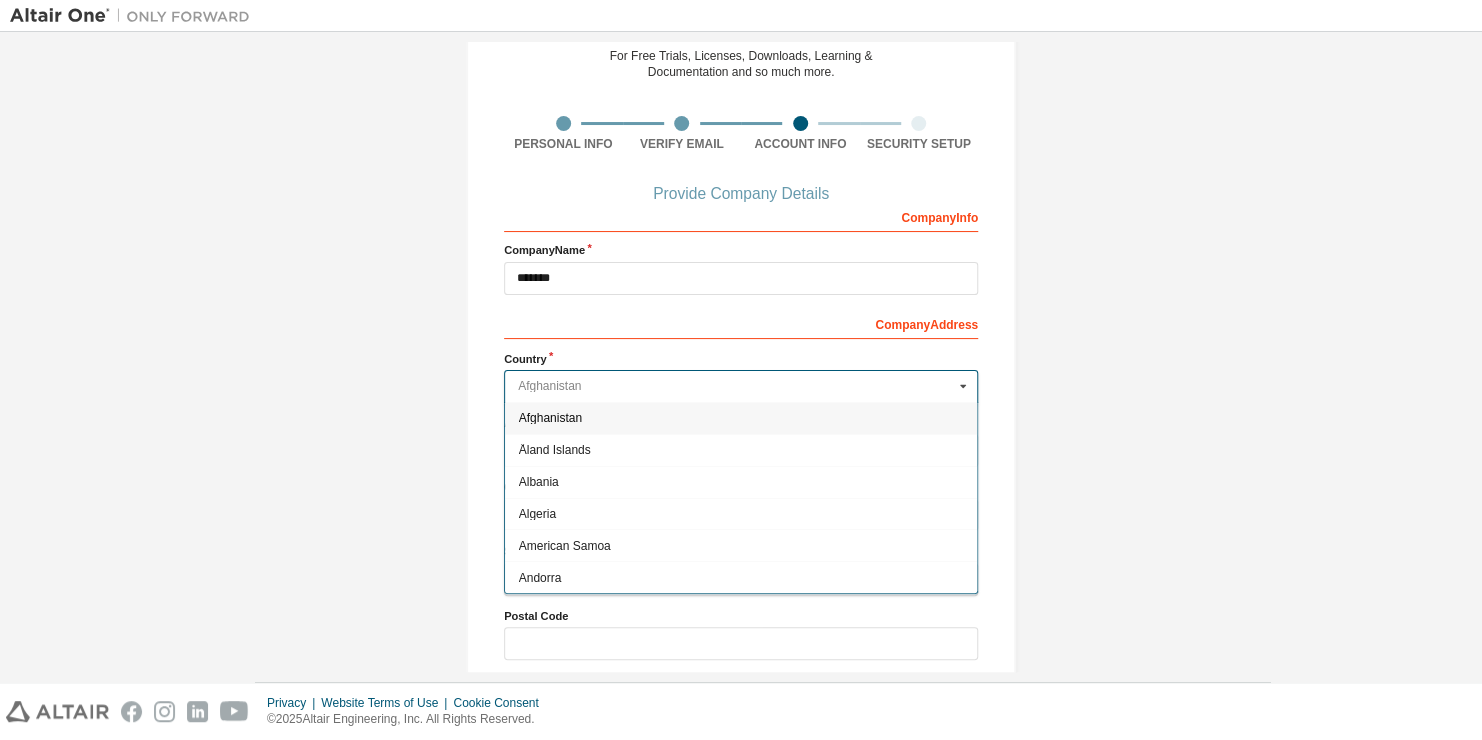 scroll, scrollTop: 100, scrollLeft: 0, axis: vertical 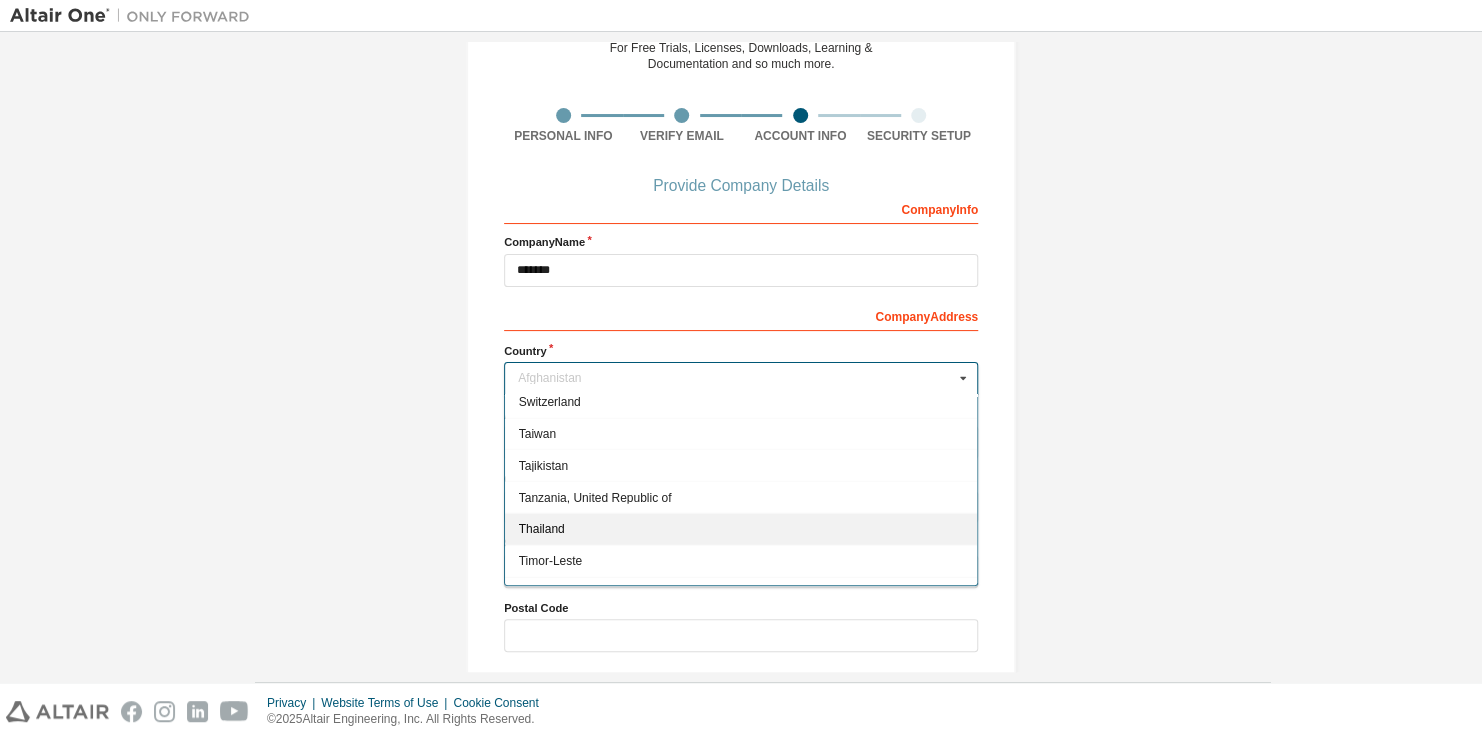 click on "Thailand" at bounding box center (741, 529) 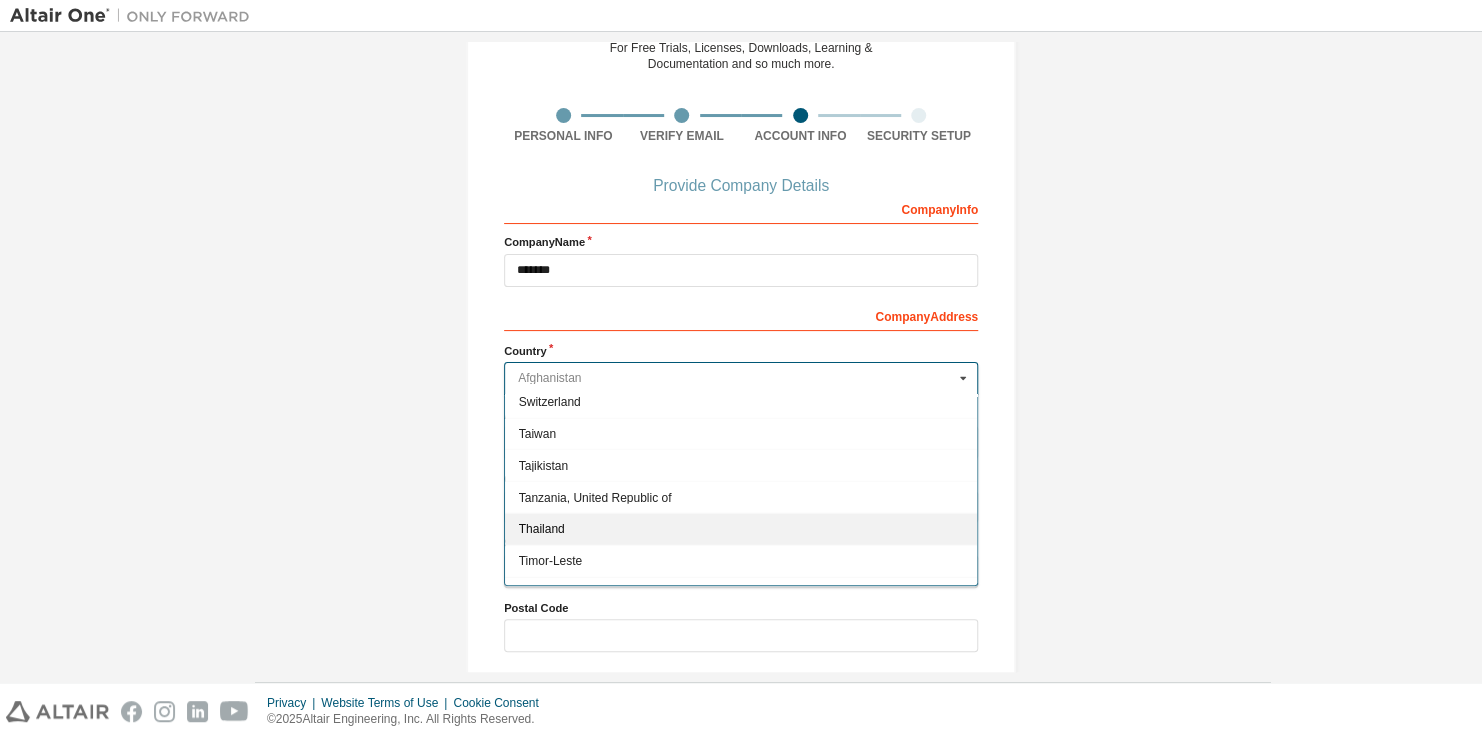 type on "***" 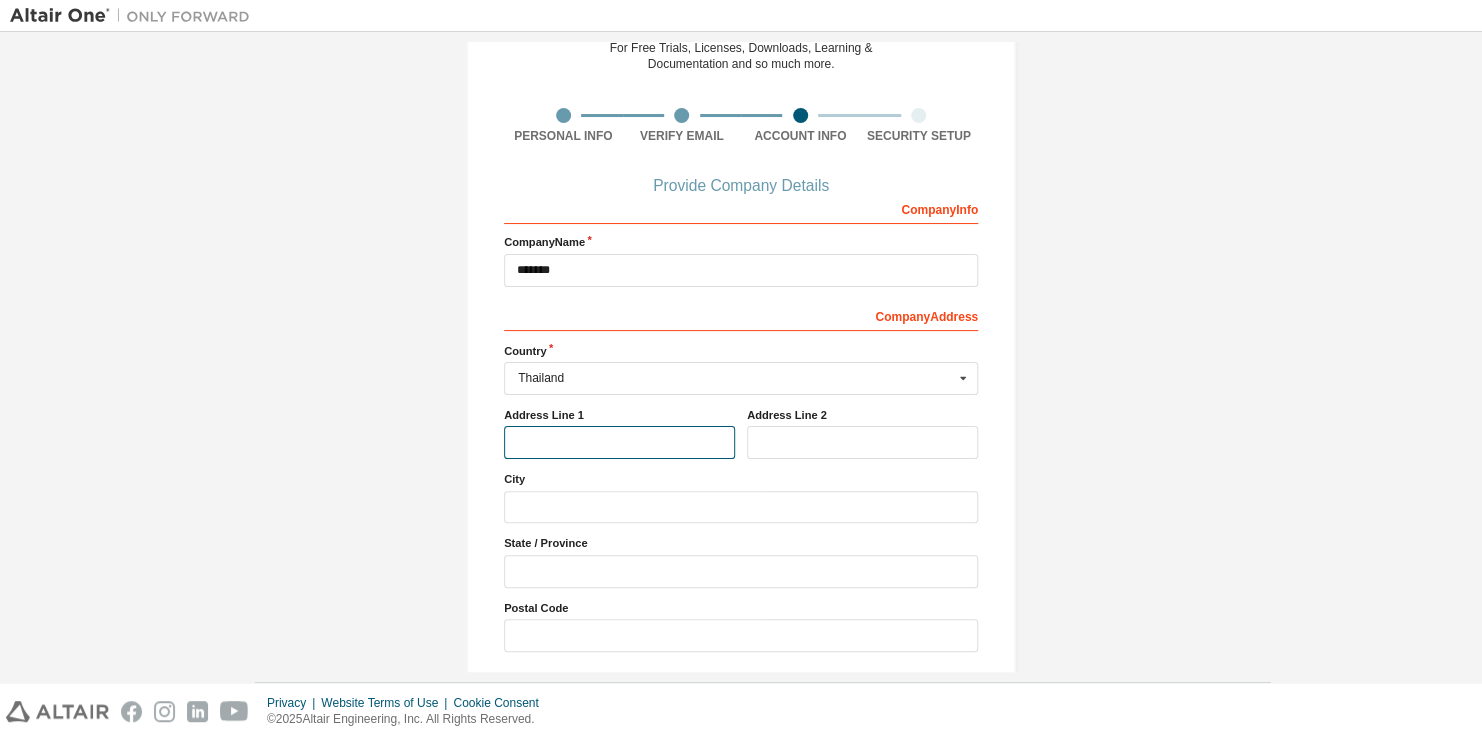 click at bounding box center (619, 442) 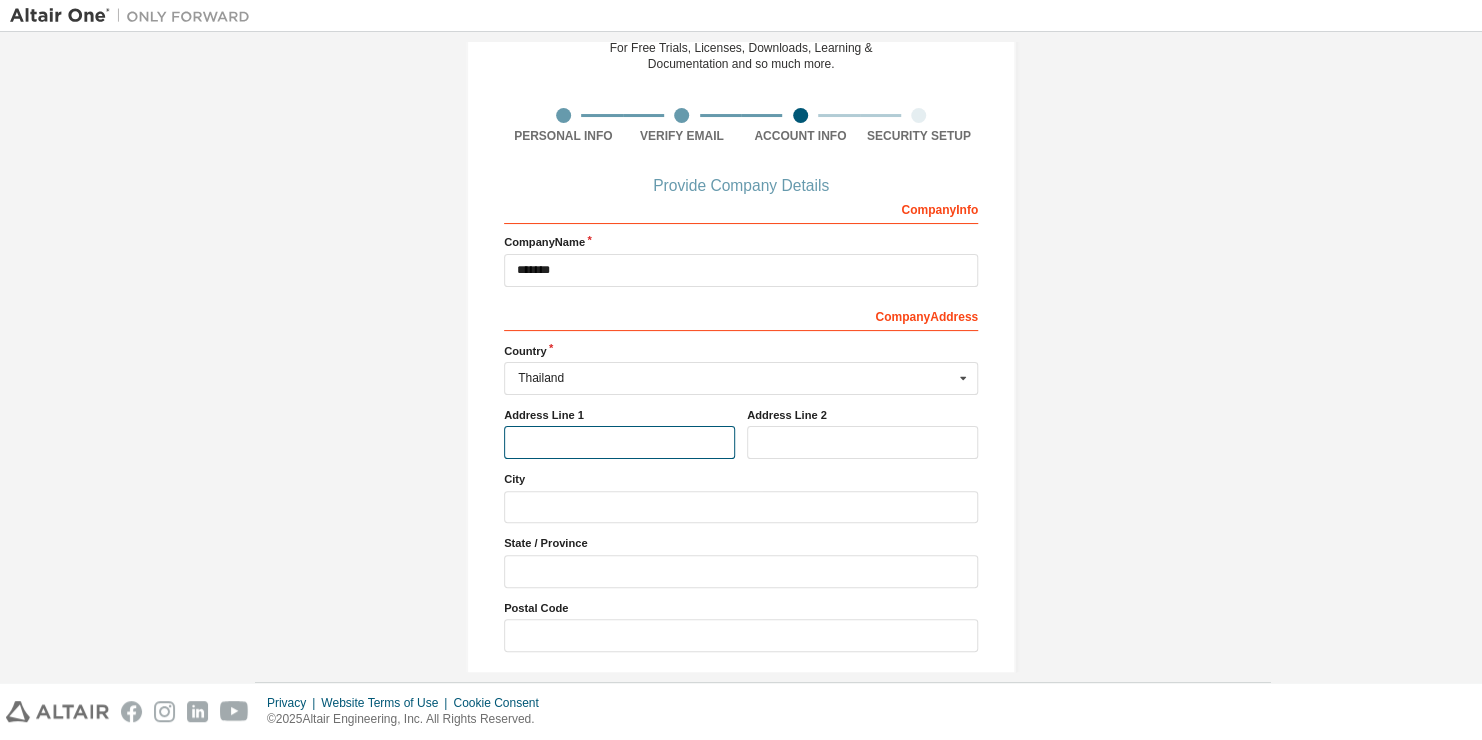 type on "**********" 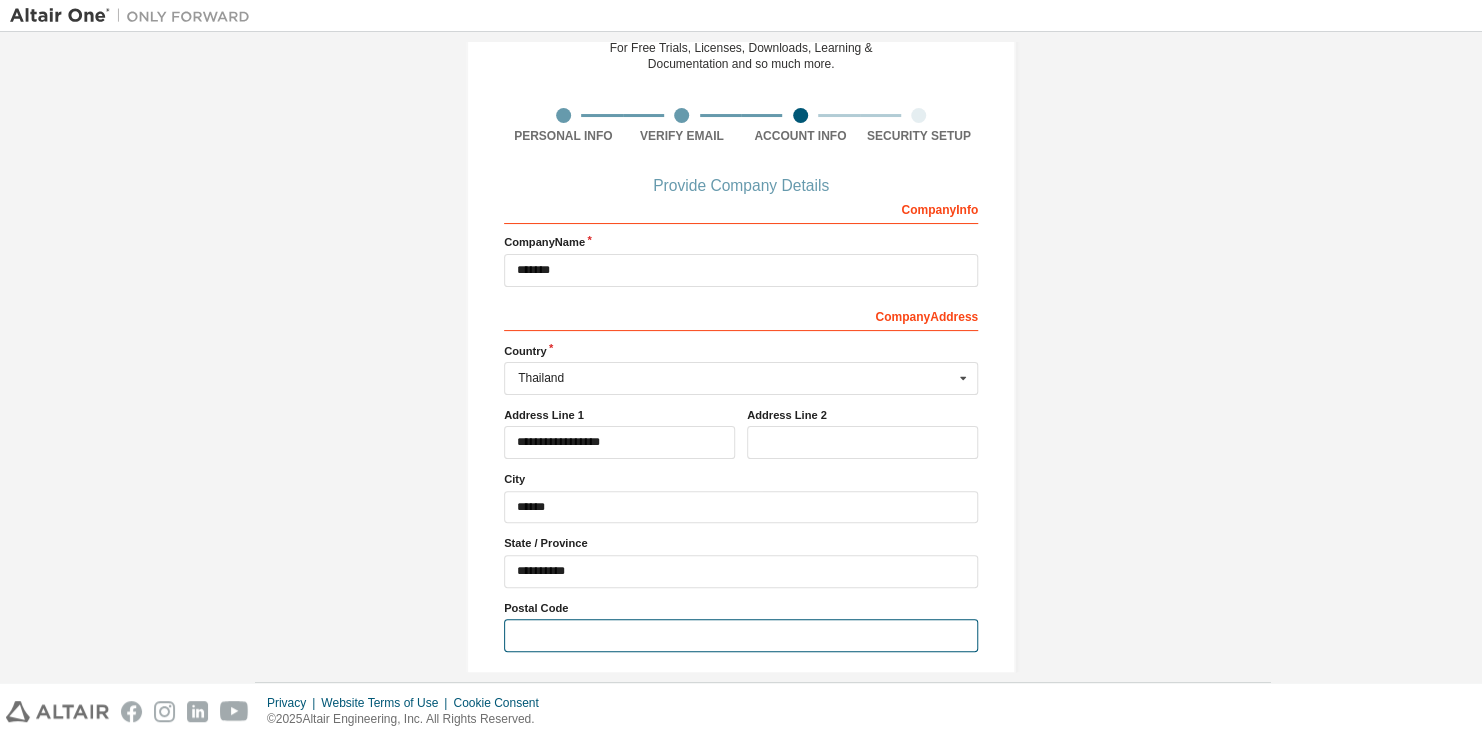 type on "*****" 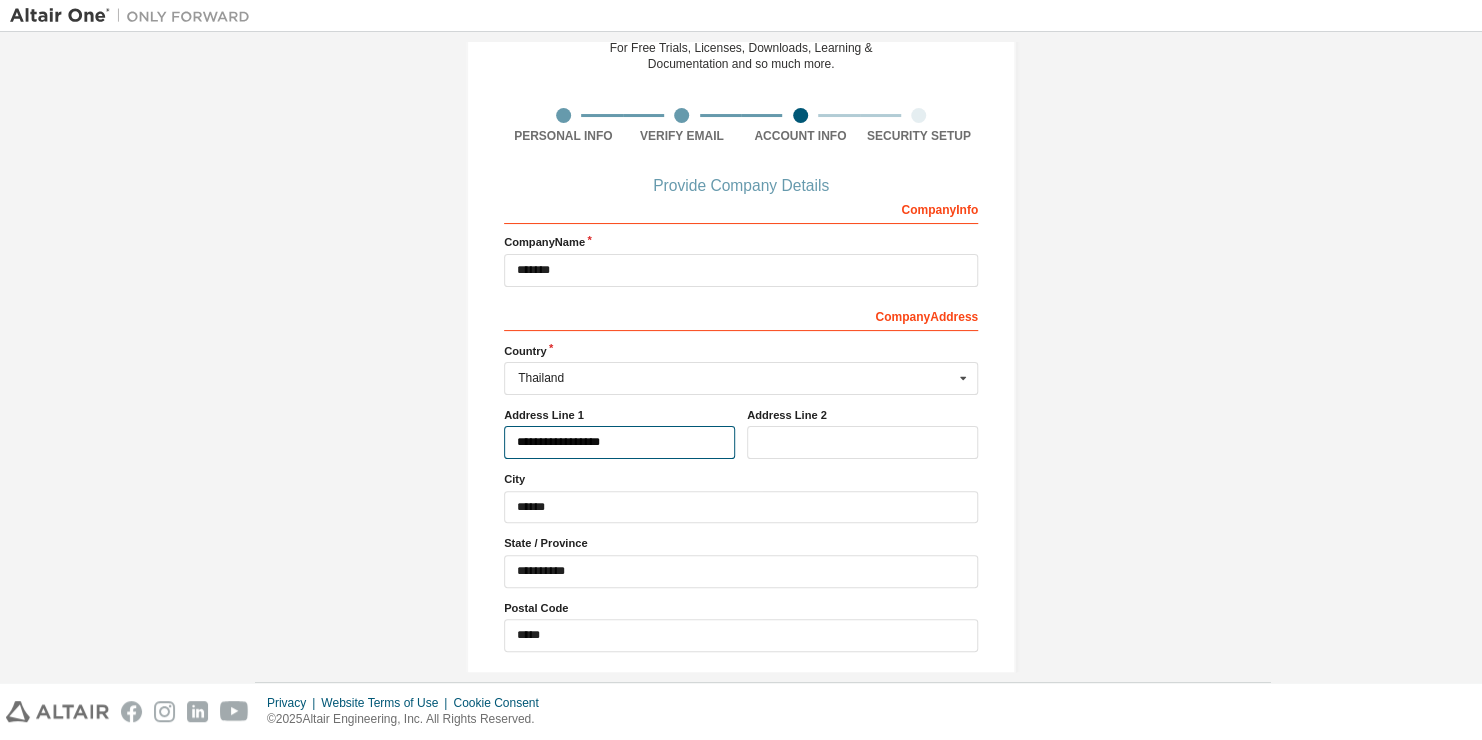 click on "**********" at bounding box center (619, 442) 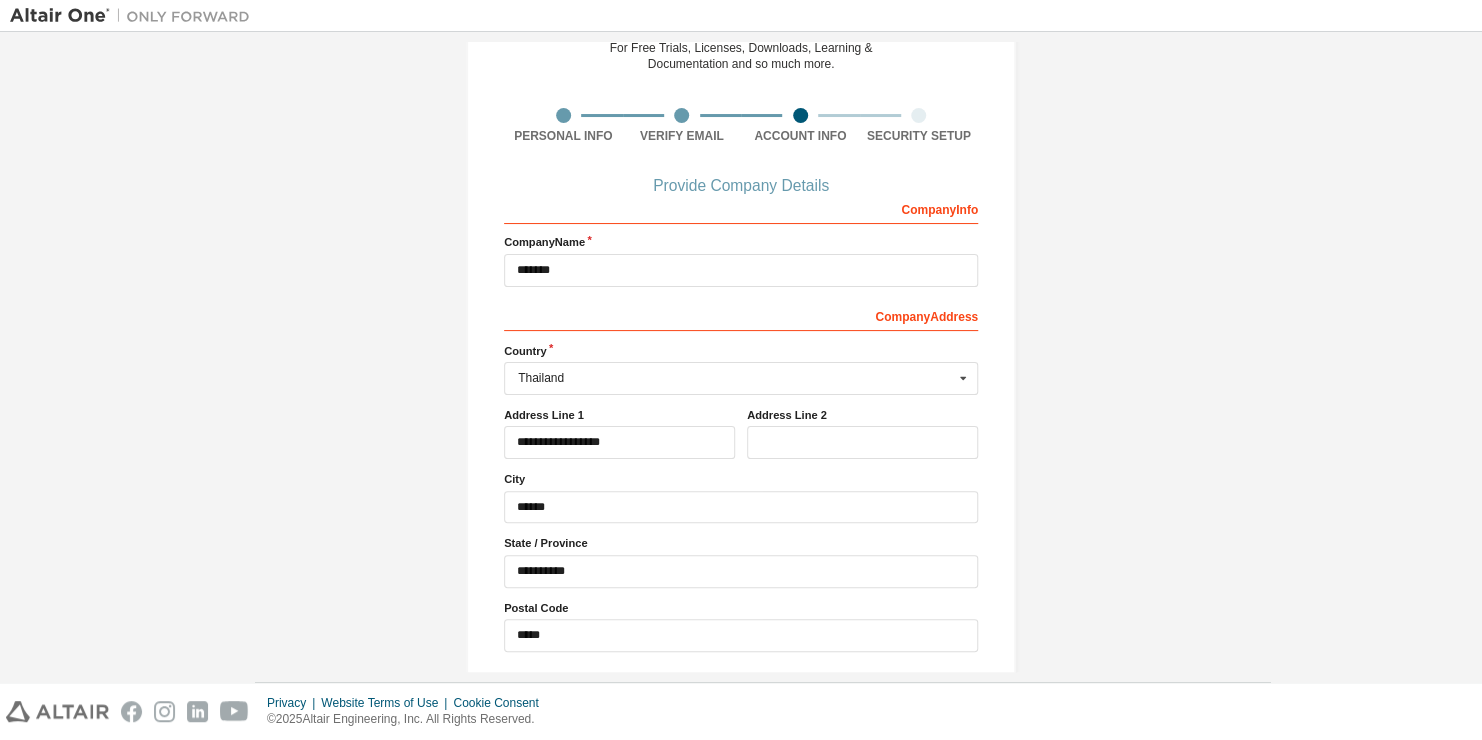 click on "Create an Altair One Account For Free Trials, Licenses, Downloads, Learning &  Documentation and so much more. Personal Info Verify Email Account Info Security Setup Provide Company Details Company  Info Company  Name ******* Company  Address *** Country Thailand Afghanistan Åland Islands Albania Algeria American Samoa Andorra Angola Anguilla Antarctica Antigua and Barbuda Argentina Armenia Aruba Australia Austria Azerbaijan Bahamas Bahrain Bangladesh Barbados Belgium Belize Benin Bermuda Bhutan Bolivia (Plurinational State of) Bonaire, Sint Eustatius and Saba Bosnia and Herzegovina Botswana Bouvet Island Brazil British Indian Ocean Territory Brunei Darussalam Bulgaria Burkina Faso Burundi Cabo Verde Cambodia Cameroon Canada Cayman Islands Central African Republic Chad Chile China Christmas Island Cocos (Keeling) Islands Colombia Comoros Congo Congo (Democratic Republic of the) Cook Islands Costa Rica Côte d'Ivoire Croatia Curaçao Cyprus Czech Republic Denmark Djibouti Dominica Dominican Republic Ecuador" at bounding box center (741, 344) 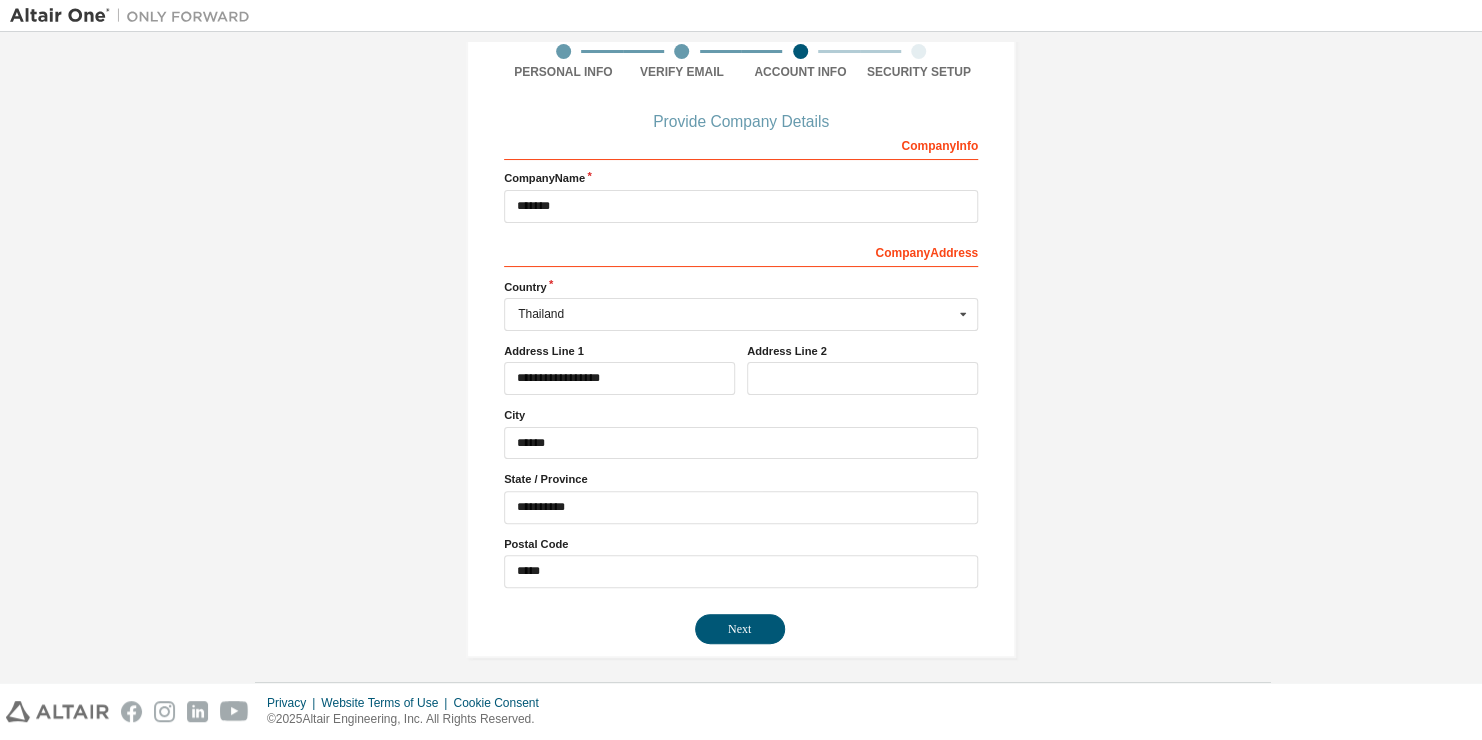 scroll, scrollTop: 169, scrollLeft: 0, axis: vertical 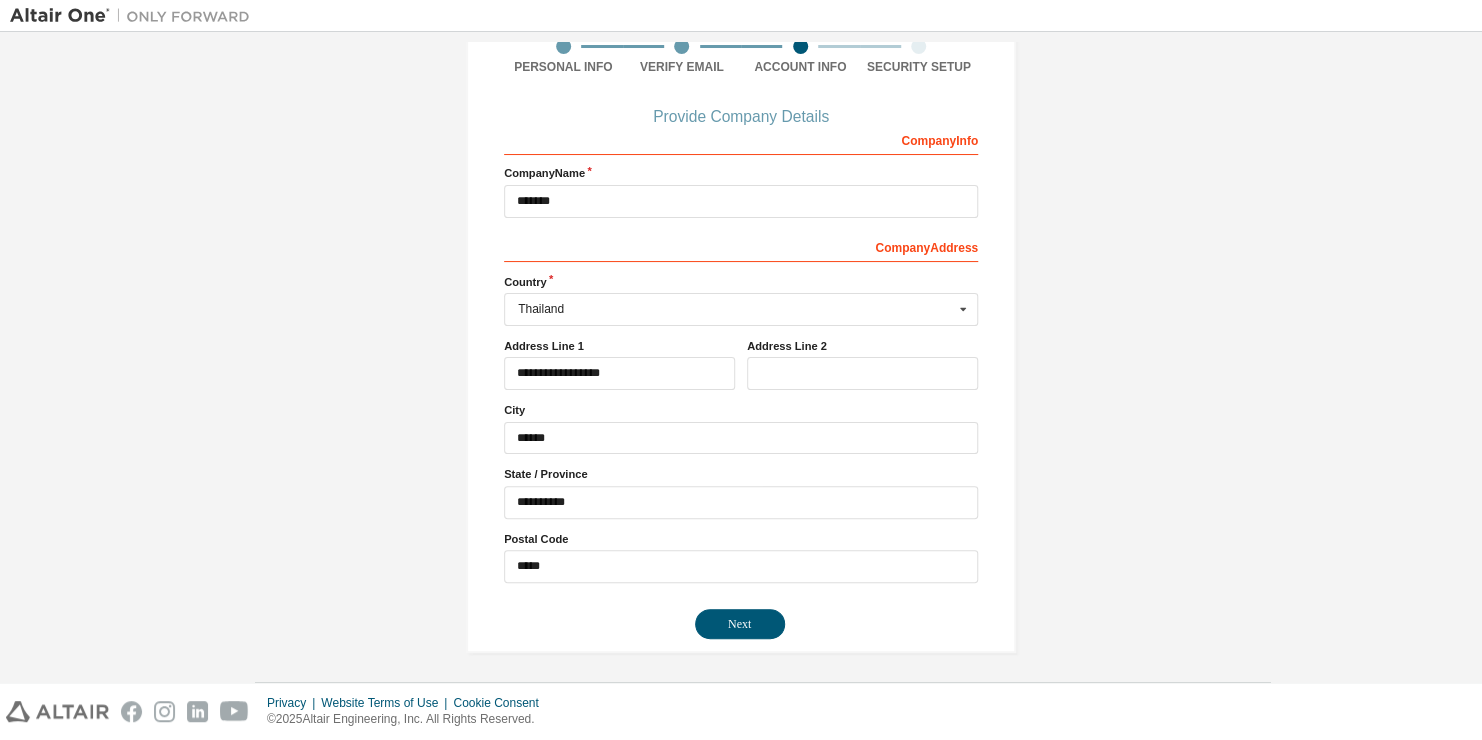 click on "Company  Info Company  Name ******* Company  Address *** Country Thailand Afghanistan Åland Islands Albania Algeria American Samoa Andorra Angola Anguilla Antarctica Antigua and Barbuda Argentina Armenia Aruba Australia Austria Azerbaijan Bahamas Bahrain Bangladesh Barbados Belgium Belize Benin Bermuda Bhutan Bolivia (Plurinational State of) Bonaire, Sint Eustatius and Saba Bosnia and Herzegovina Botswana Bouvet Island Brazil British Indian Ocean Territory Brunei Darussalam Bulgaria Burkina Faso Burundi Cabo Verde Cambodia Cameroon Canada Cayman Islands Central African Republic Chad Chile China Christmas Island Cocos (Keeling) Islands Colombia Comoros Congo Congo (Democratic Republic of the) Cook Islands Costa Rica Côte d'Ivoire Croatia Curaçao Cyprus Czech Republic Denmark Djibouti Dominica Dominican Republic Ecuador Egypt El Salvador Equatorial Guinea Eritrea Estonia Ethiopia Falkland Islands (Malvinas) Faroe Islands Fiji Finland France French Guiana French Polynesia French Southern Territories Gabon" at bounding box center [741, 353] 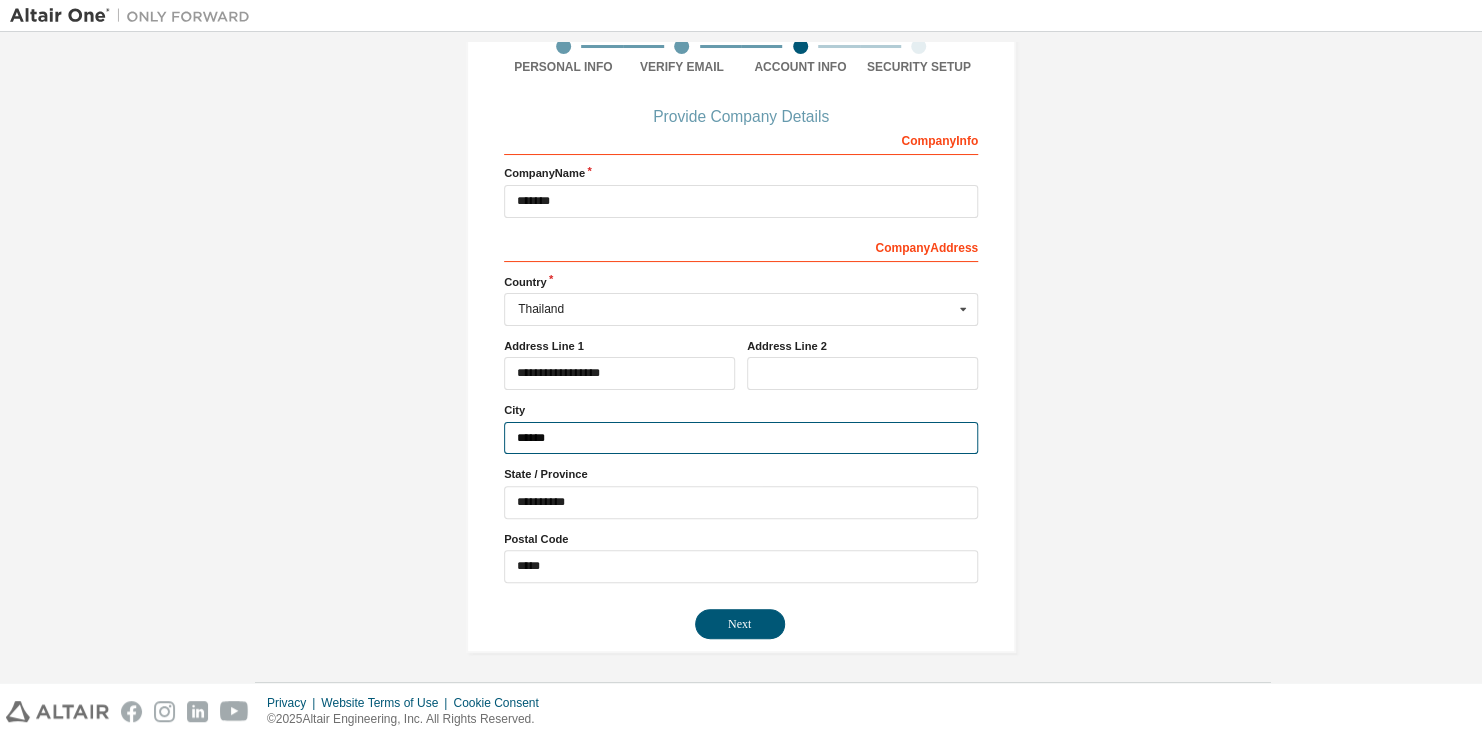click on "******" at bounding box center (741, 438) 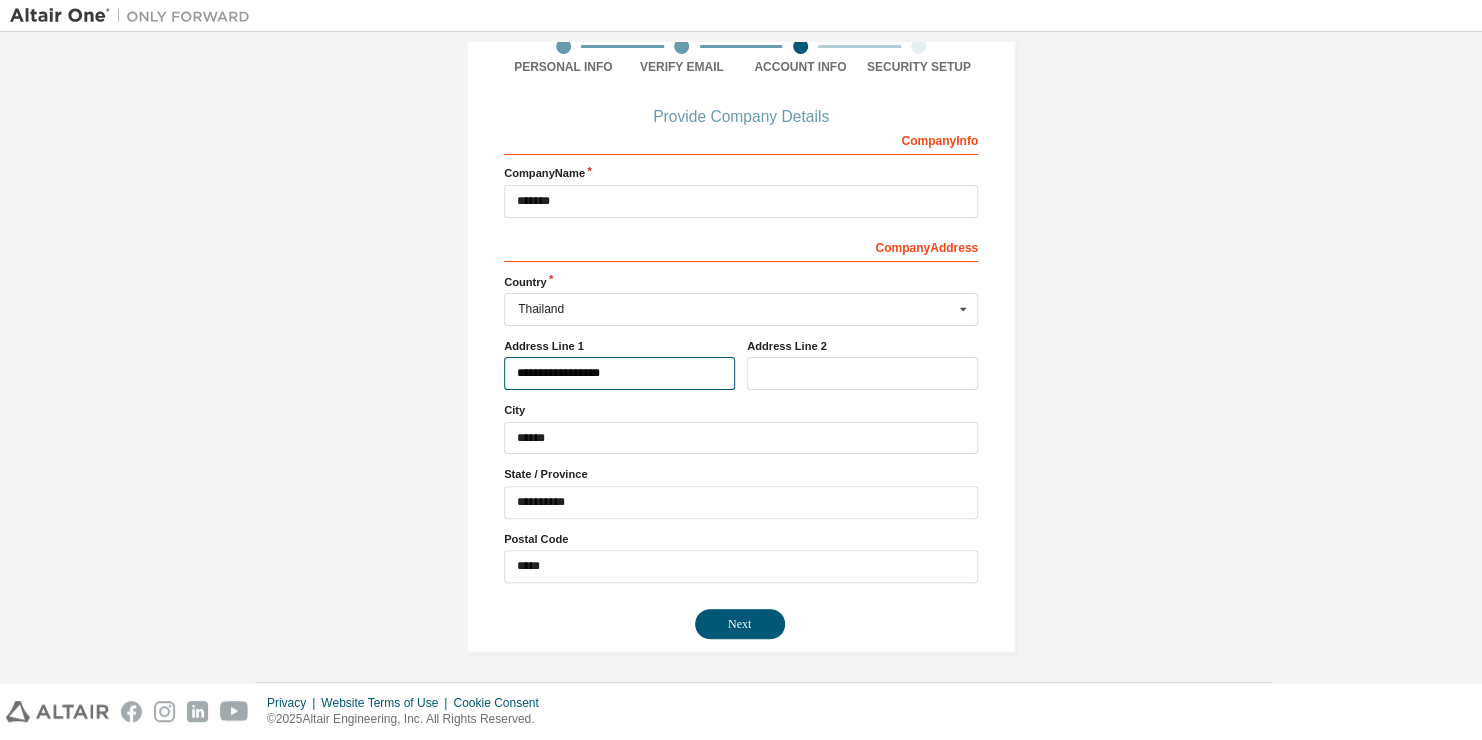 click on "**********" at bounding box center [619, 373] 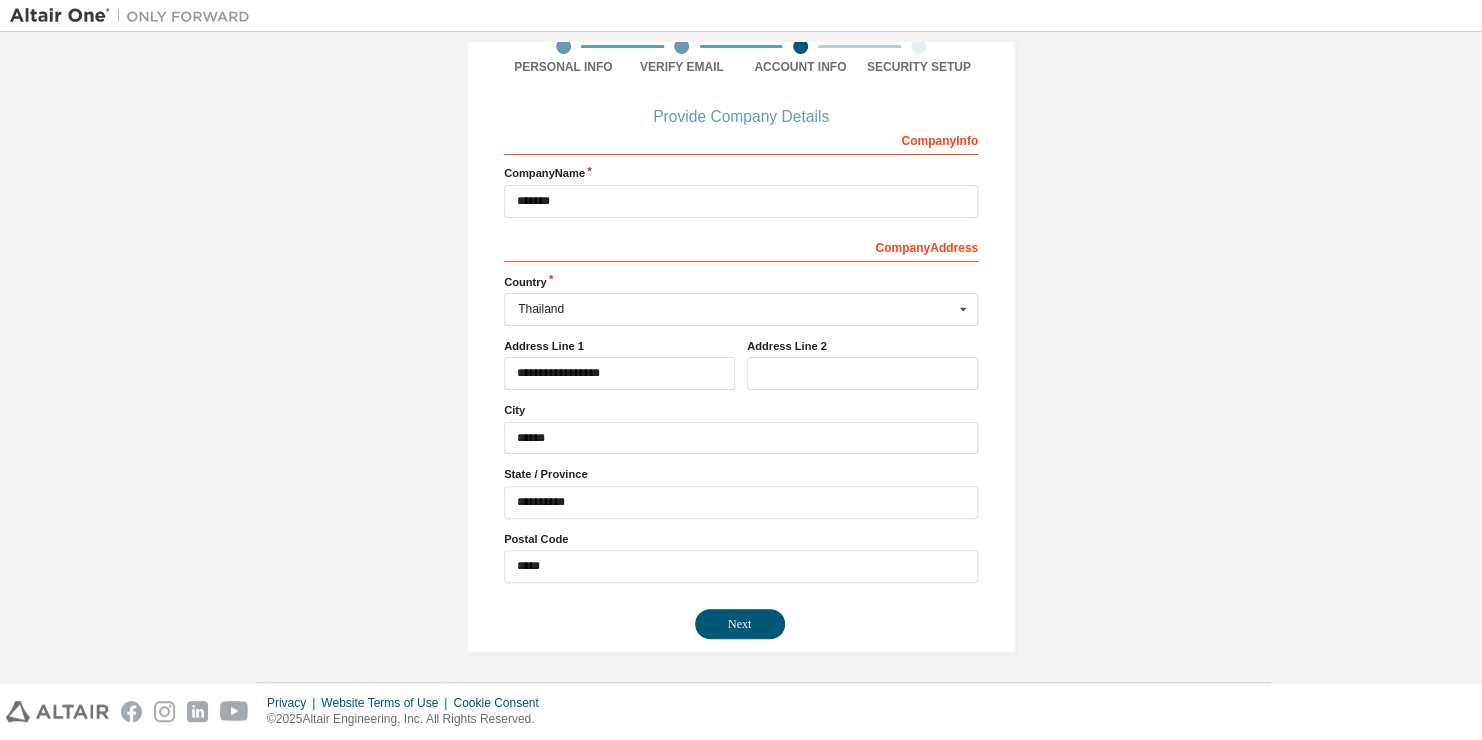 click on "Create an Altair One Account For Free Trials, Licenses, Downloads, Learning &  Documentation and so much more. Personal Info Verify Email Account Info Security Setup Provide Company Details Company  Info Company  Name ******* Company  Address *** Country Thailand Afghanistan Åland Islands Albania Algeria American Samoa Andorra Angola Anguilla Antarctica Antigua and Barbuda Argentina Armenia Aruba Australia Austria Azerbaijan Bahamas Bahrain Bangladesh Barbados Belgium Belize Benin Bermuda Bhutan Bolivia (Plurinational State of) Bonaire, Sint Eustatius and Saba Bosnia and Herzegovina Botswana Bouvet Island Brazil British Indian Ocean Territory Brunei Darussalam Bulgaria Burkina Faso Burundi Cabo Verde Cambodia Cameroon Canada Cayman Islands Central African Republic Chad Chile China Christmas Island Cocos (Keeling) Islands Colombia Comoros Congo Congo (Democratic Republic of the) Cook Islands Costa Rica Côte d'Ivoire Croatia Curaçao Cyprus Czech Republic Denmark Djibouti Dominica Dominican Republic Ecuador" at bounding box center (741, 275) 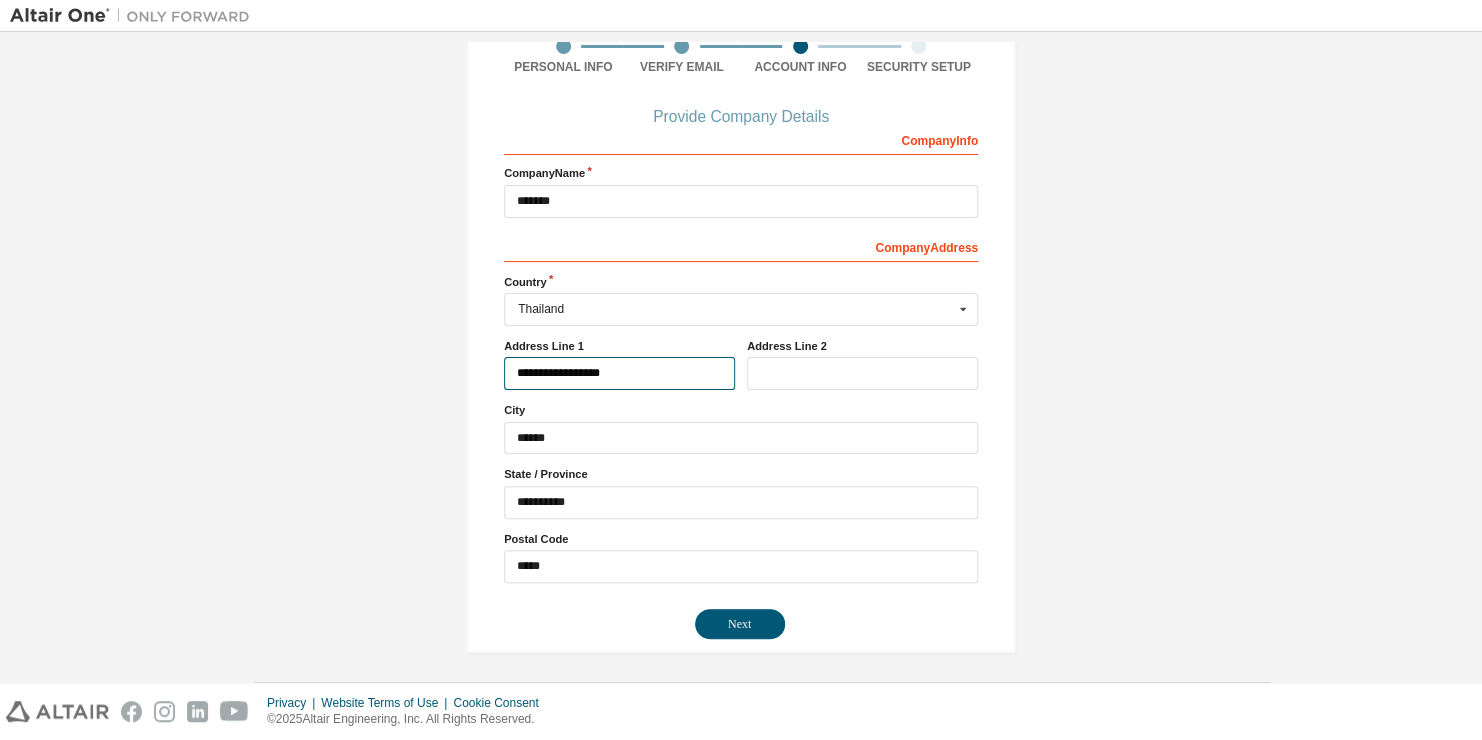 click on "**********" at bounding box center [619, 373] 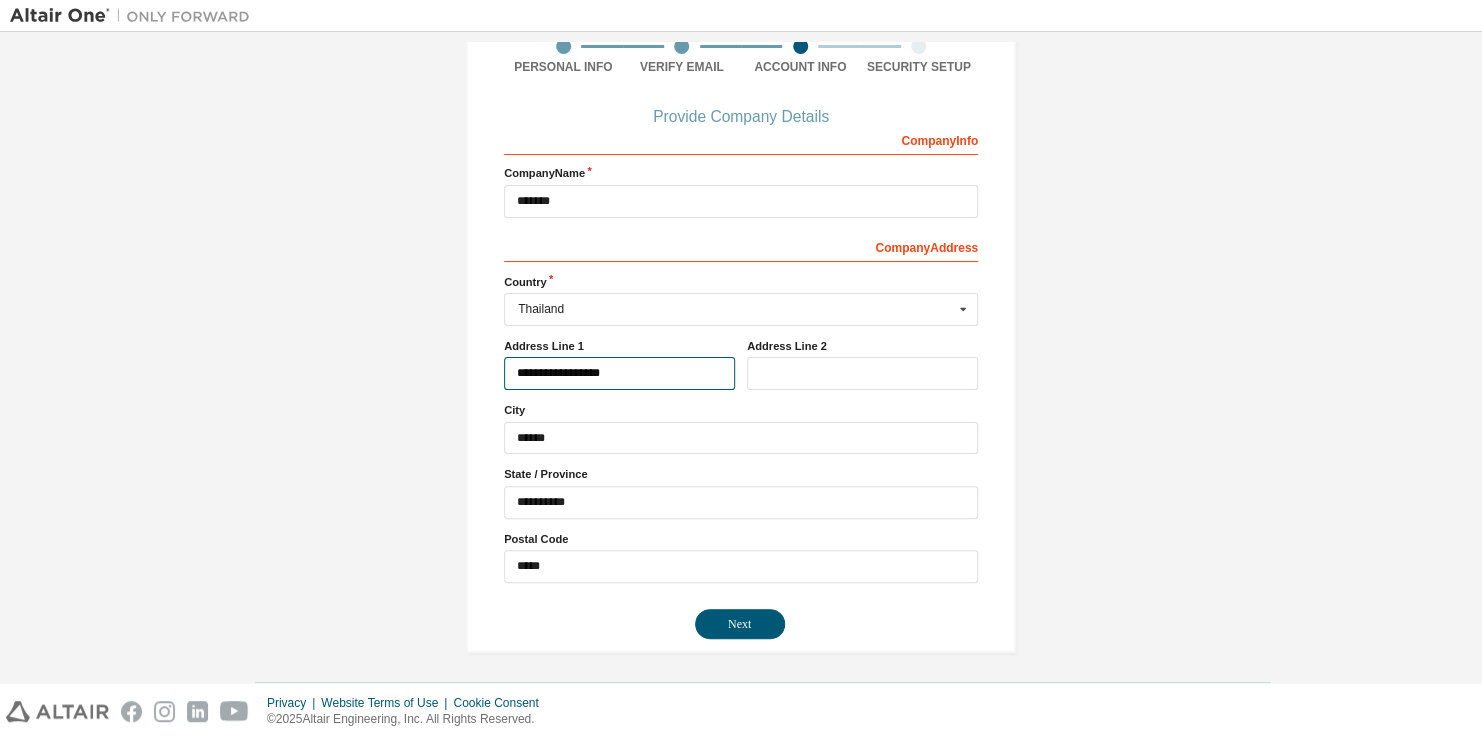 click on "**********" at bounding box center [619, 373] 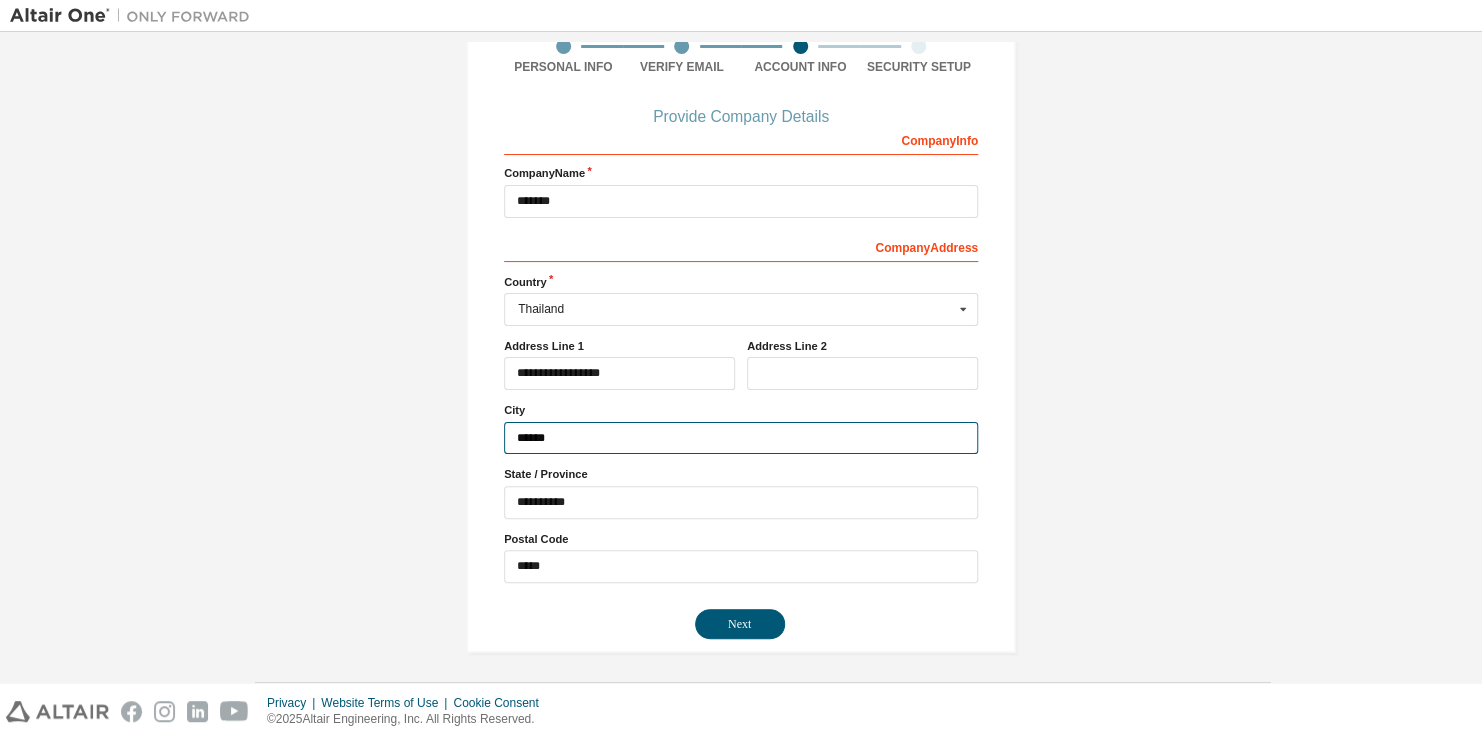 click on "******" at bounding box center (741, 438) 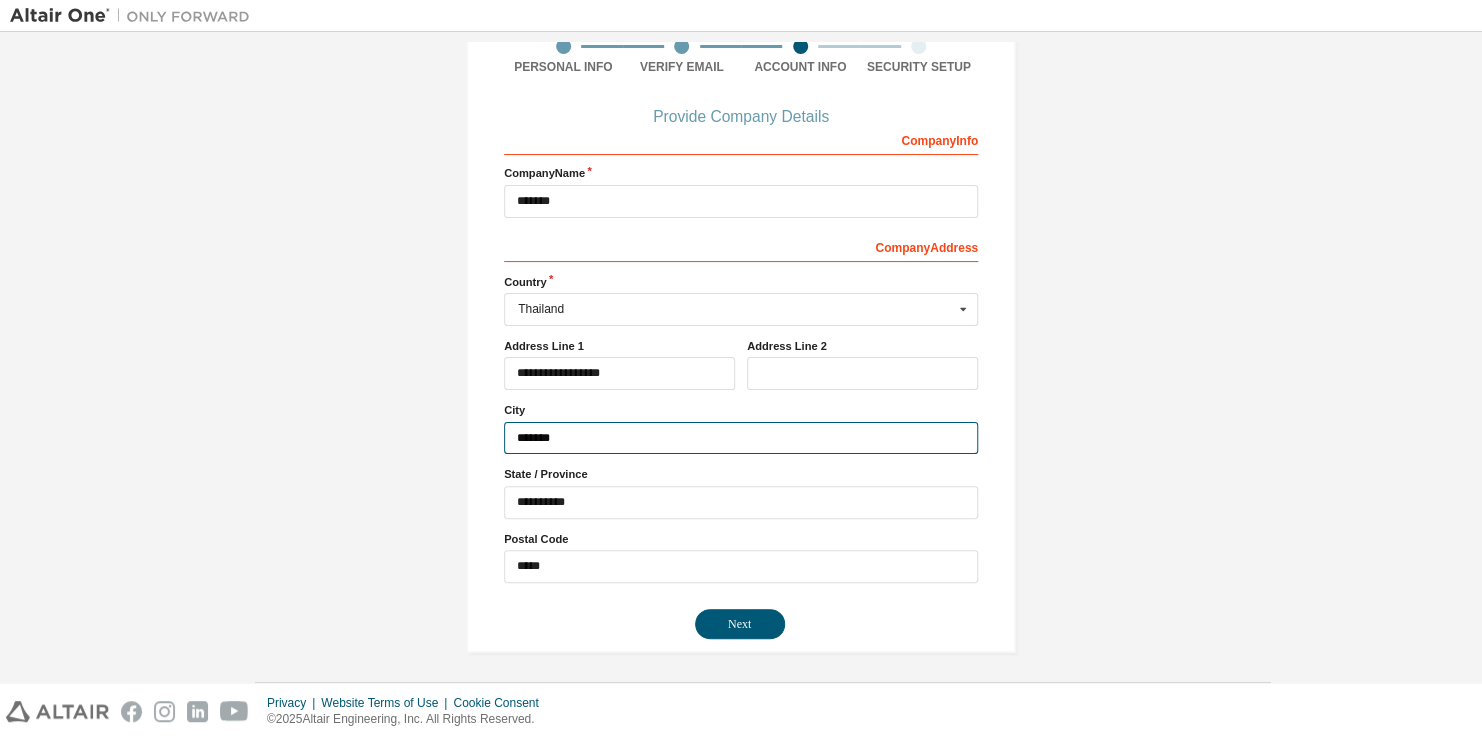 type on "******" 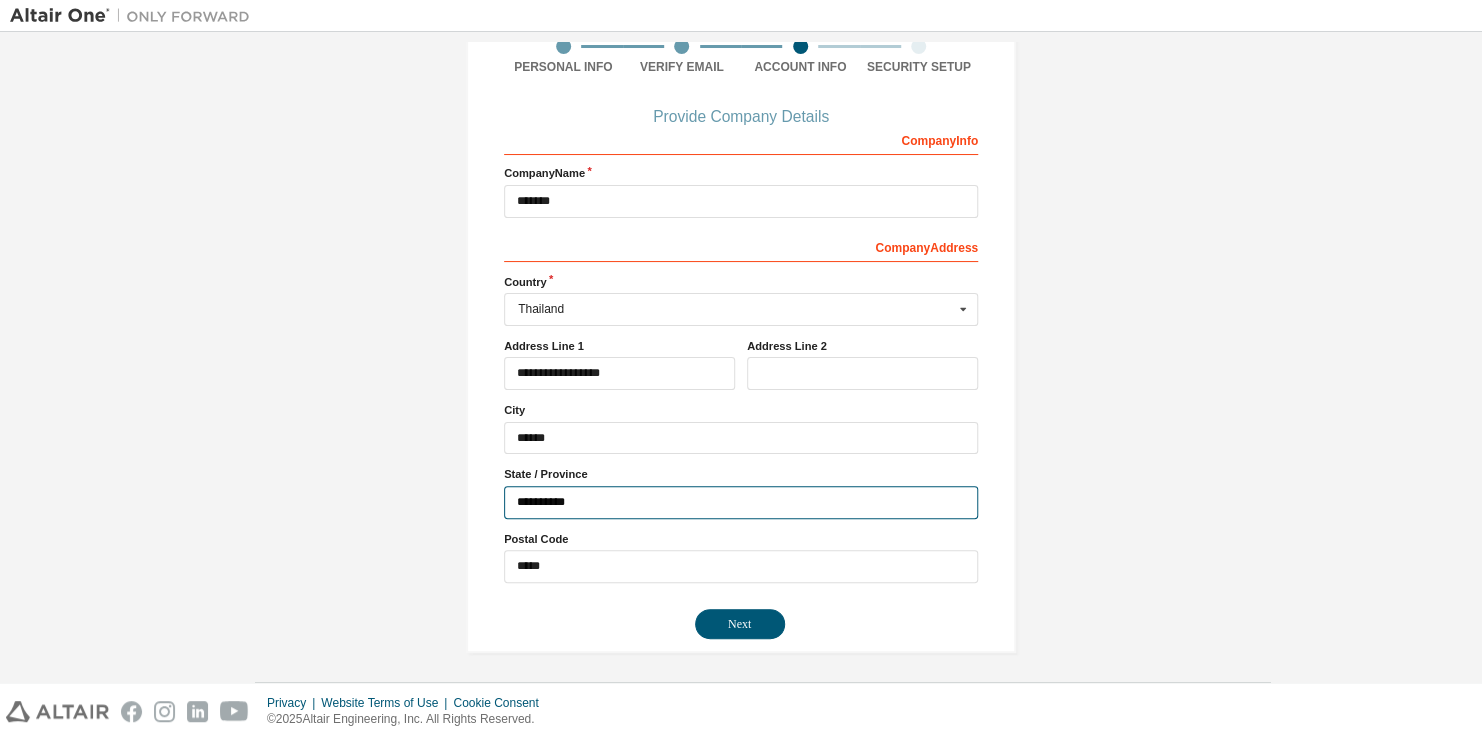 click on "**********" at bounding box center (741, 502) 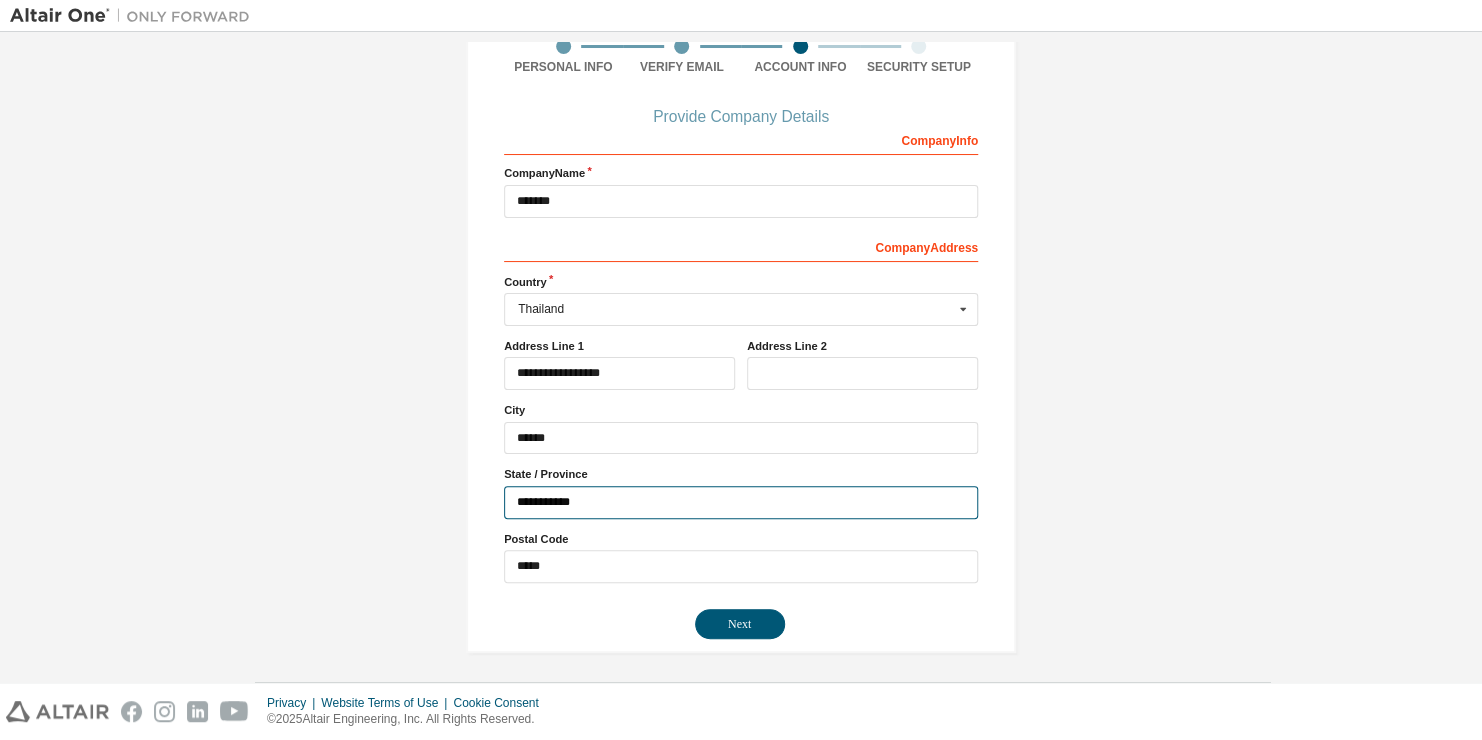 type on "**********" 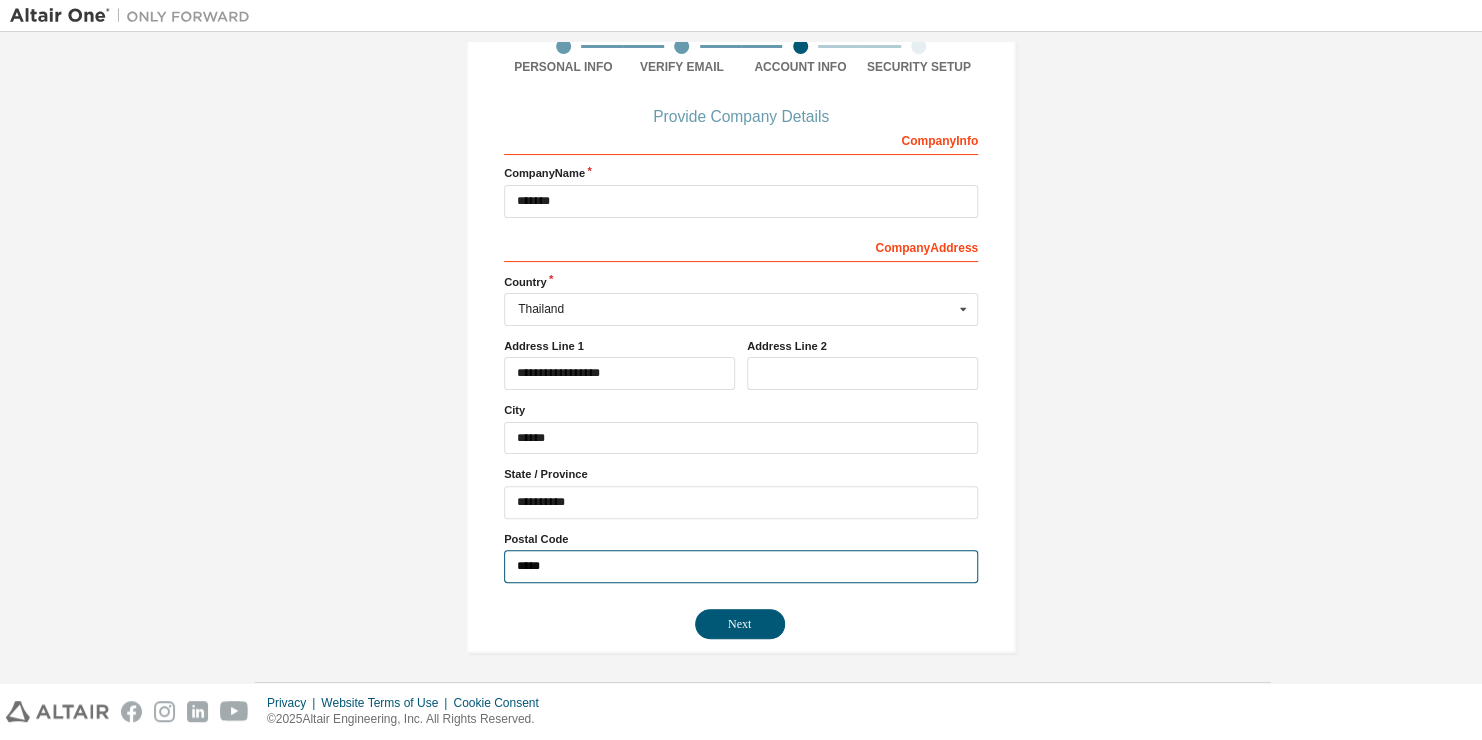 click on "*****" at bounding box center [741, 566] 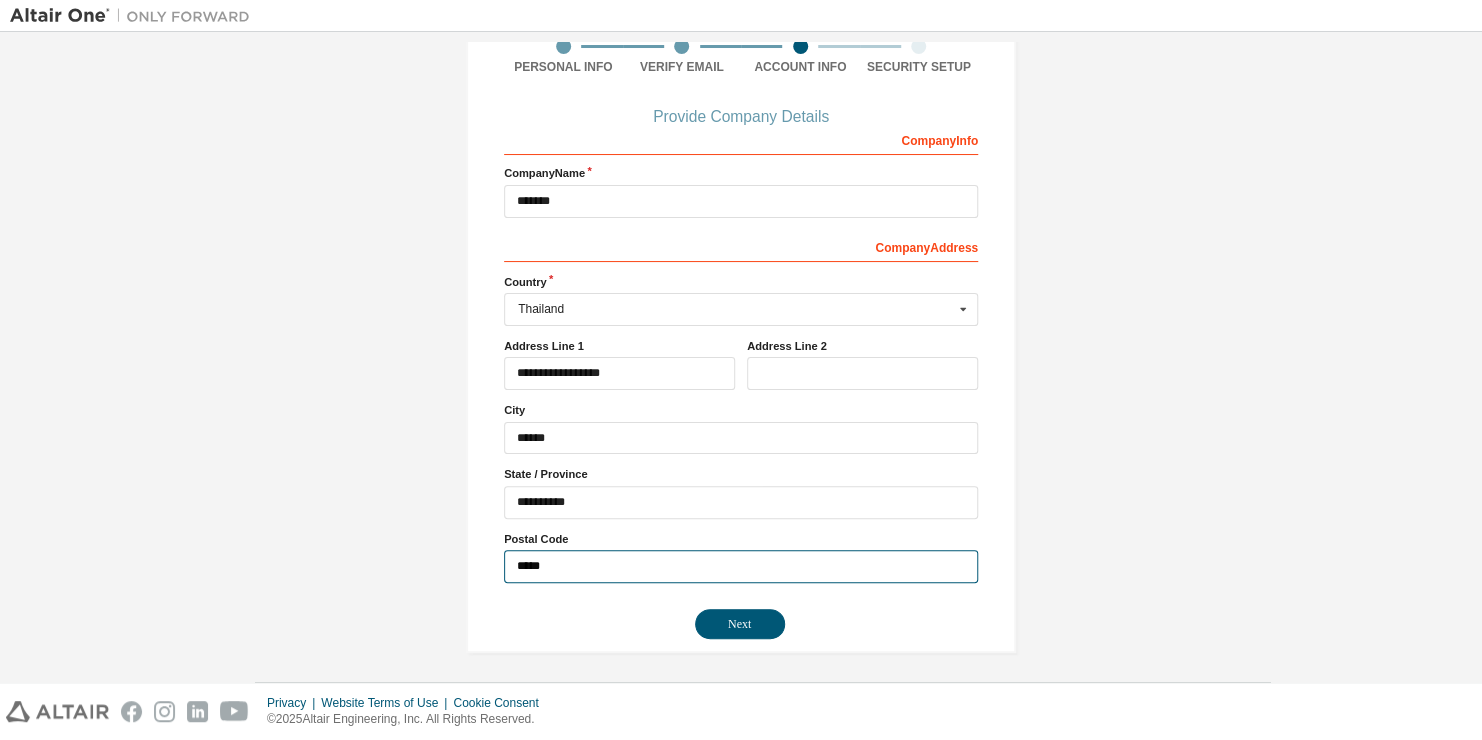 click on "*****" at bounding box center (741, 566) 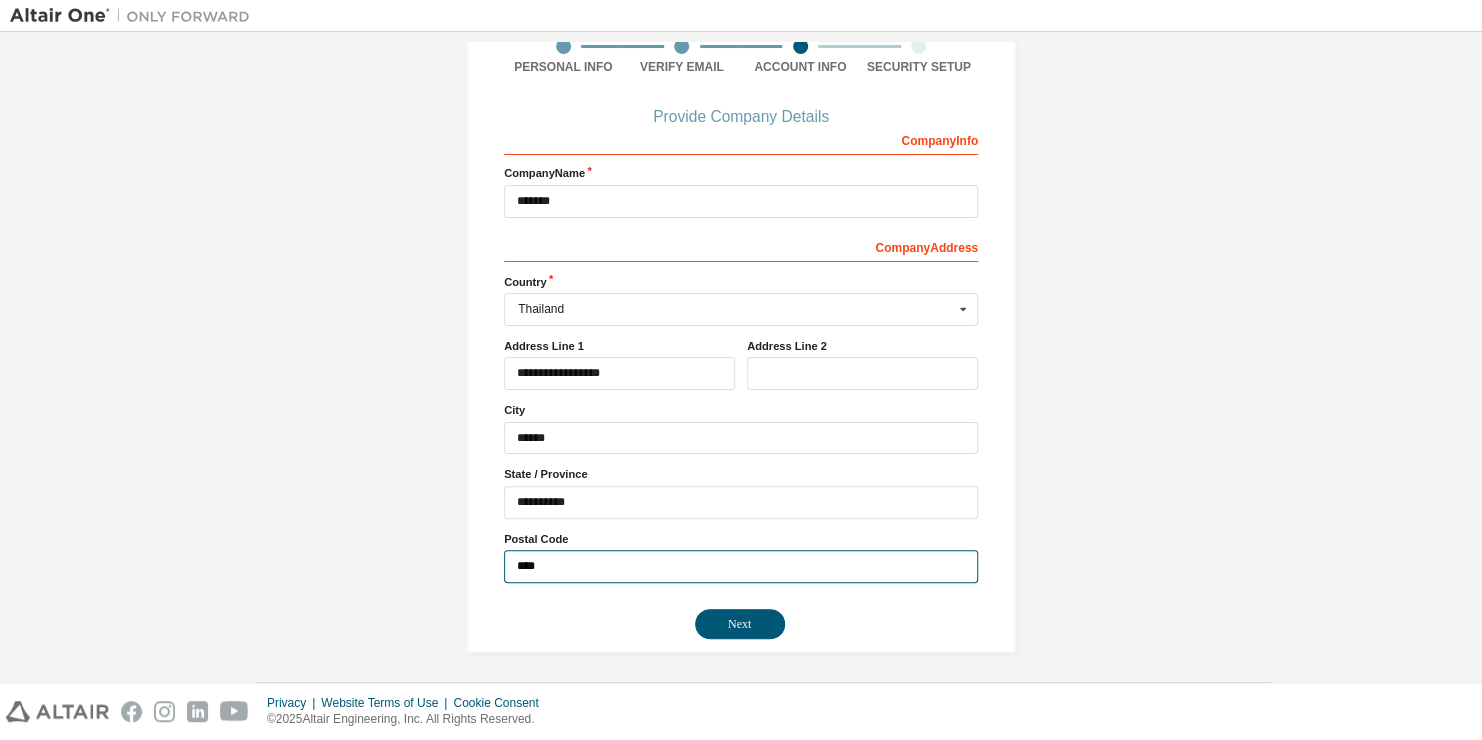type on "*****" 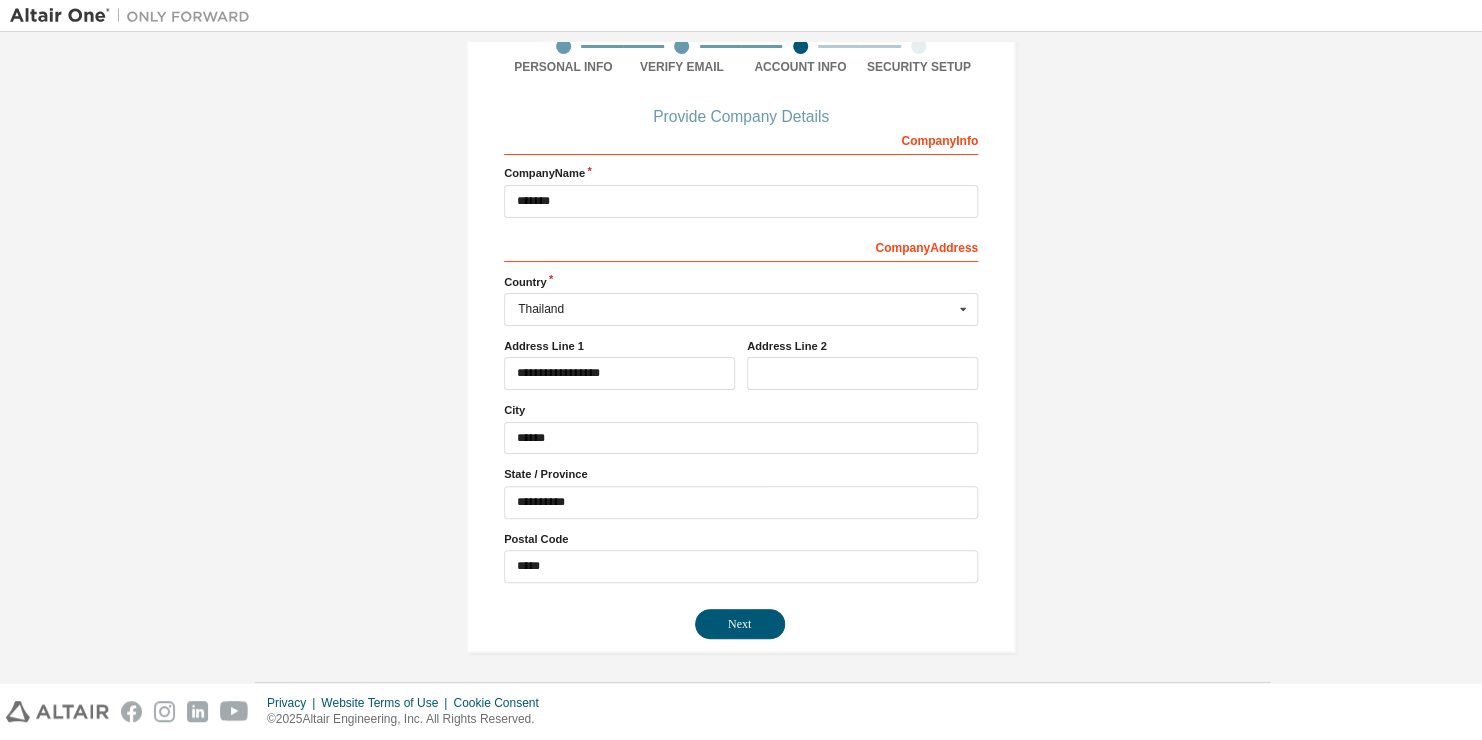 click on "Create an Altair One Account For Free Trials, Licenses, Downloads, Learning &  Documentation and so much more. Personal Info Verify Email Account Info Security Setup Provide Company Details Company  Info Company  Name ******* Company  Address *** Country Thailand Afghanistan Åland Islands Albania Algeria American Samoa Andorra Angola Anguilla Antarctica Antigua and Barbuda Argentina Armenia Aruba Australia Austria Azerbaijan Bahamas Bahrain Bangladesh Barbados Belgium Belize Benin Bermuda Bhutan Bolivia (Plurinational State of) Bonaire, Sint Eustatius and Saba Bosnia and Herzegovina Botswana Bouvet Island Brazil British Indian Ocean Territory Brunei Darussalam Bulgaria Burkina Faso Burundi Cabo Verde Cambodia Cameroon Canada Cayman Islands Central African Republic Chad Chile China Christmas Island Cocos (Keeling) Islands Colombia Comoros Congo Congo (Democratic Republic of the) Cook Islands Costa Rica Côte d'Ivoire Croatia Curaçao Cyprus Czech Republic Denmark Djibouti Dominica Dominican Republic Ecuador" at bounding box center (741, 275) 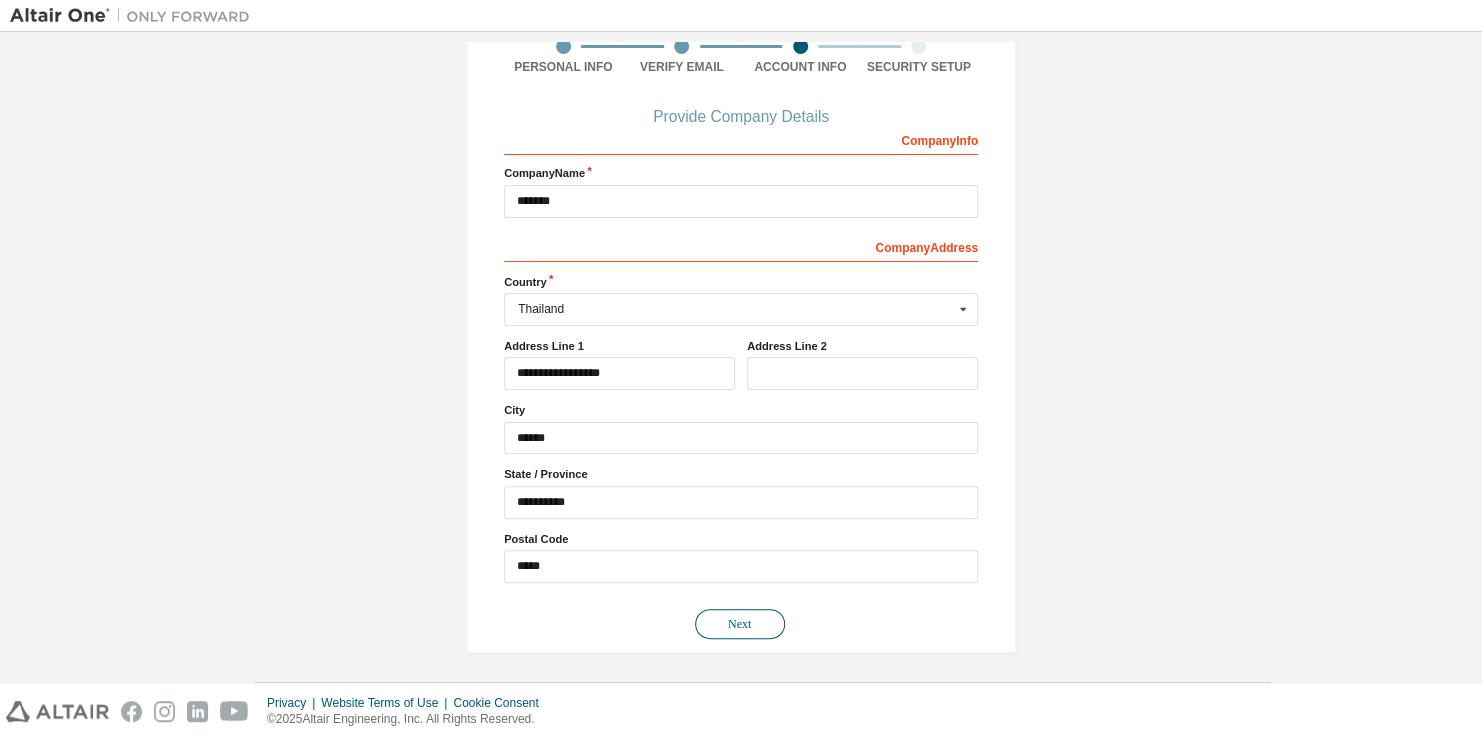 click on "Next" at bounding box center (740, 624) 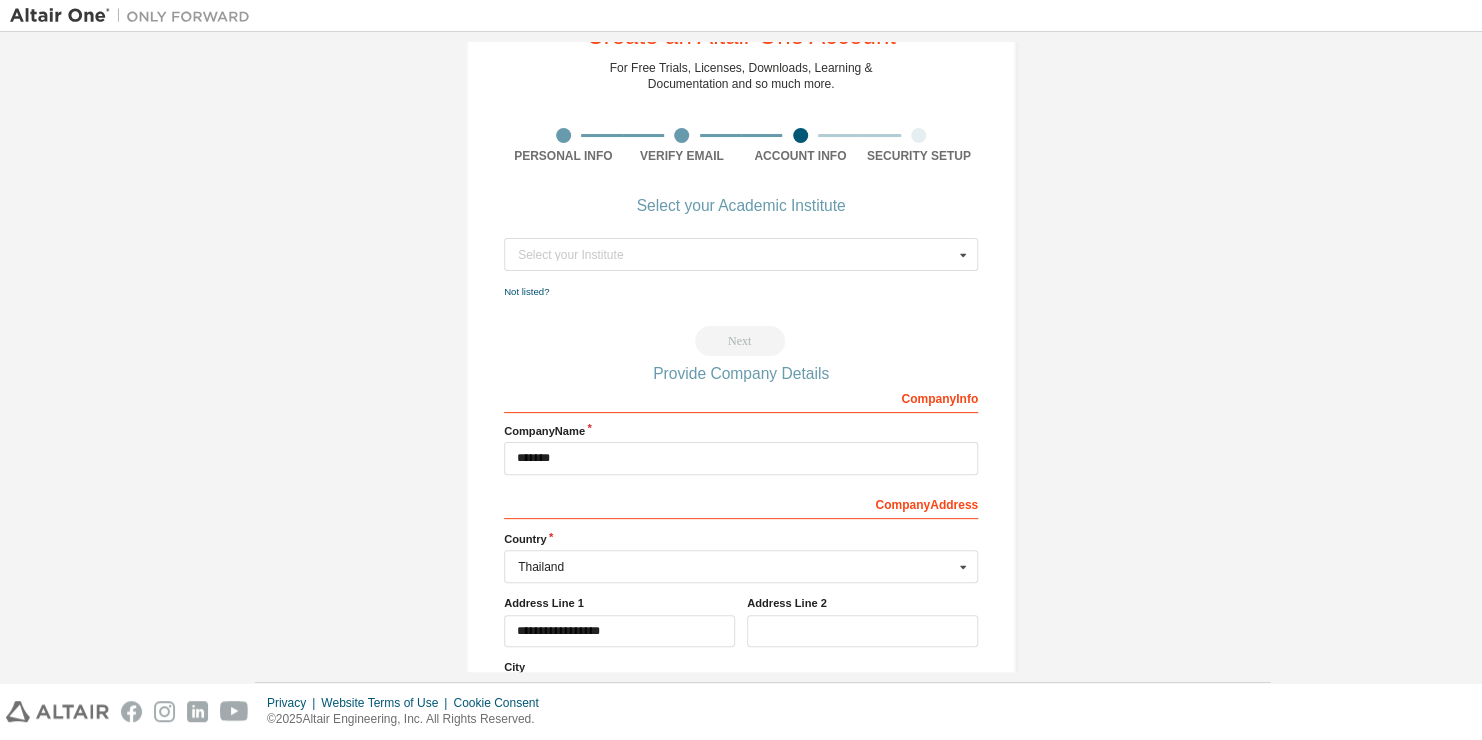 scroll, scrollTop: 0, scrollLeft: 0, axis: both 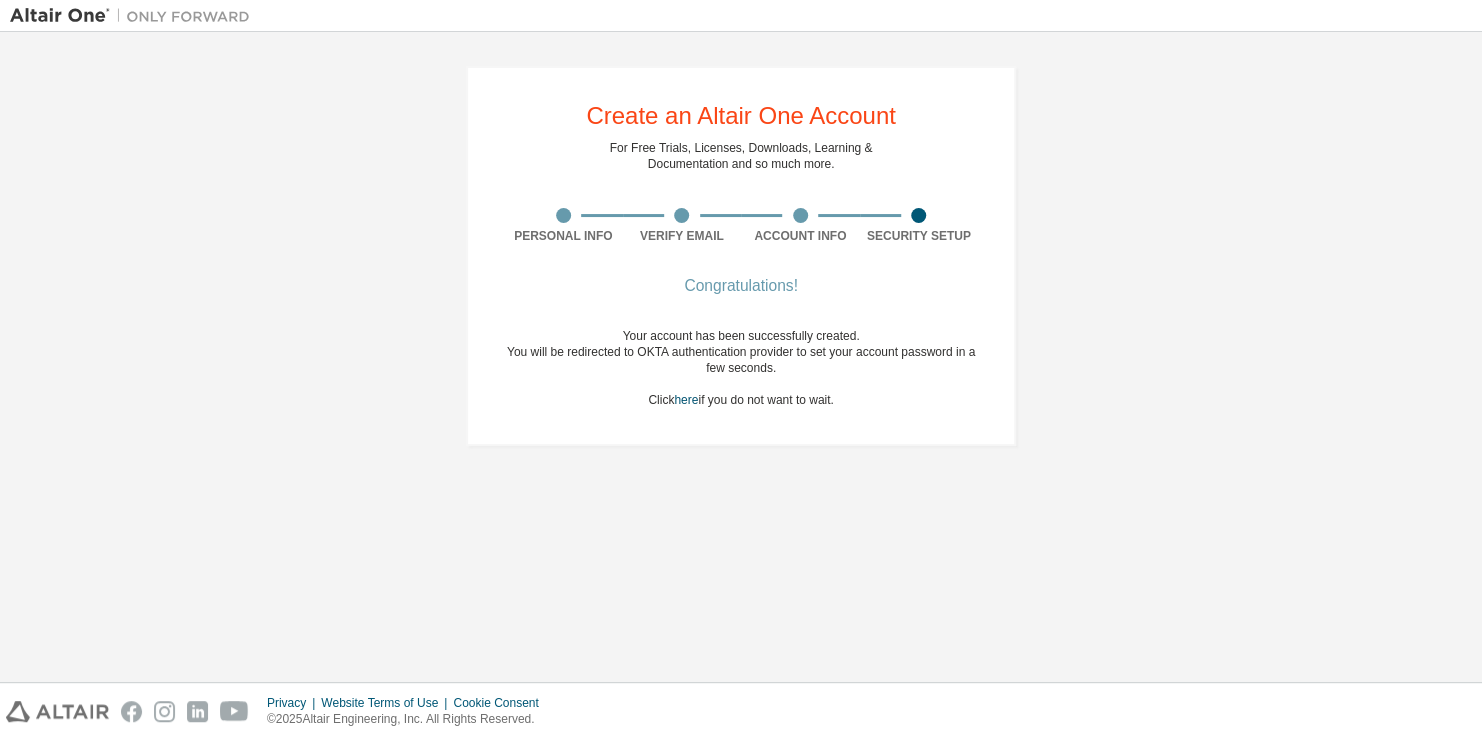 click on "Your account has been successfully created. You will be redirected to OKTA authentication provider to set your account password in a few seconds. Click  here  if you do not want to wait." at bounding box center (741, 368) 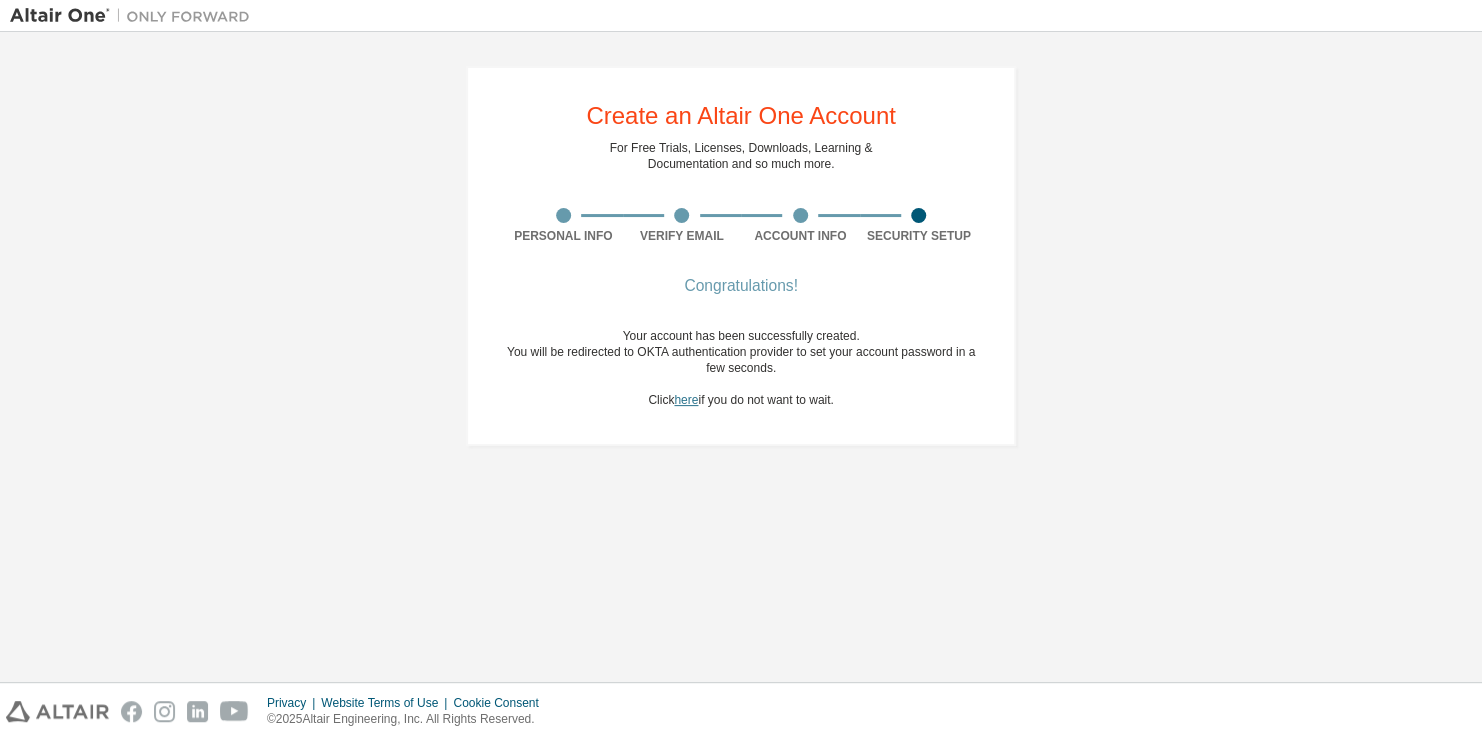 click on "here" at bounding box center (686, 400) 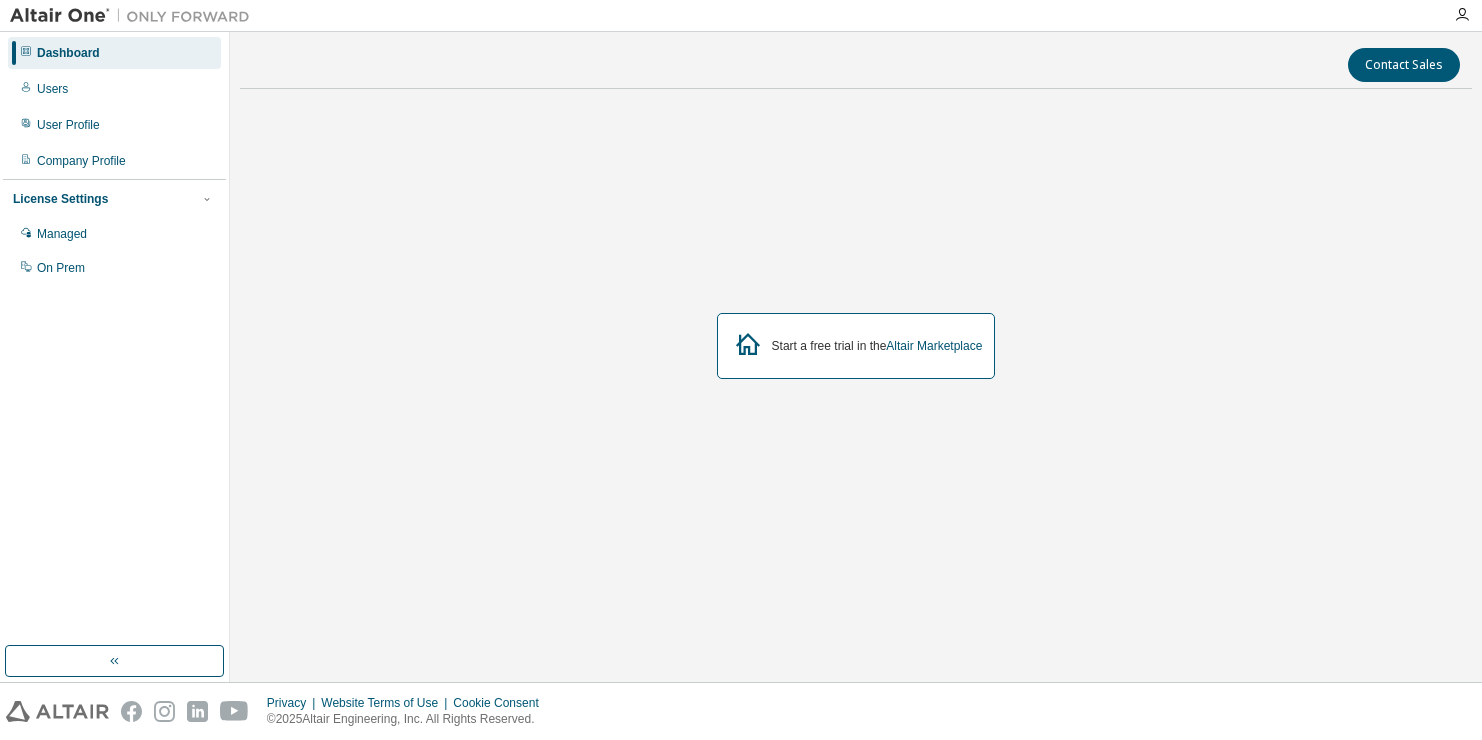 scroll, scrollTop: 0, scrollLeft: 0, axis: both 